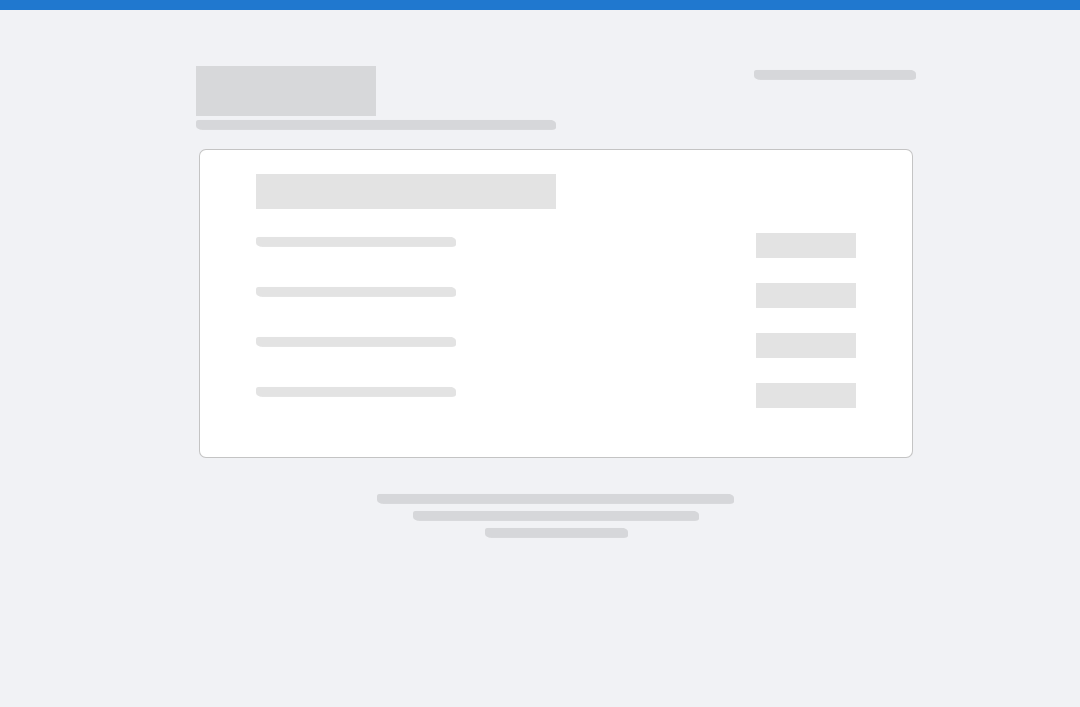 scroll, scrollTop: 0, scrollLeft: 0, axis: both 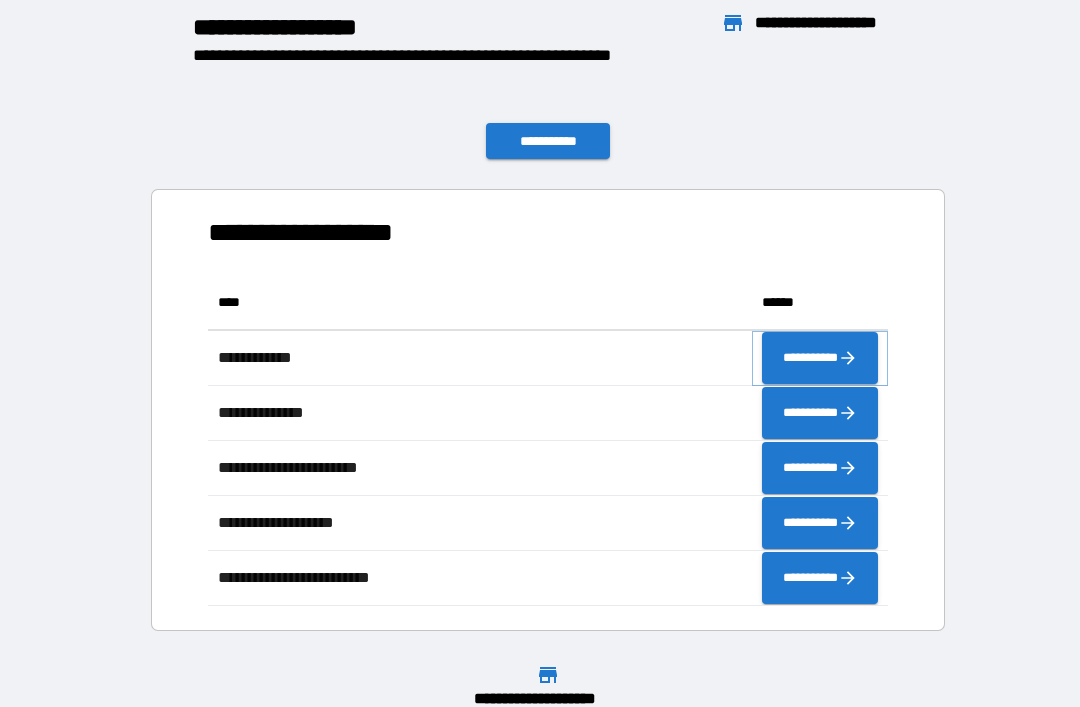 click on "**********" at bounding box center (820, 358) 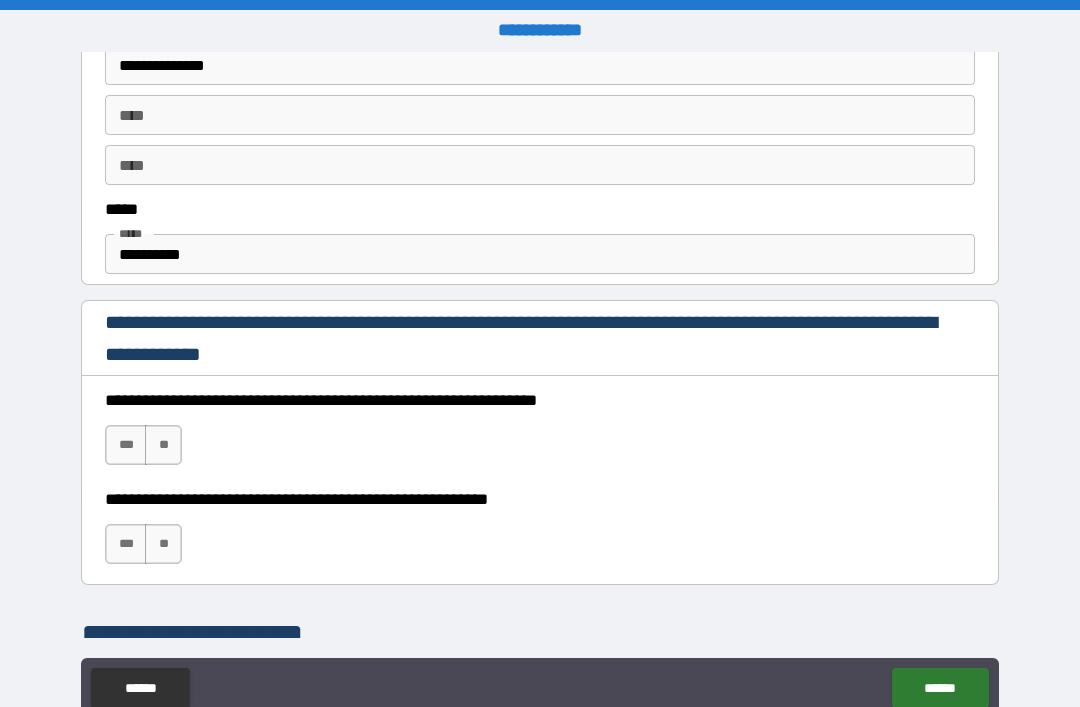 scroll, scrollTop: 1152, scrollLeft: 0, axis: vertical 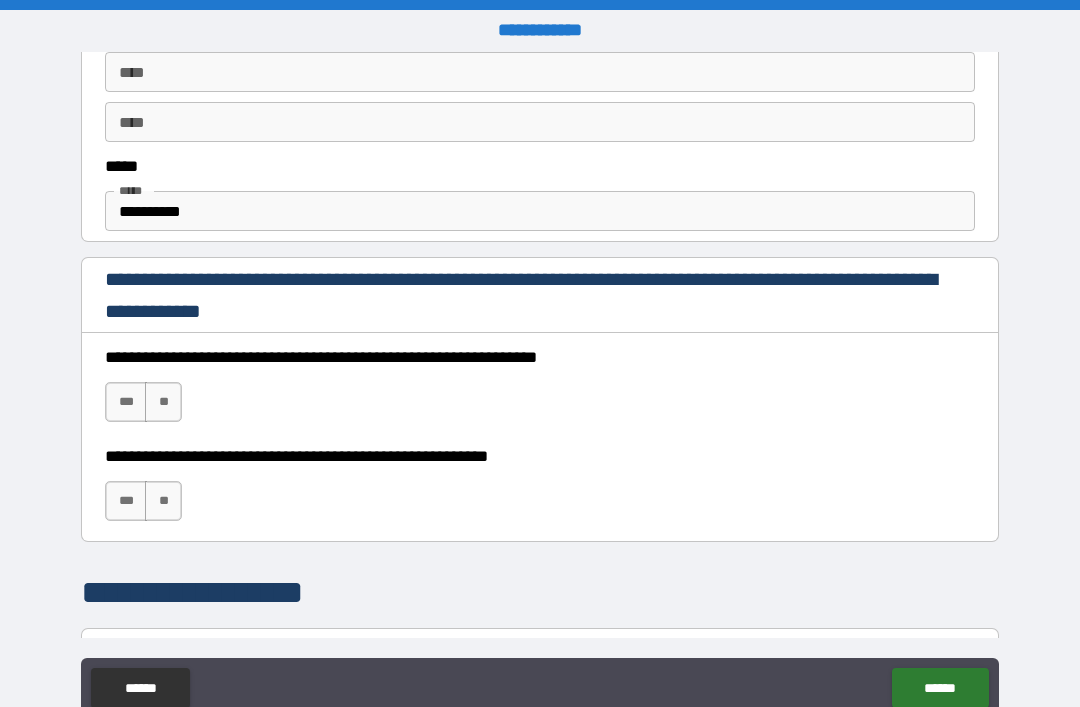 click on "***" at bounding box center [126, 402] 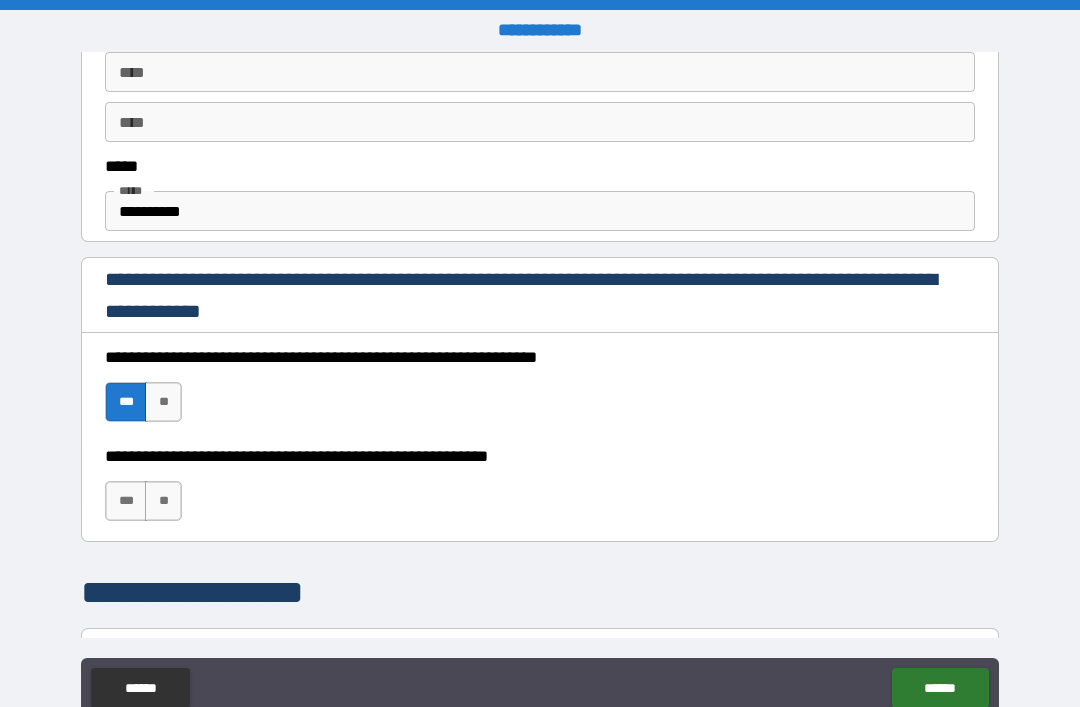 click on "**" at bounding box center (163, 501) 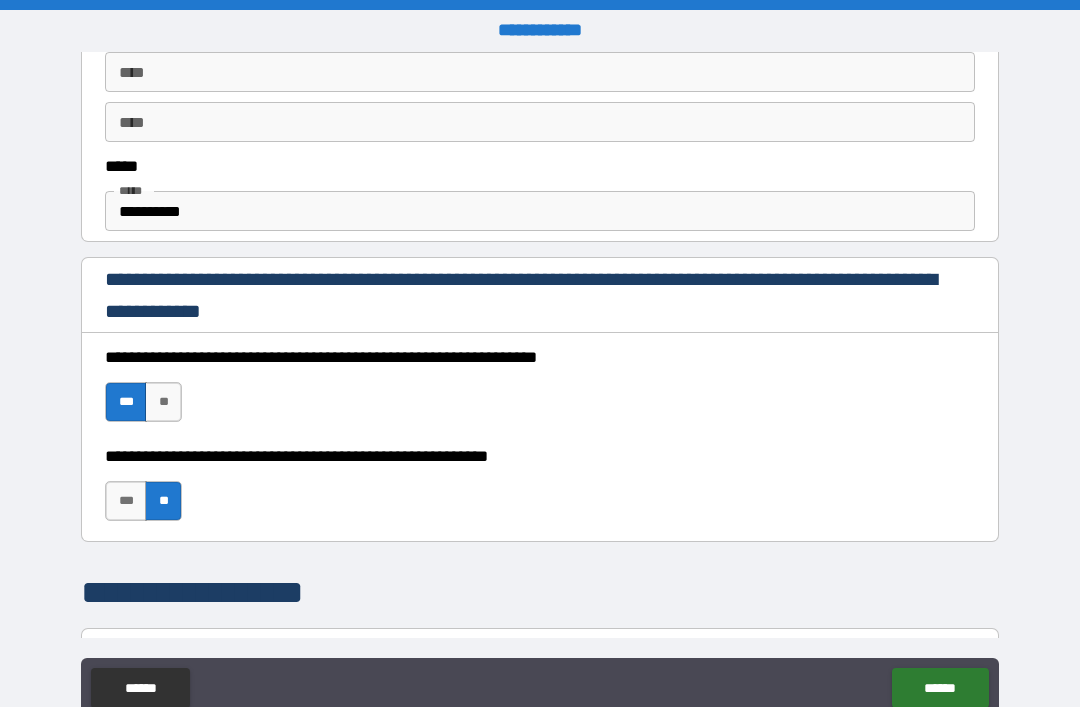 click on "***" at bounding box center [126, 501] 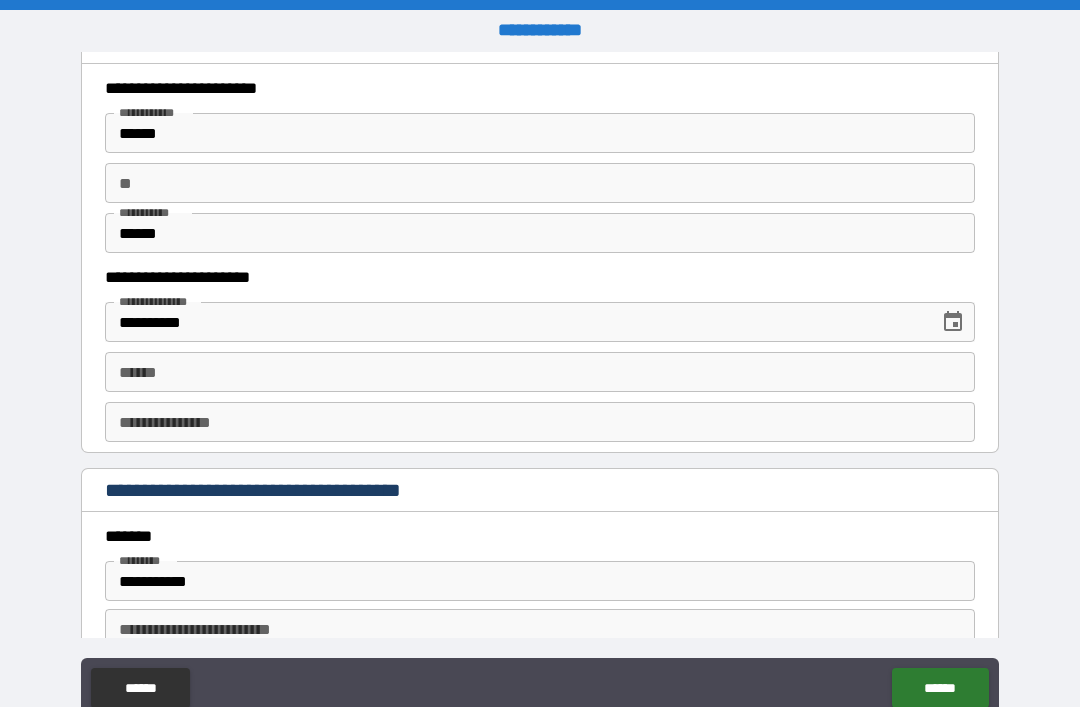 scroll, scrollTop: 1971, scrollLeft: 0, axis: vertical 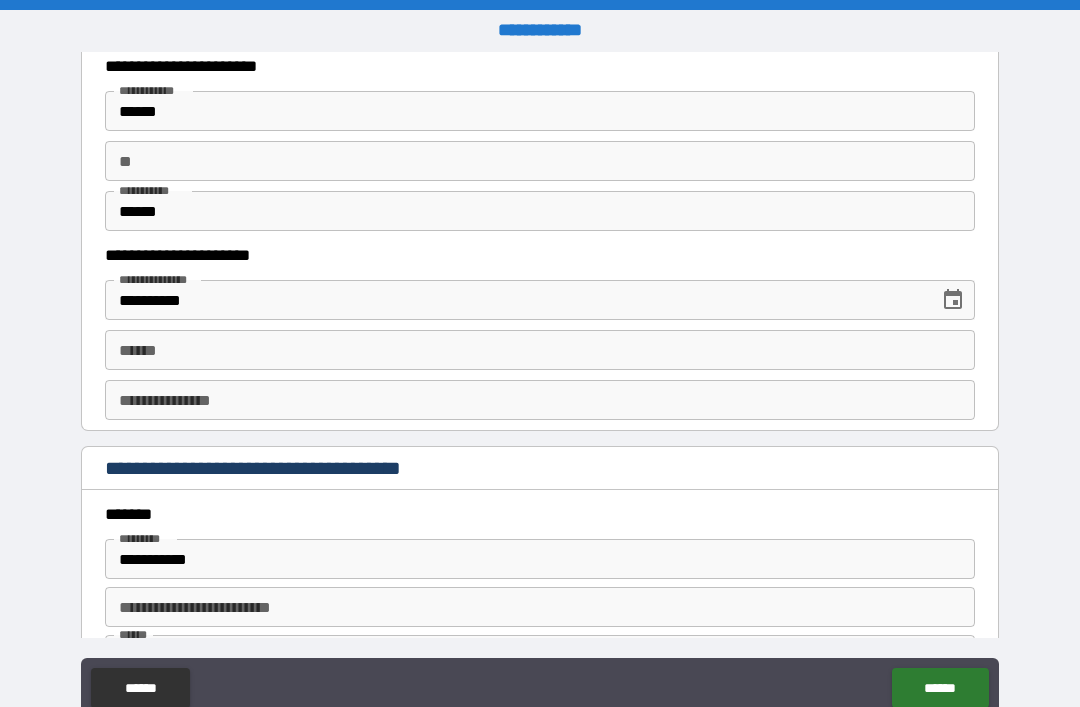 click on "****   *" at bounding box center [540, 350] 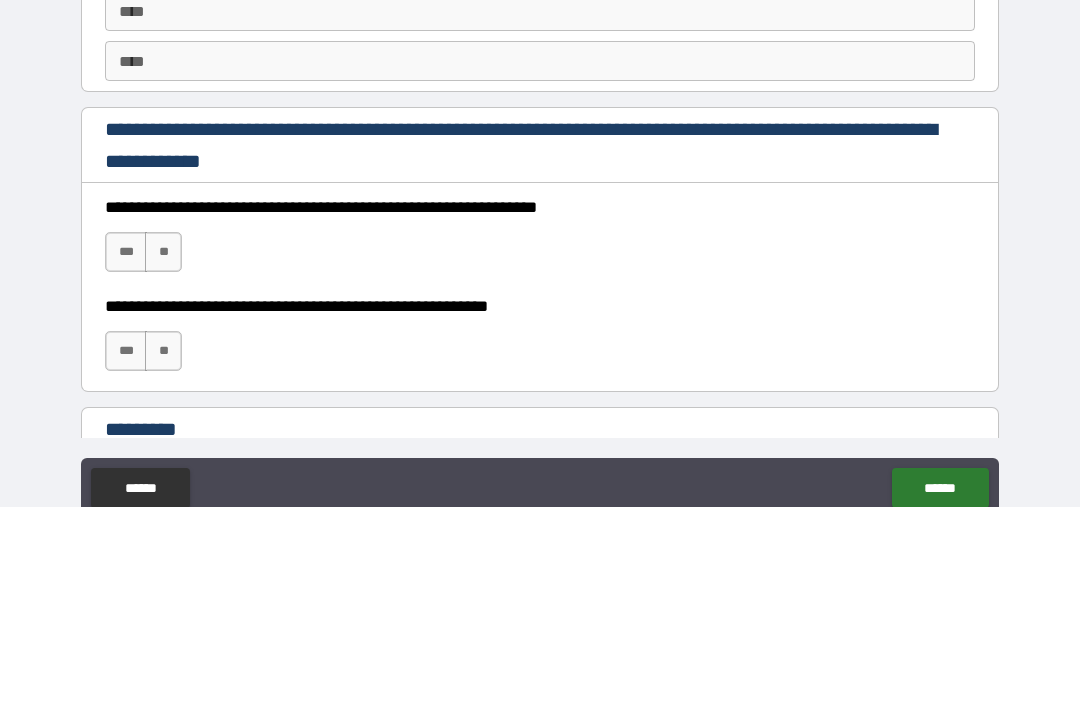 scroll, scrollTop: 2753, scrollLeft: 0, axis: vertical 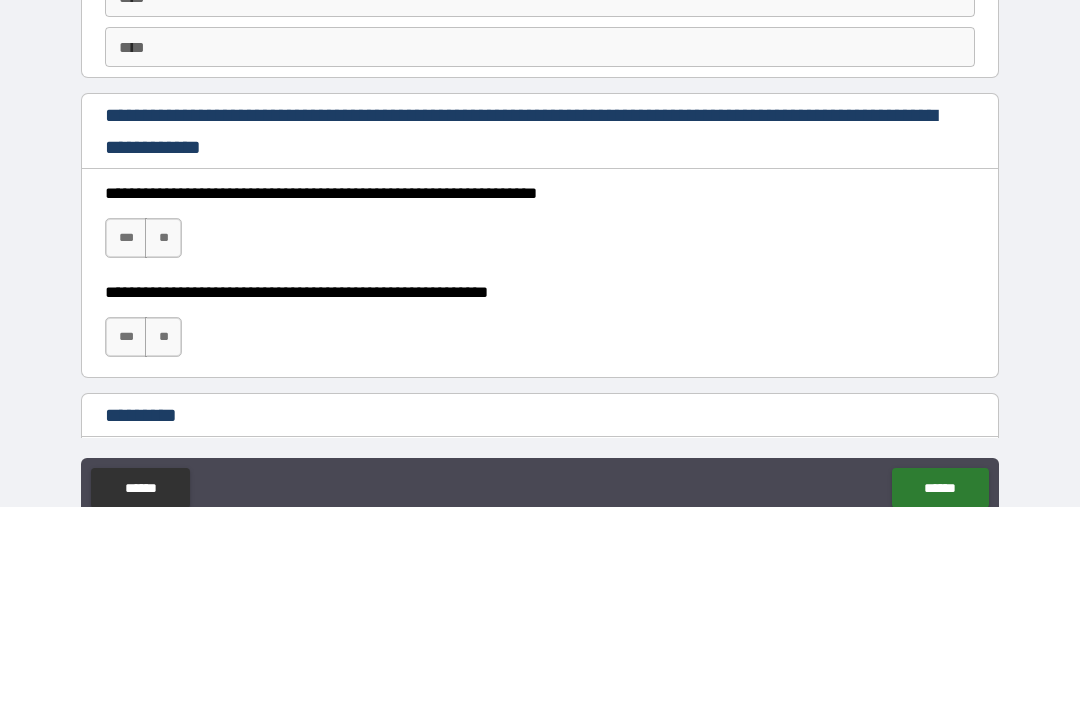 type on "**********" 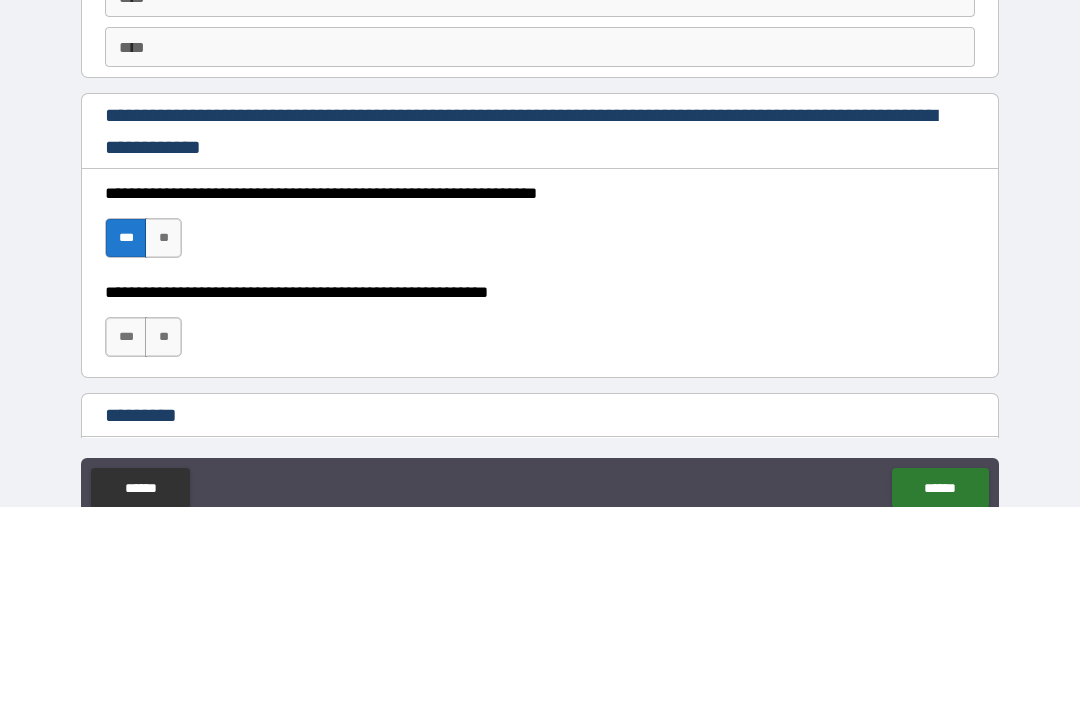 scroll, scrollTop: 64, scrollLeft: 0, axis: vertical 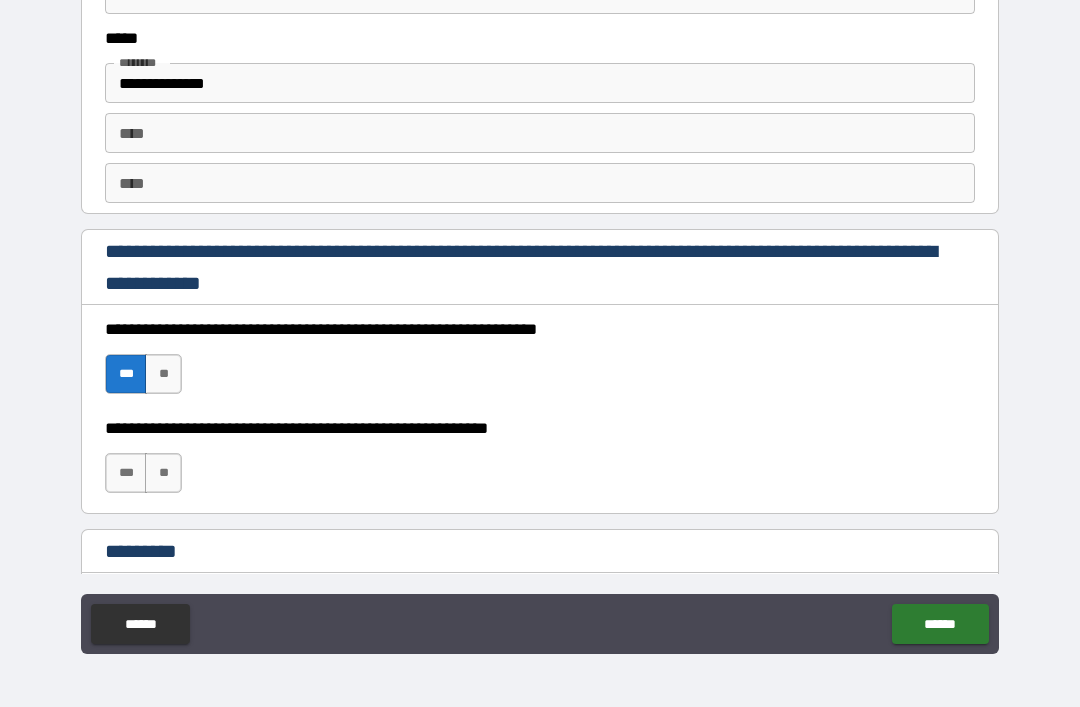 click on "***" at bounding box center (126, 473) 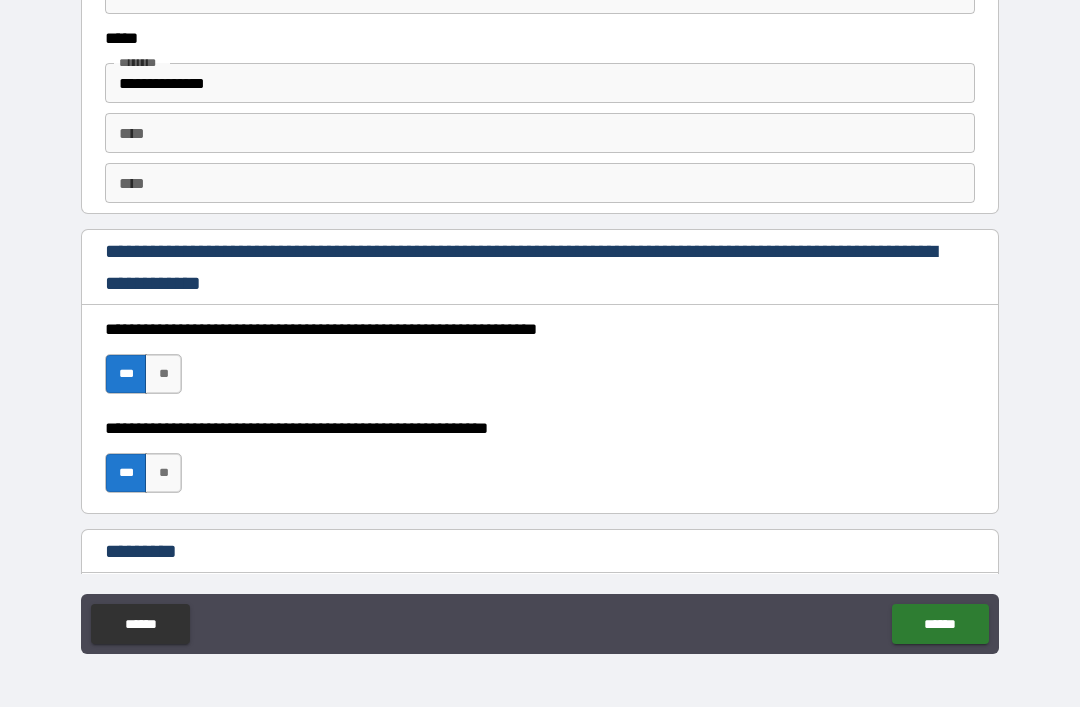 click on "******" at bounding box center (940, 624) 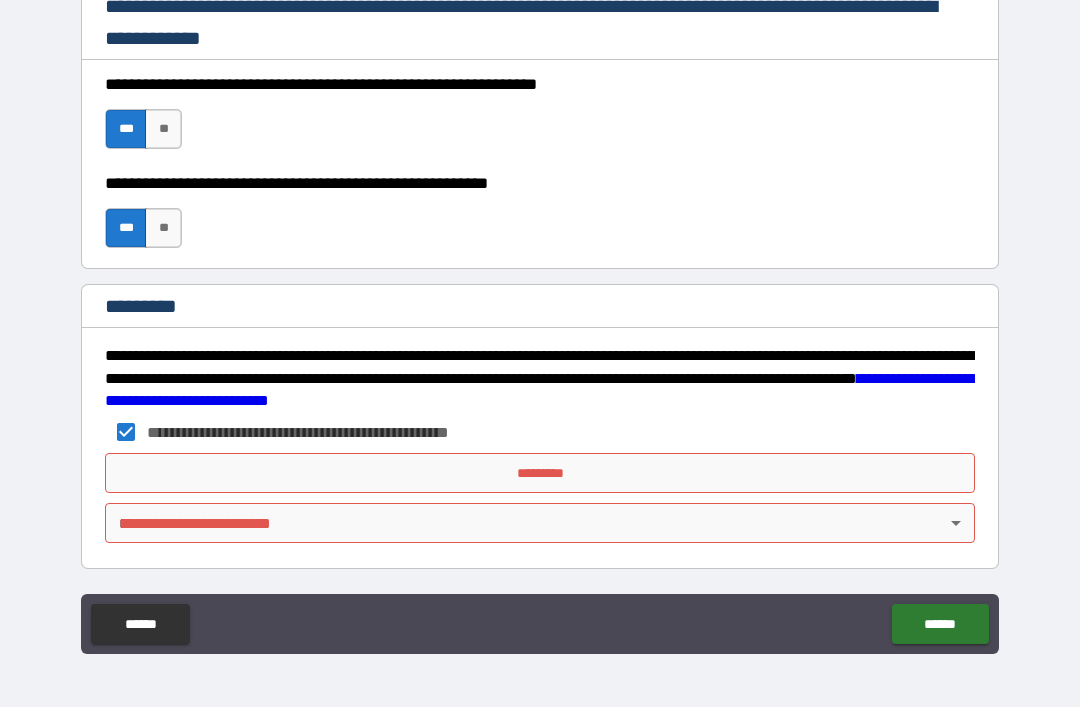 scroll, scrollTop: 2998, scrollLeft: 0, axis: vertical 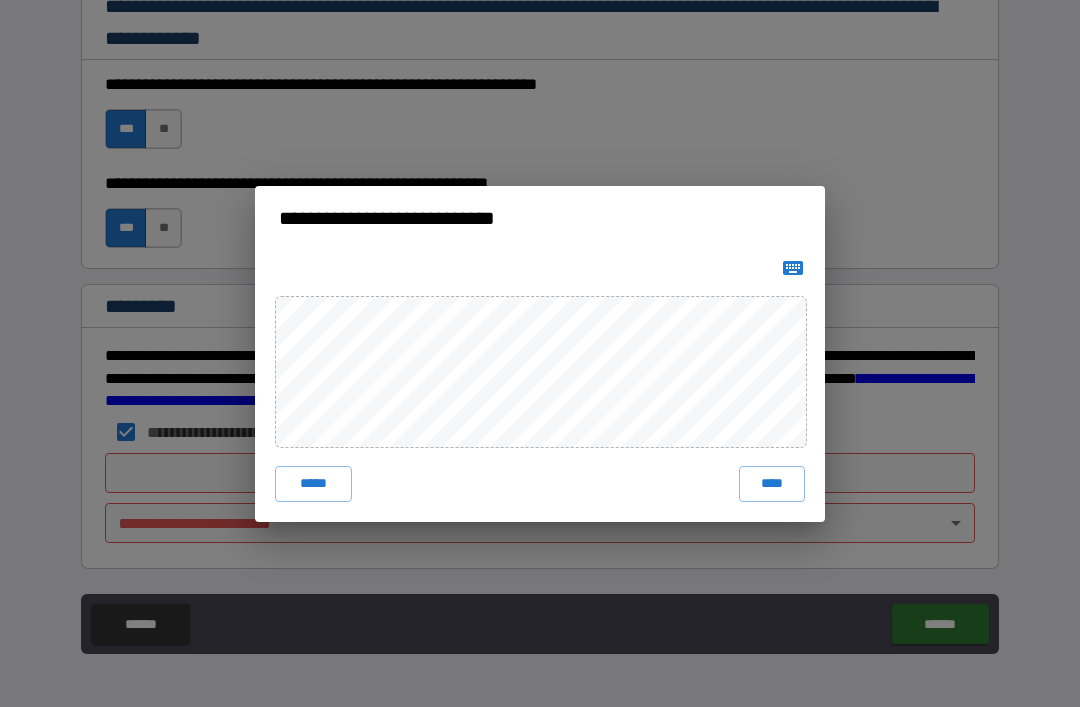 click on "****" at bounding box center (772, 484) 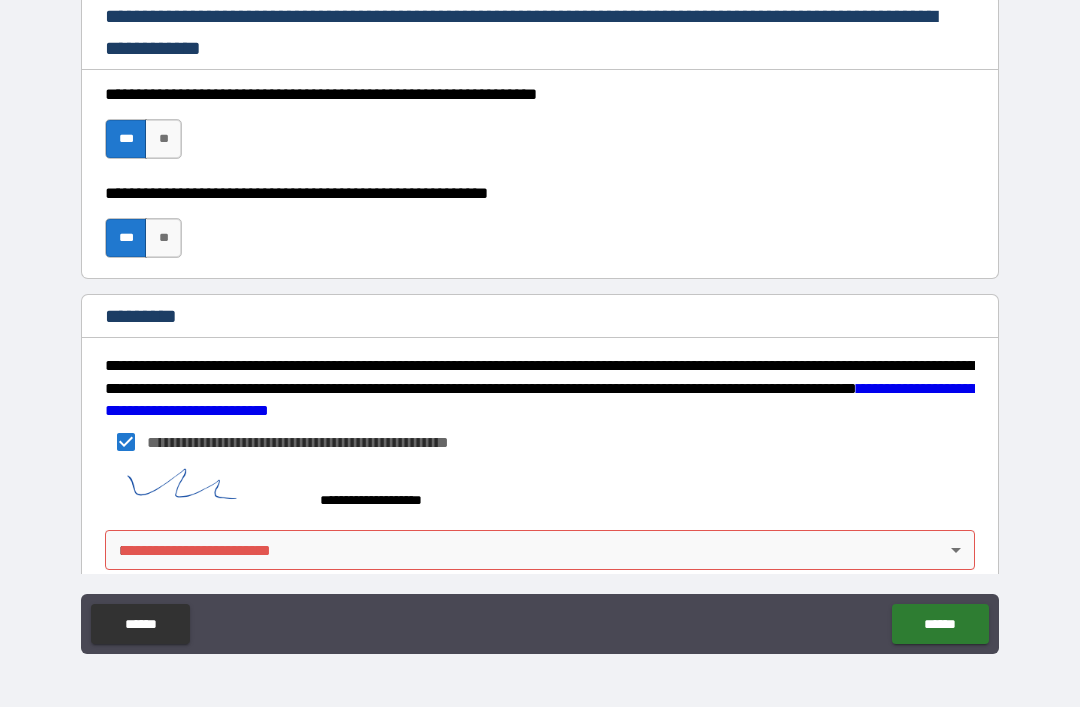 click on "**********" at bounding box center (540, 321) 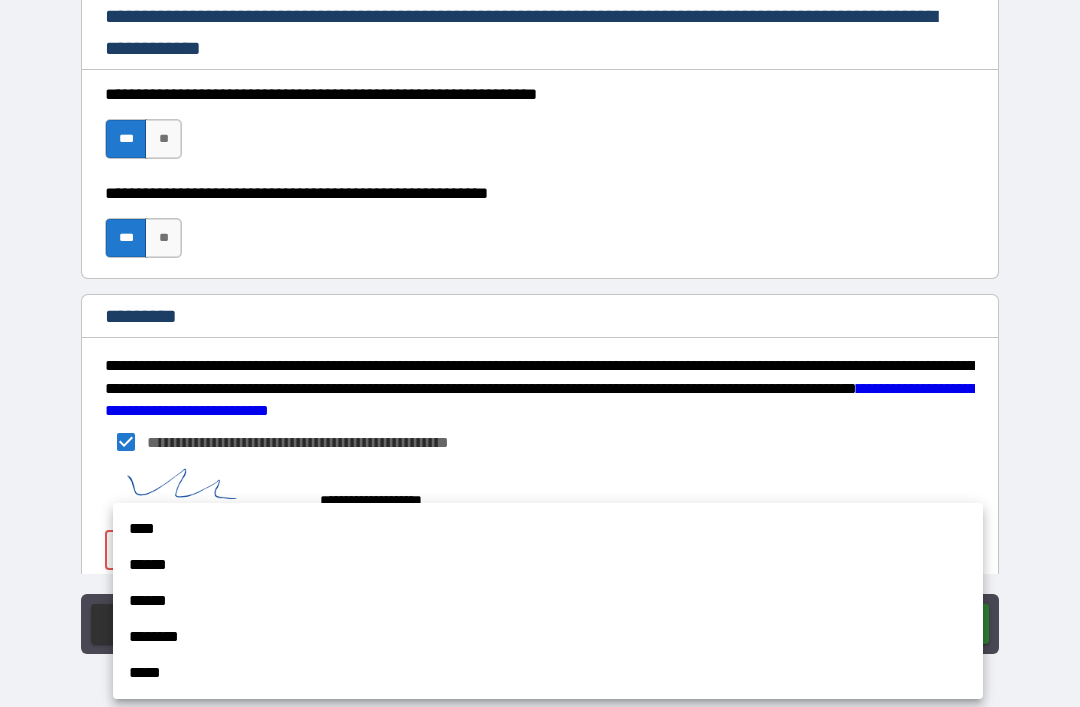 click on "****" at bounding box center [548, 529] 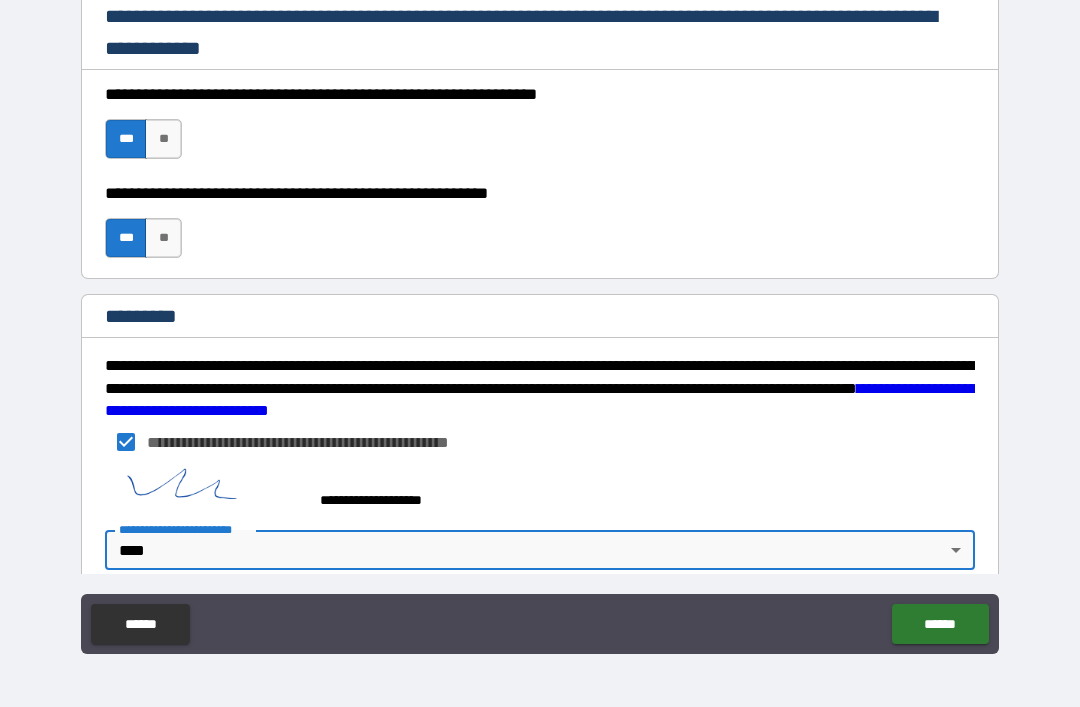 type on "*" 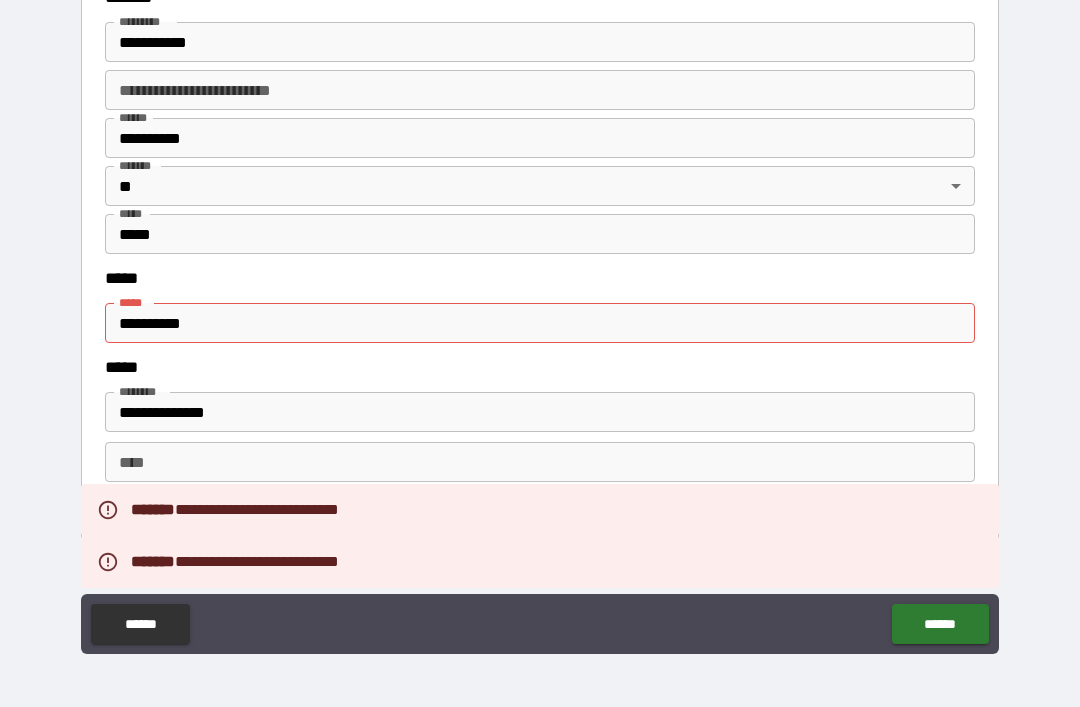 scroll, scrollTop: 2423, scrollLeft: 0, axis: vertical 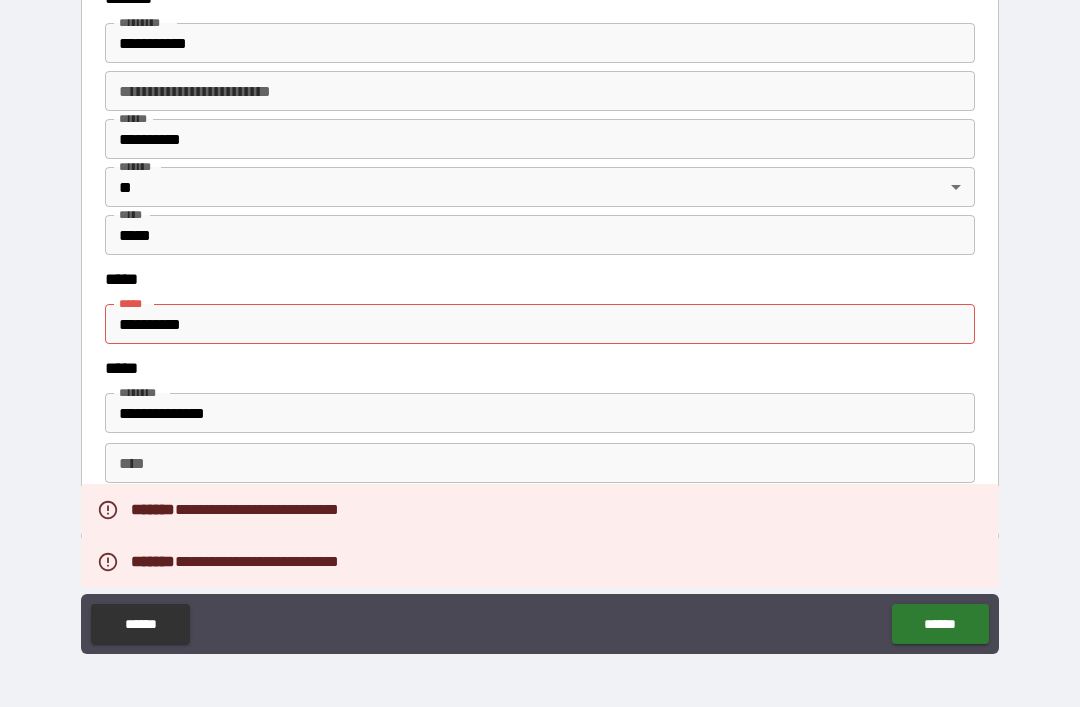 click on "**********" at bounding box center (540, 324) 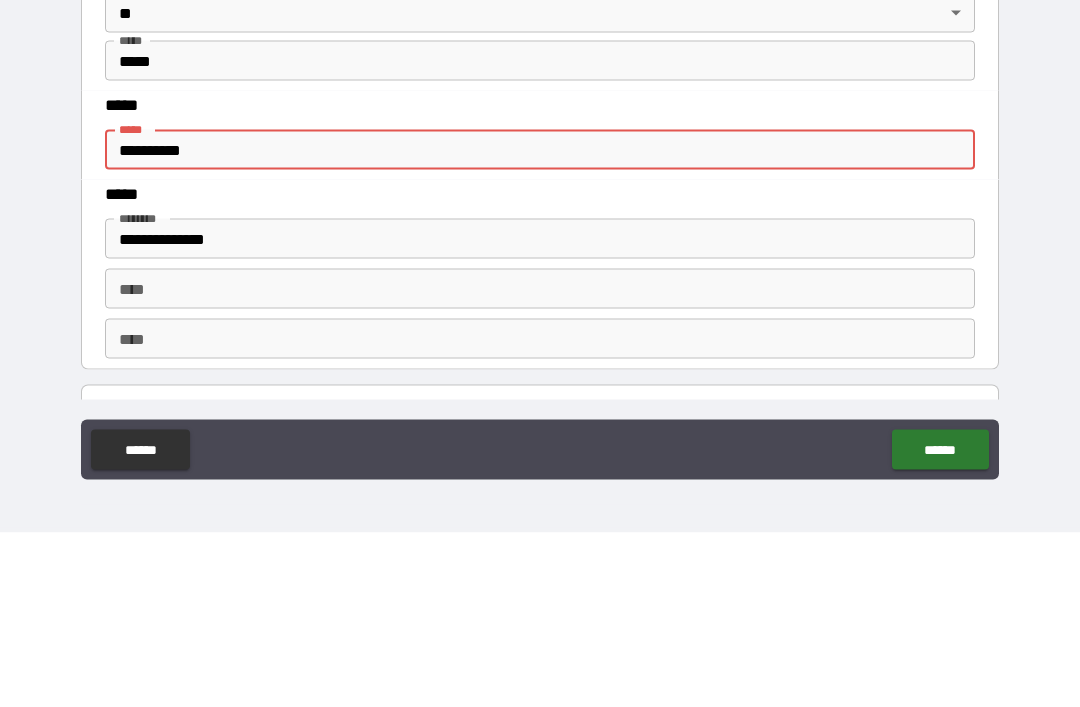 click on "**********" at bounding box center (540, 324) 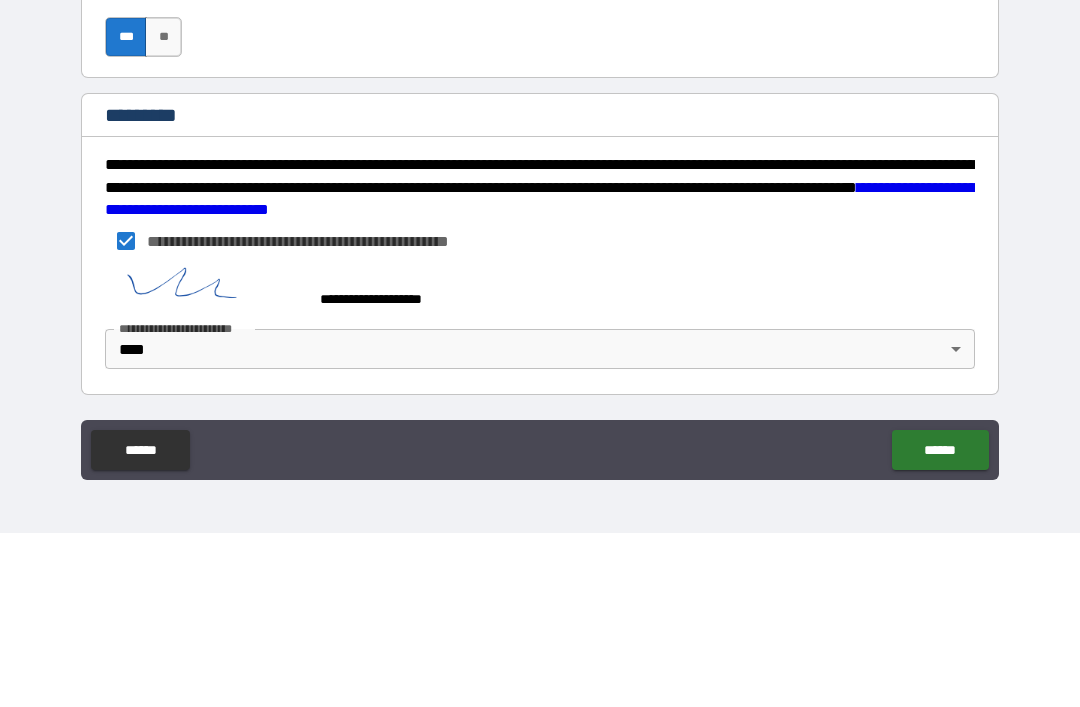 scroll, scrollTop: 3015, scrollLeft: 0, axis: vertical 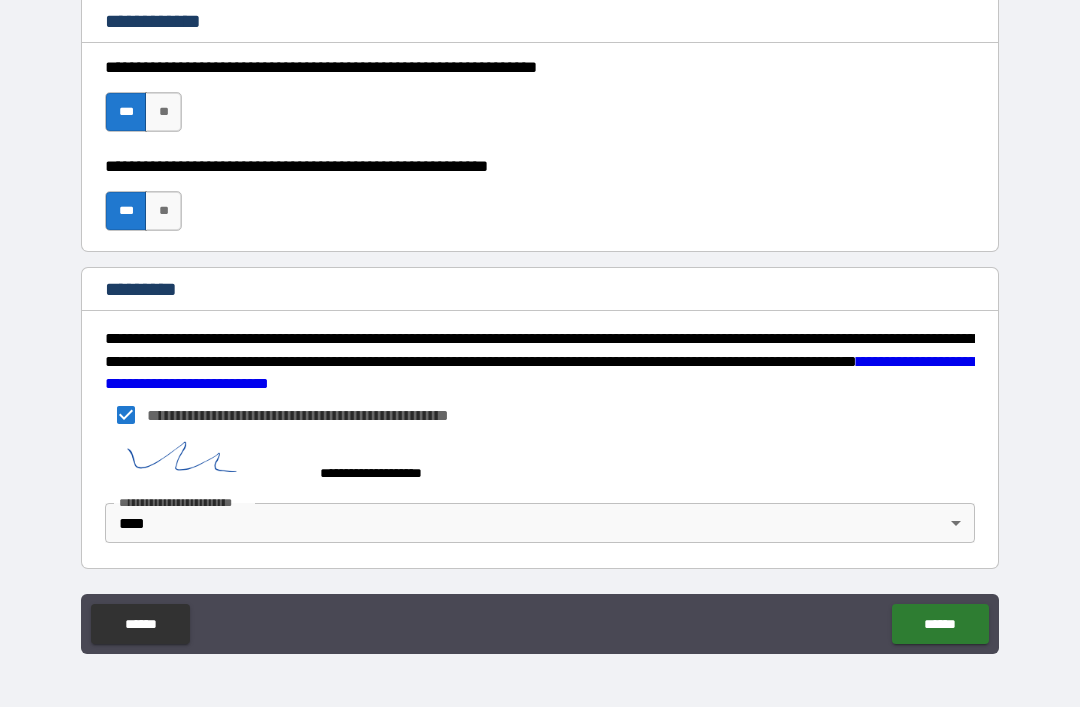 type on "**********" 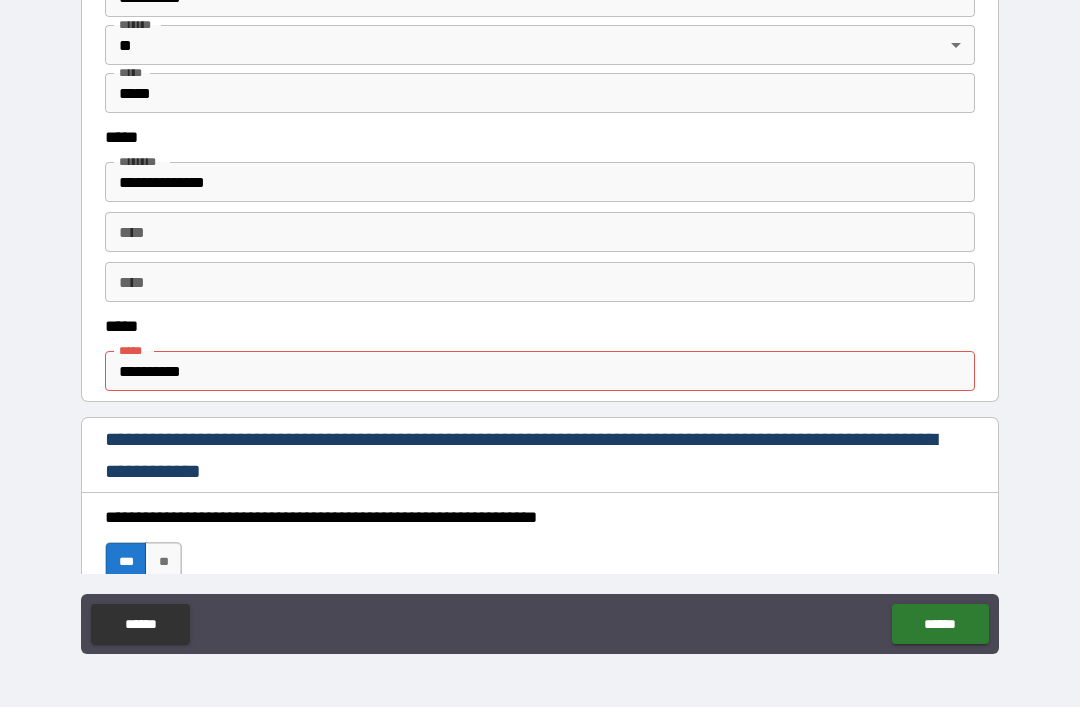 scroll, scrollTop: 926, scrollLeft: 0, axis: vertical 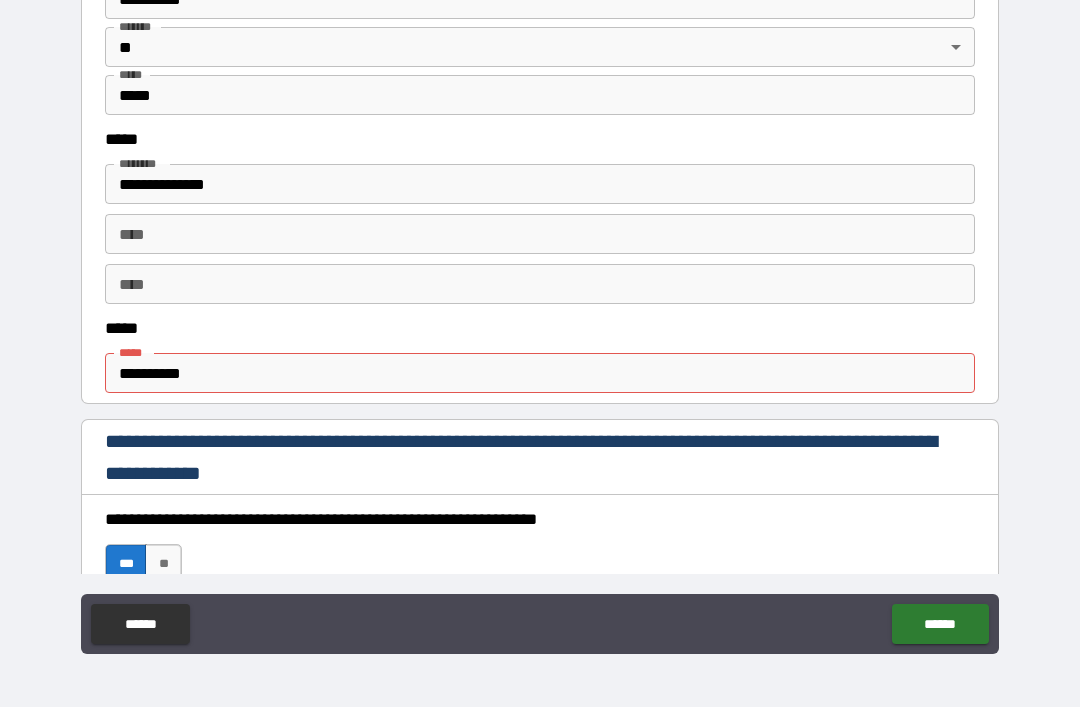 click on "**********" at bounding box center [540, 373] 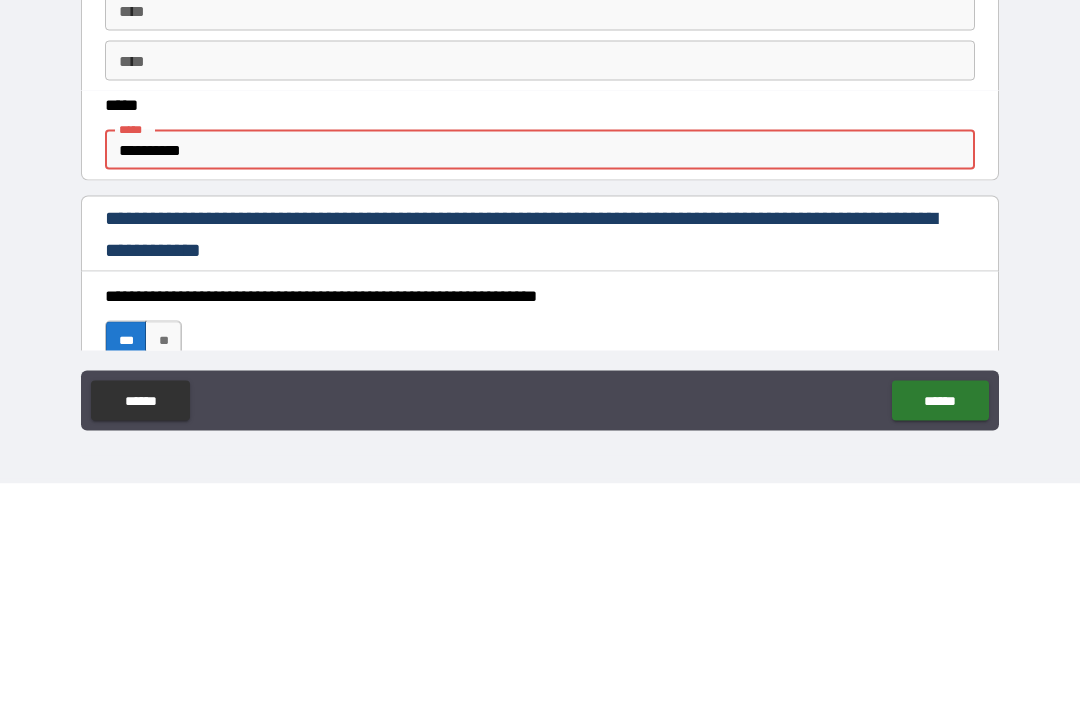 click on "**********" at bounding box center [540, 373] 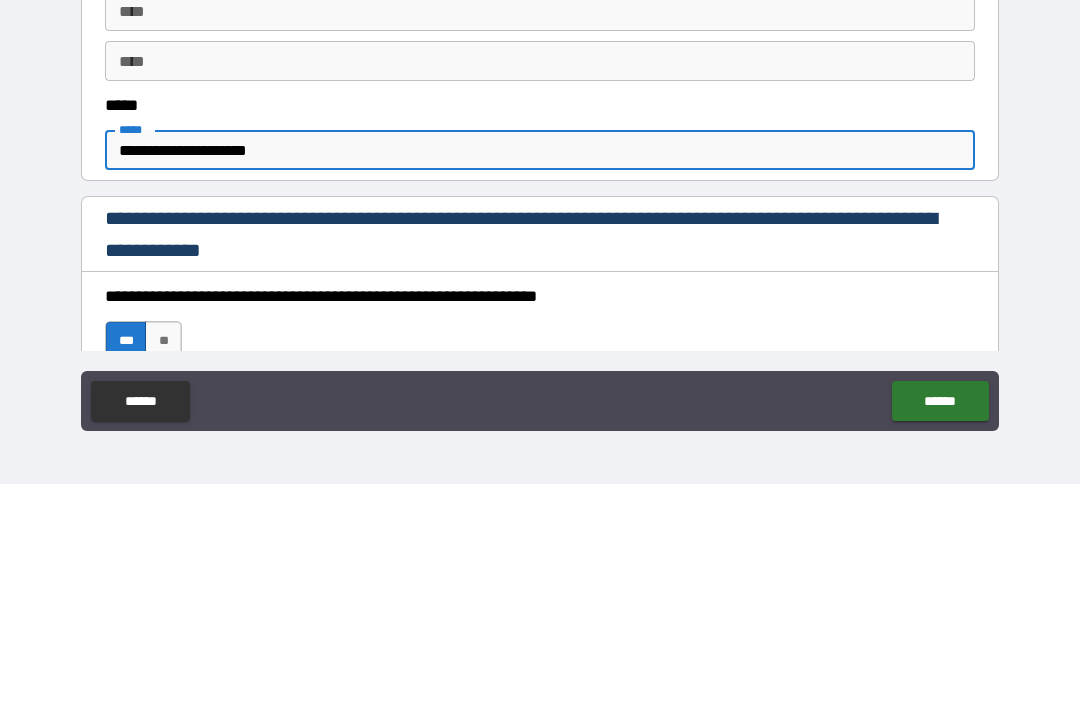 type on "**********" 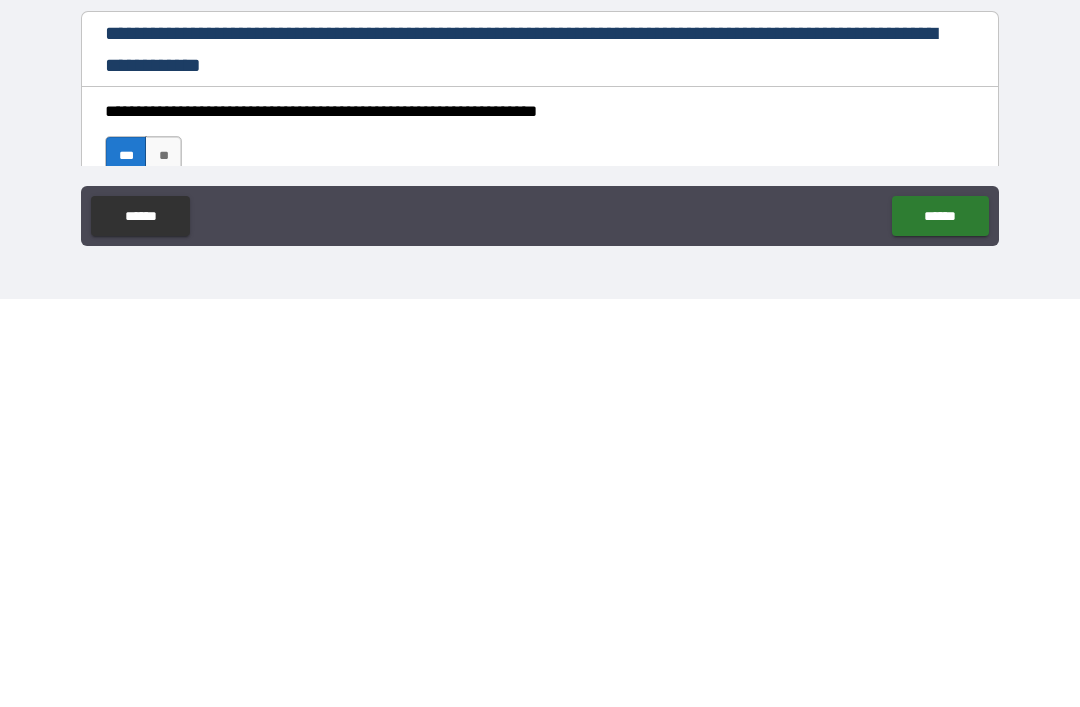 click on "******" at bounding box center (940, 624) 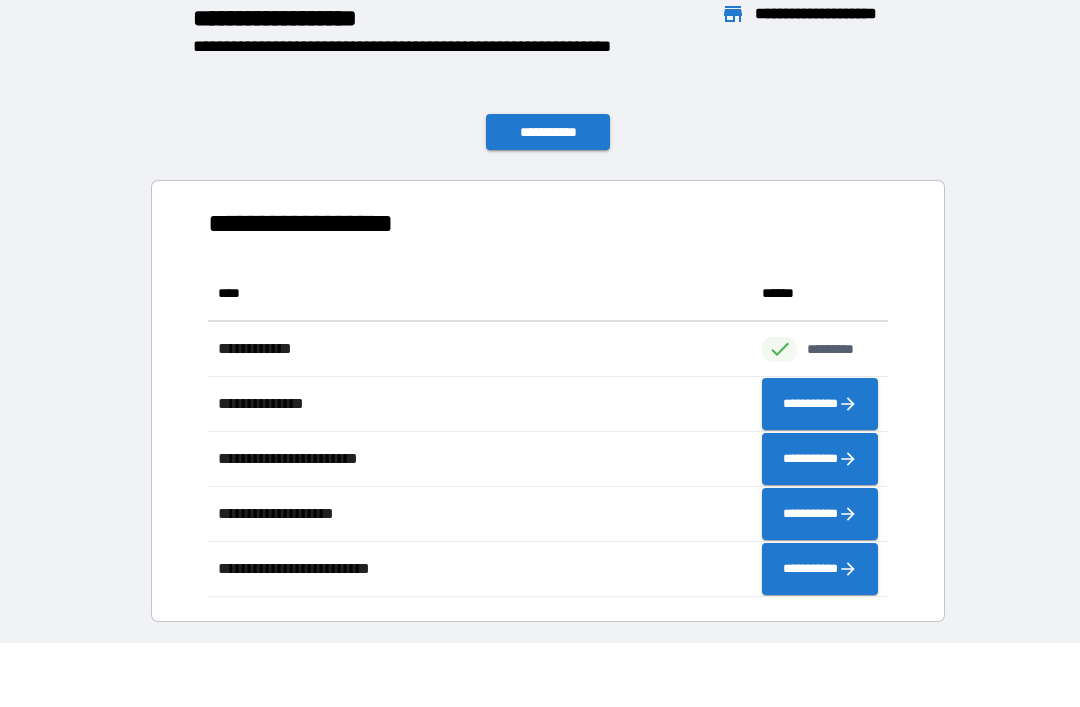 scroll, scrollTop: 1, scrollLeft: 1, axis: both 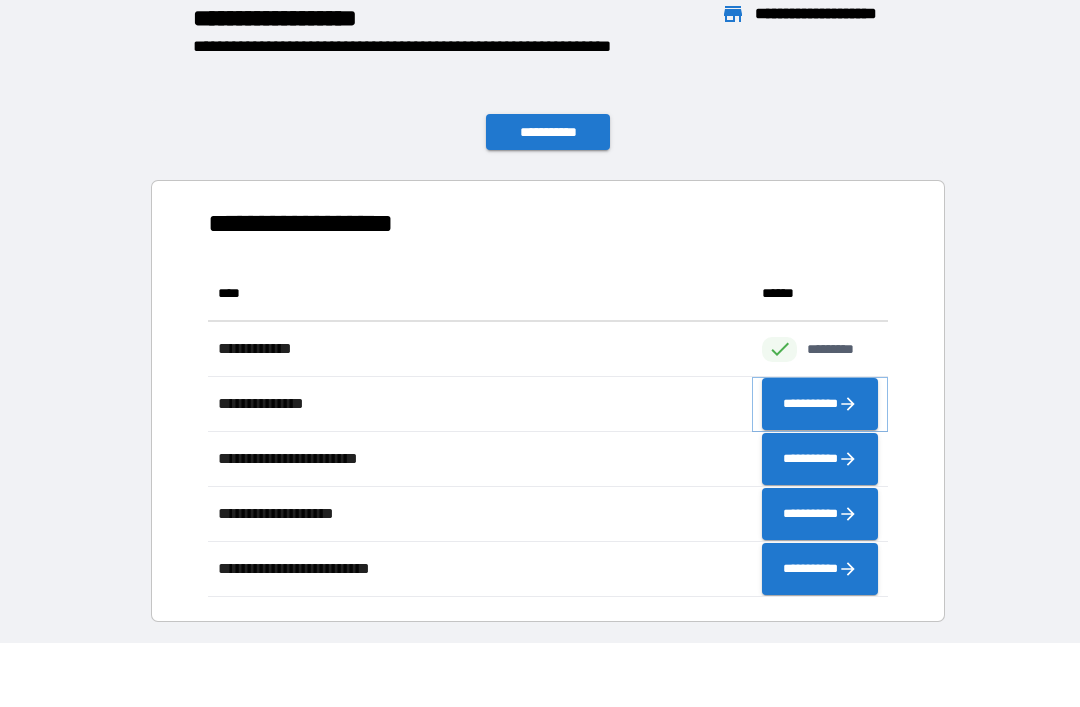 click on "**********" at bounding box center [820, 404] 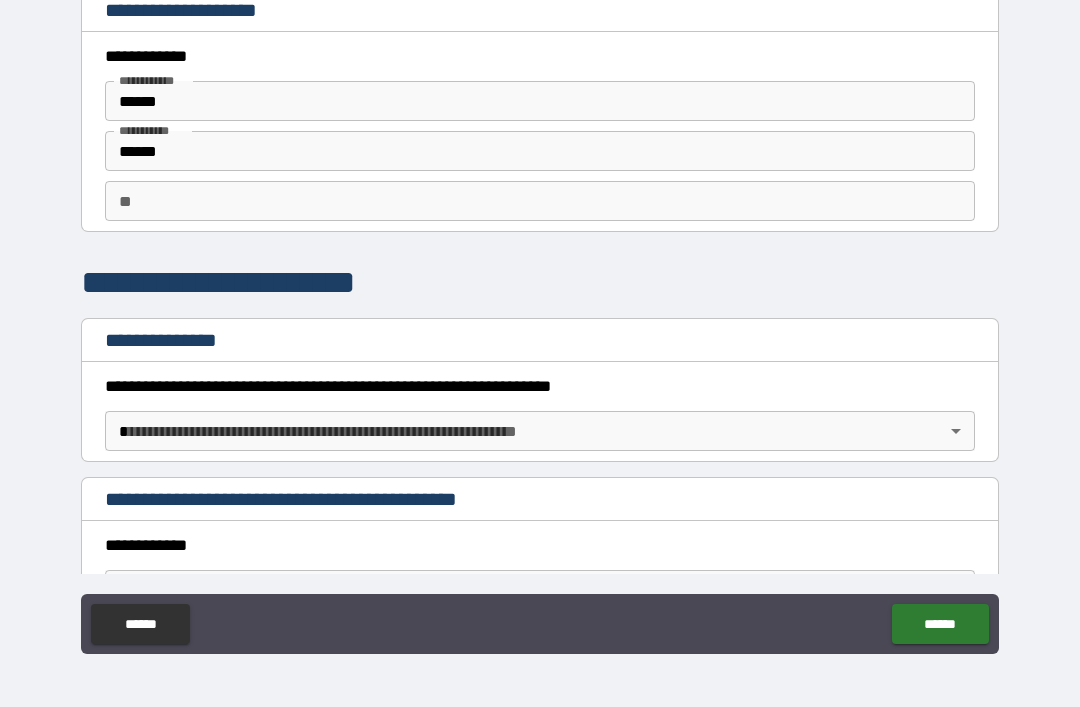 click on "**********" at bounding box center (540, 321) 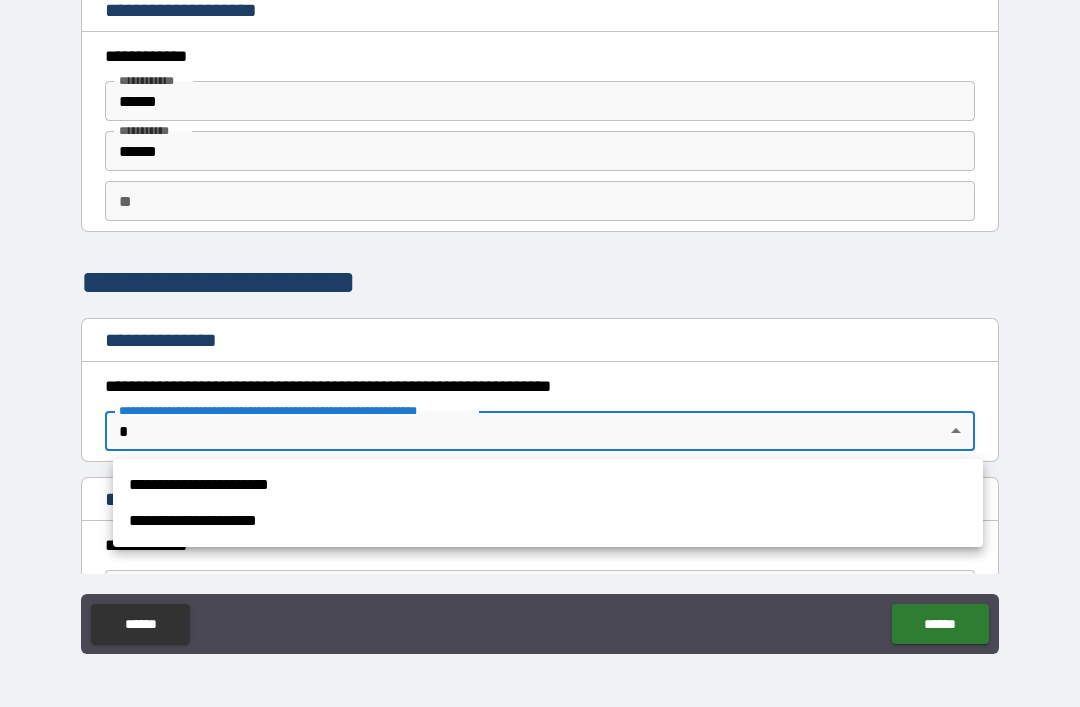 click on "**********" at bounding box center (548, 485) 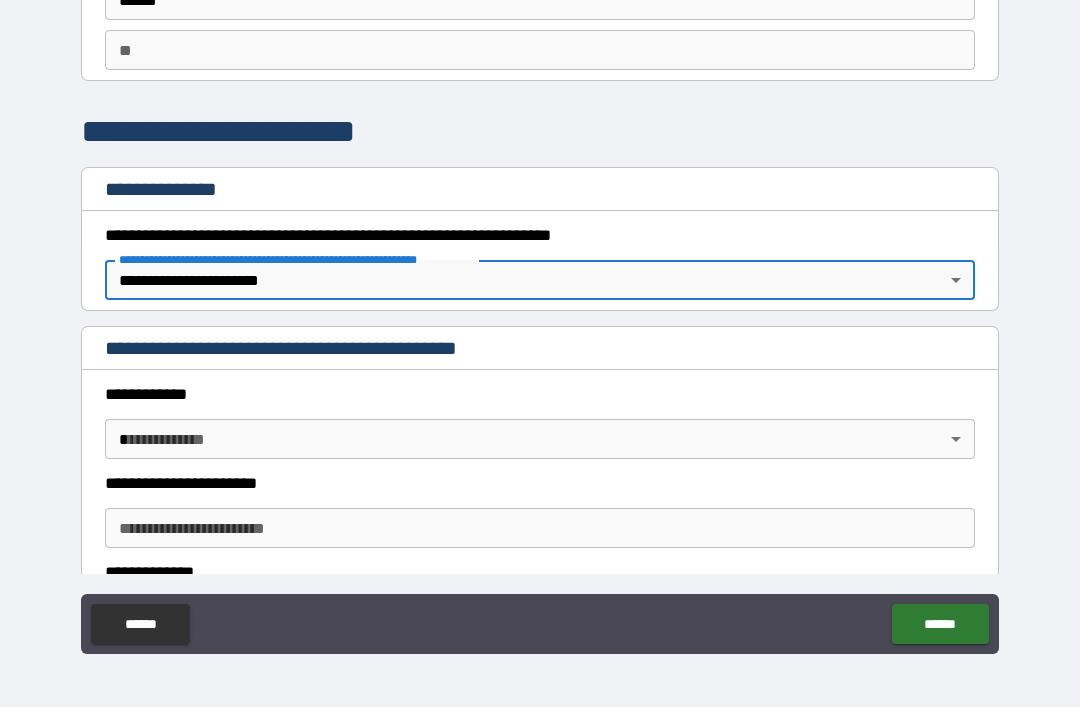 scroll, scrollTop: 168, scrollLeft: 0, axis: vertical 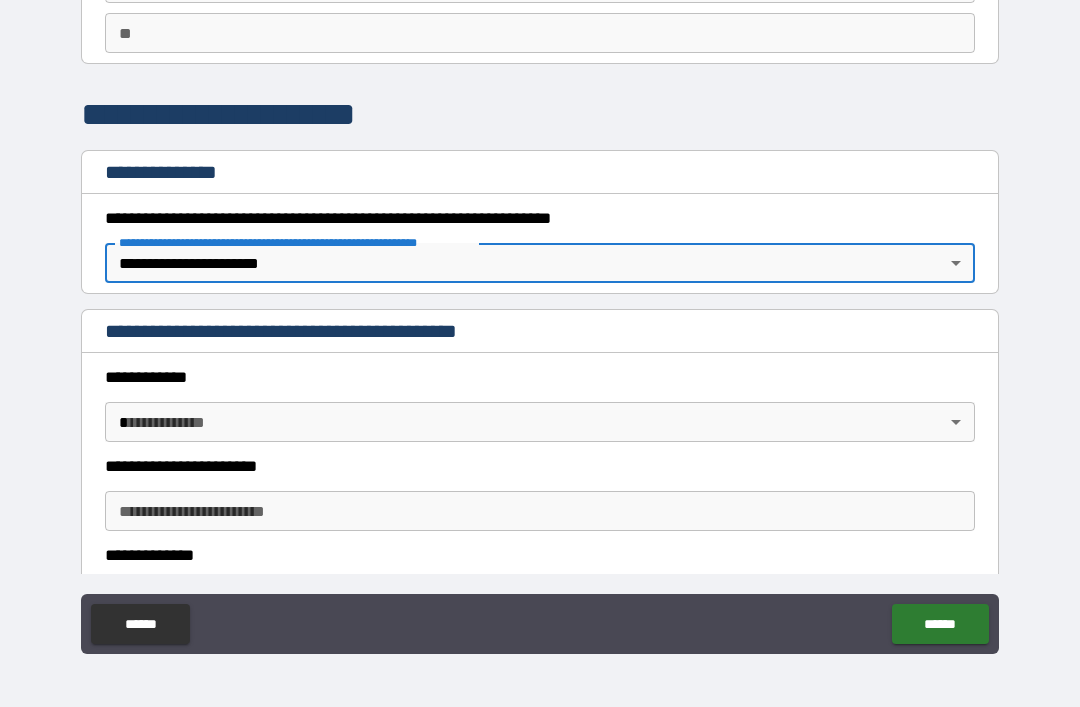 click on "**********" at bounding box center (540, 321) 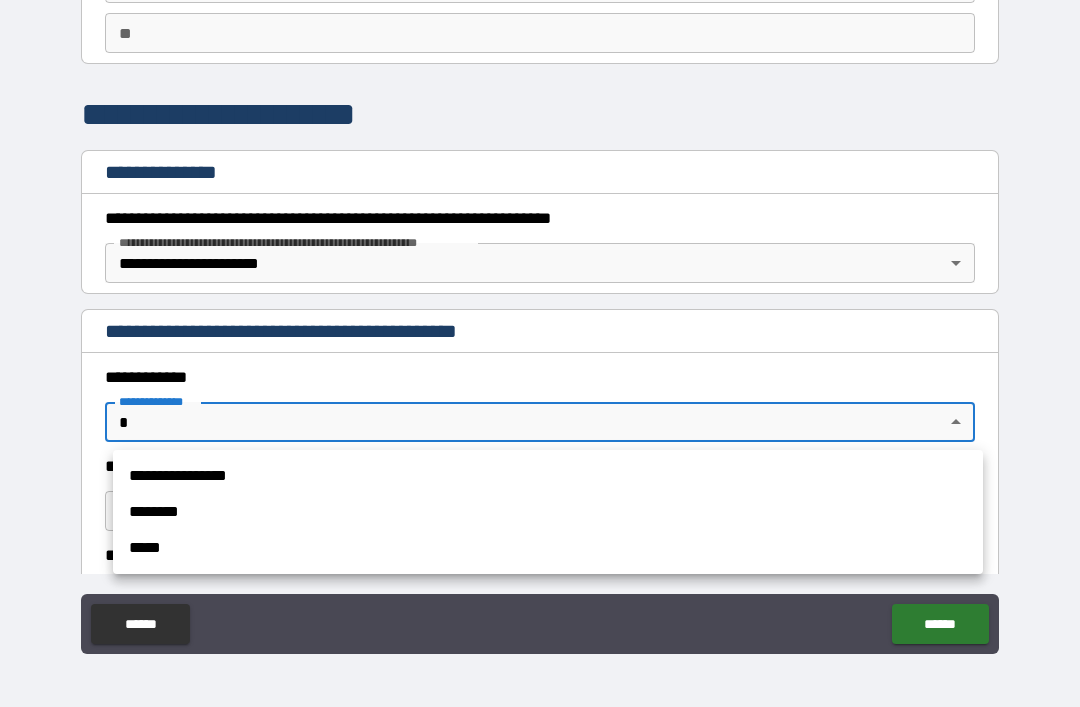 click on "**********" at bounding box center (548, 476) 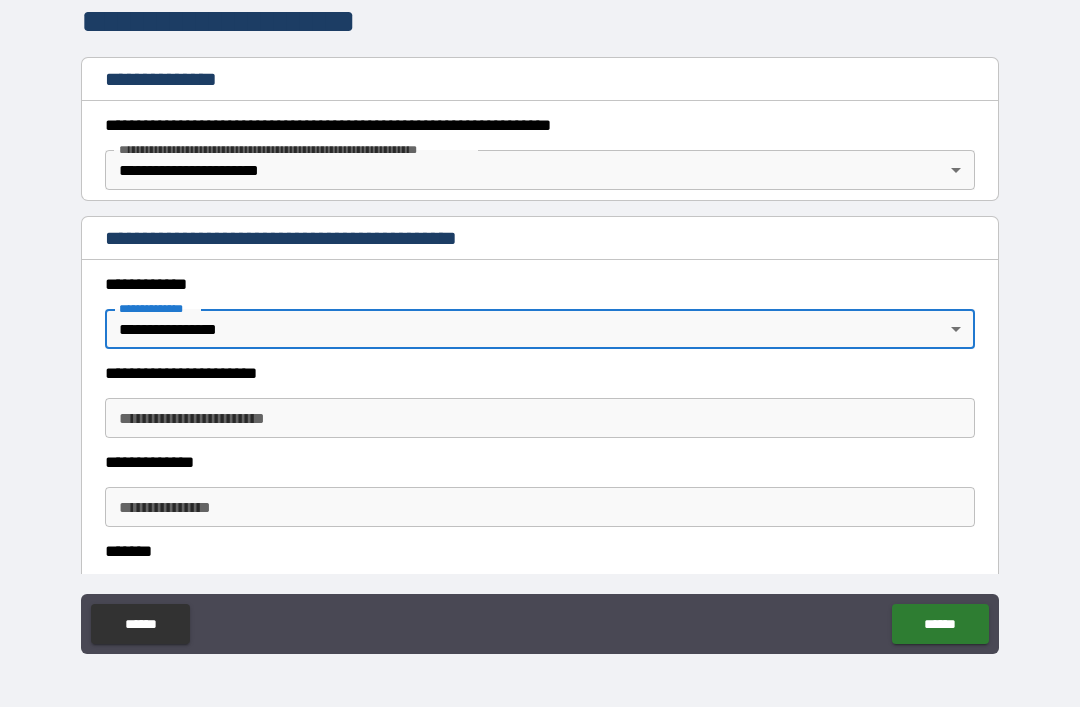scroll, scrollTop: 271, scrollLeft: 0, axis: vertical 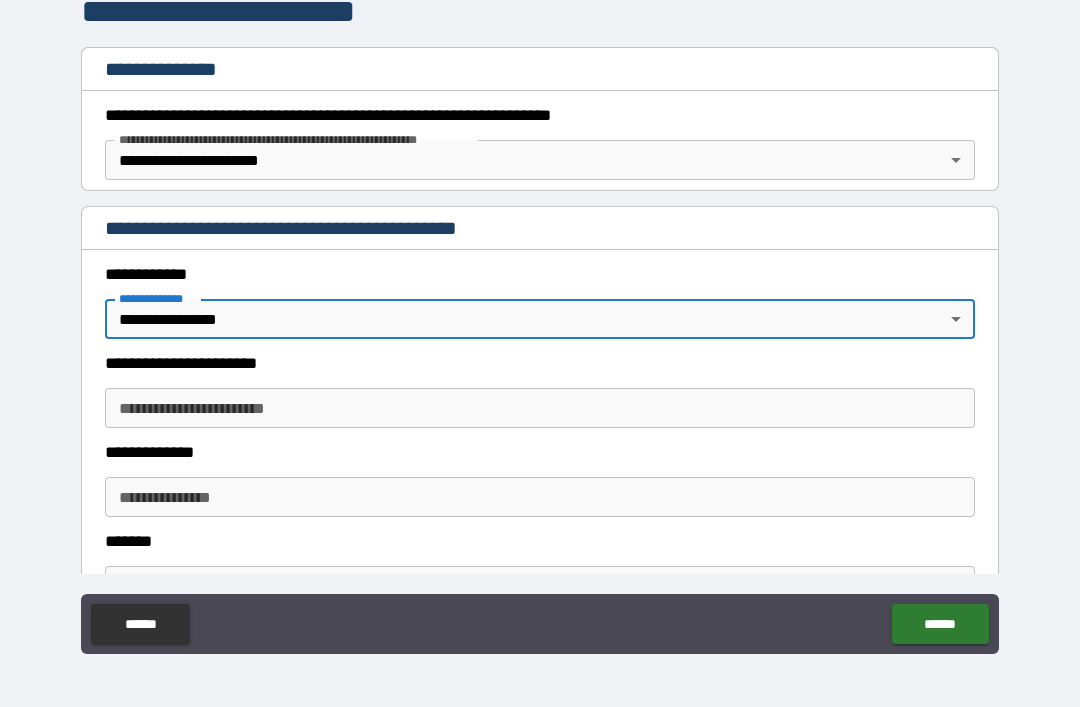 click on "**********" at bounding box center [540, 408] 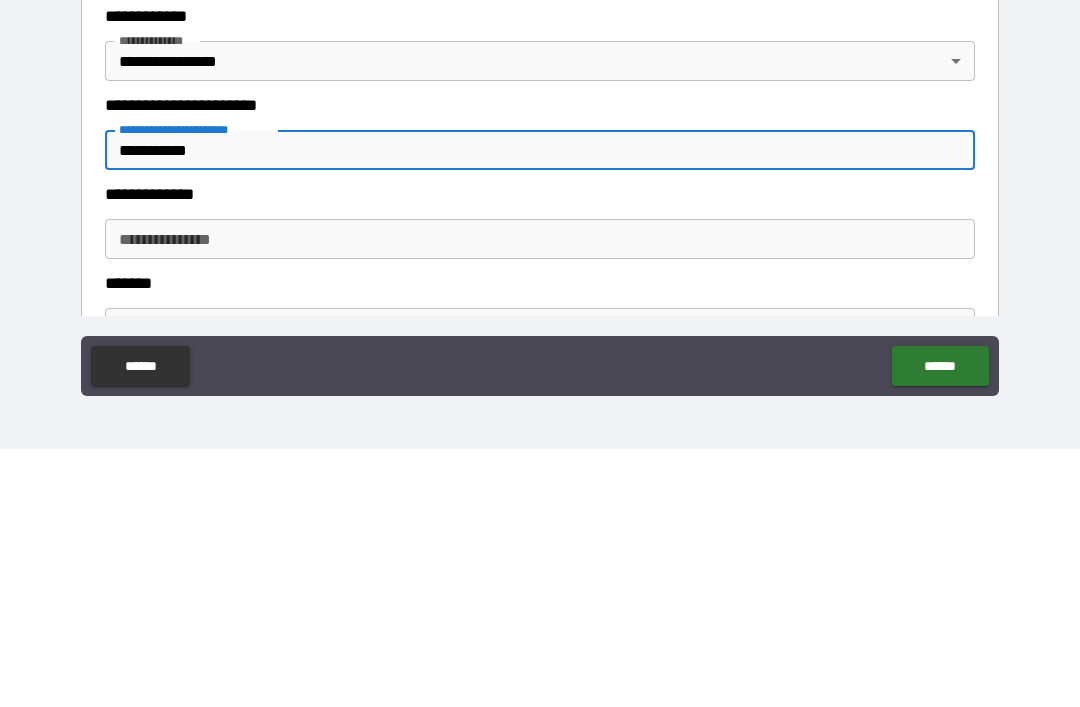 type on "**********" 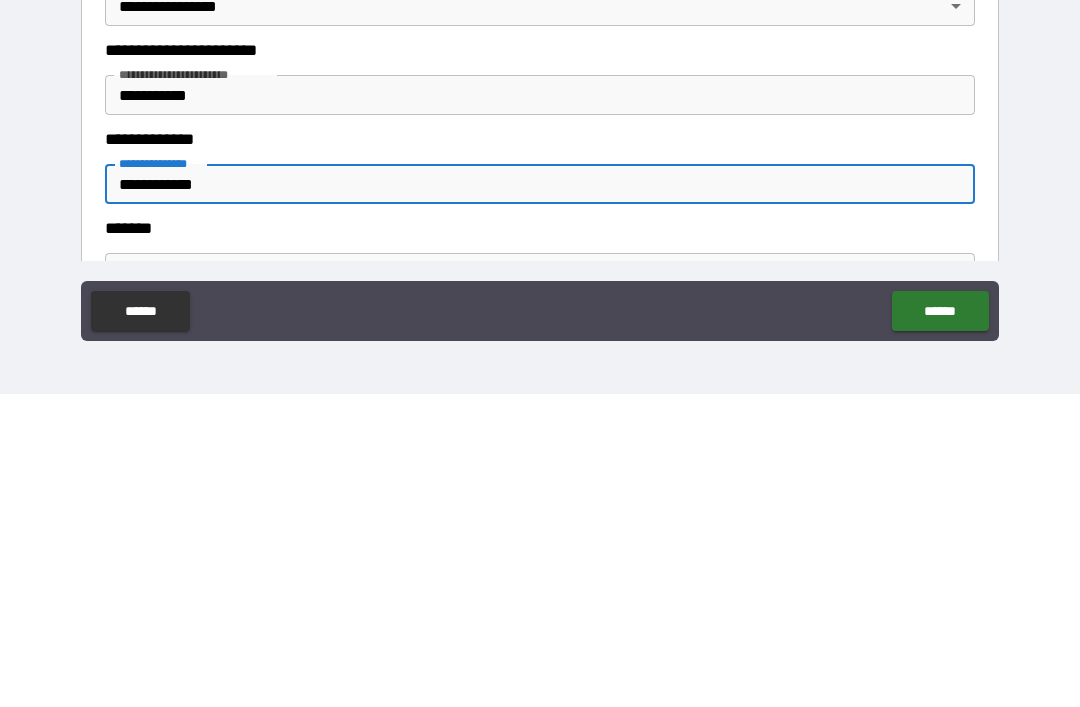 scroll, scrollTop: 372, scrollLeft: 0, axis: vertical 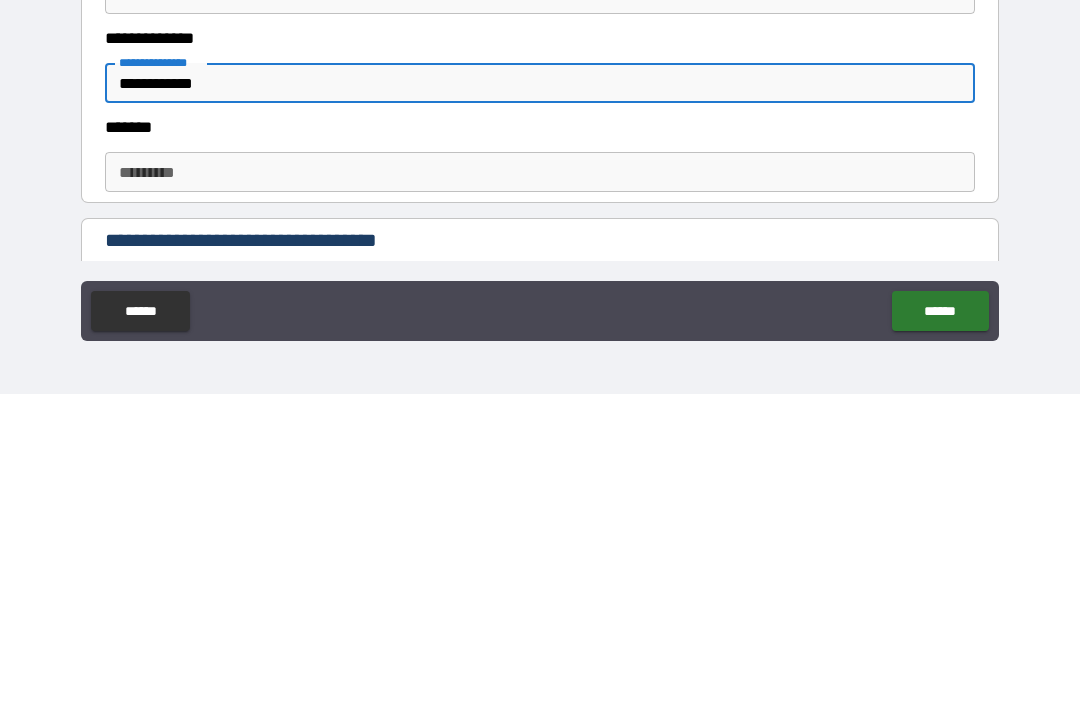 type on "**********" 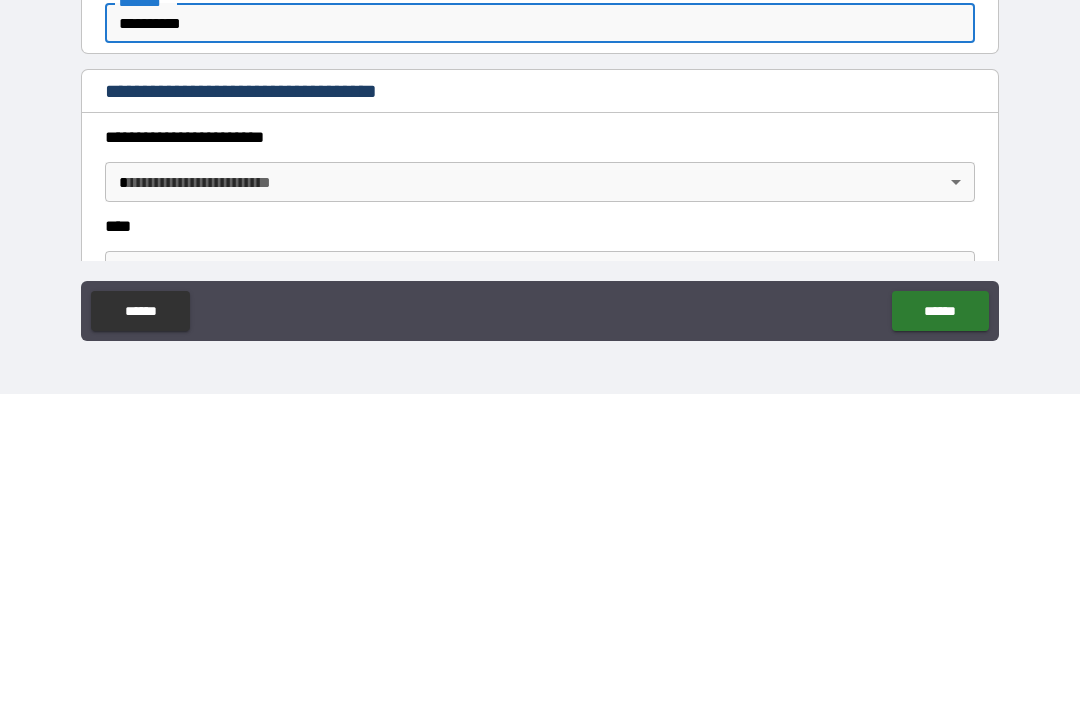 scroll, scrollTop: 534, scrollLeft: 0, axis: vertical 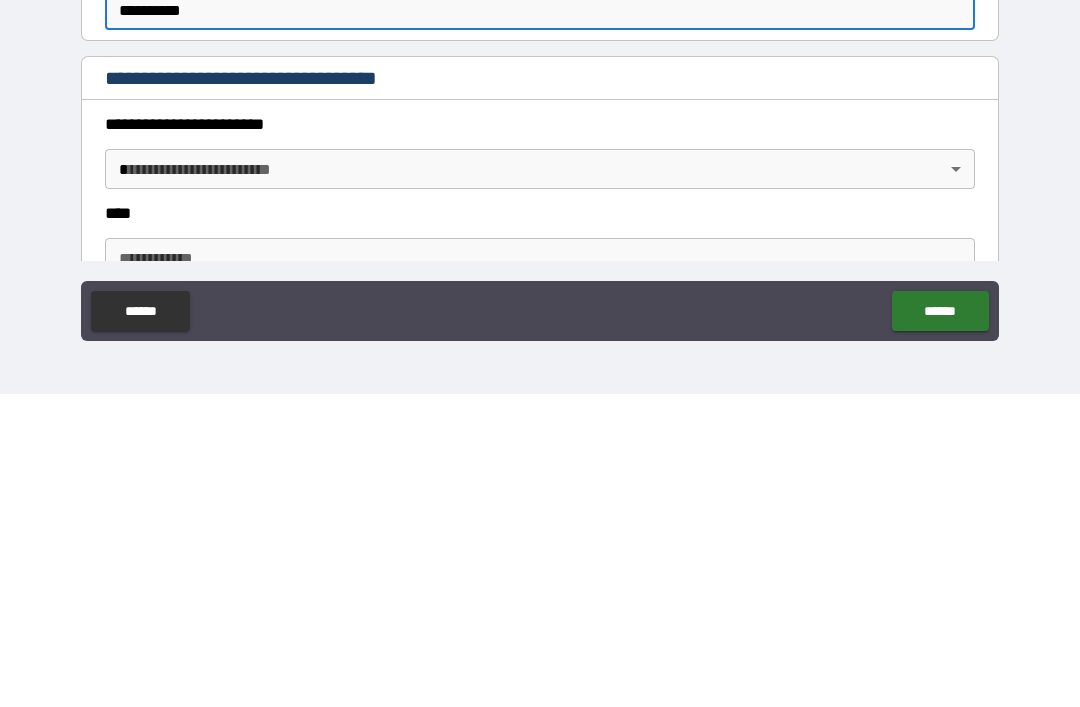 type on "**********" 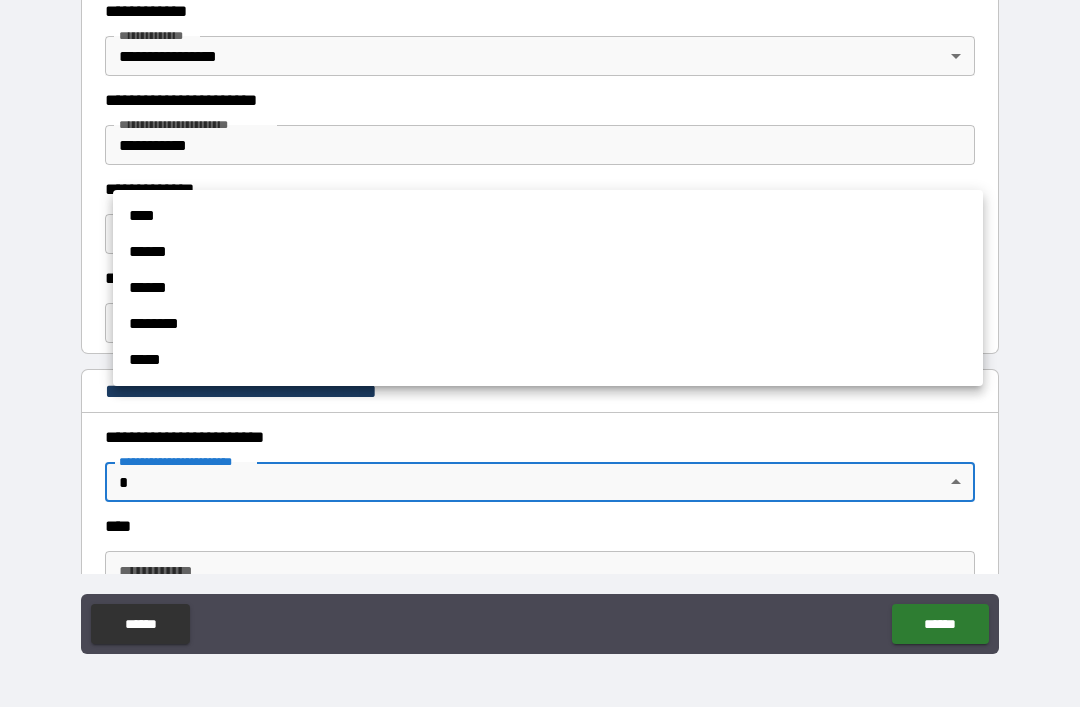click on "****" at bounding box center [548, 216] 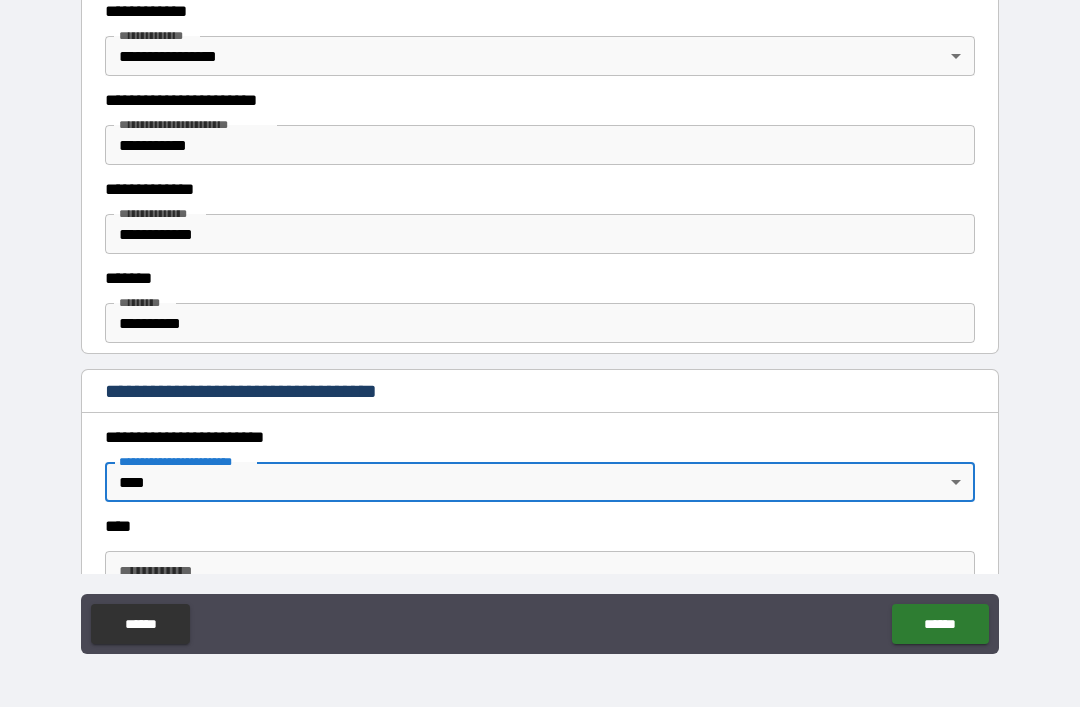type on "*" 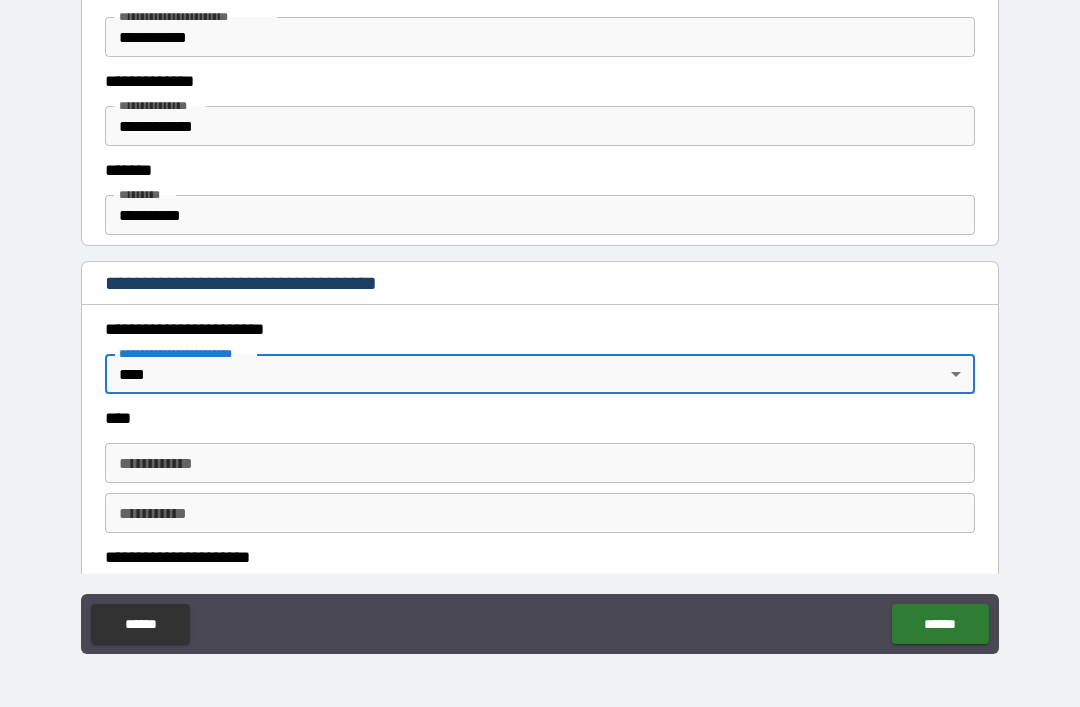 scroll, scrollTop: 660, scrollLeft: 0, axis: vertical 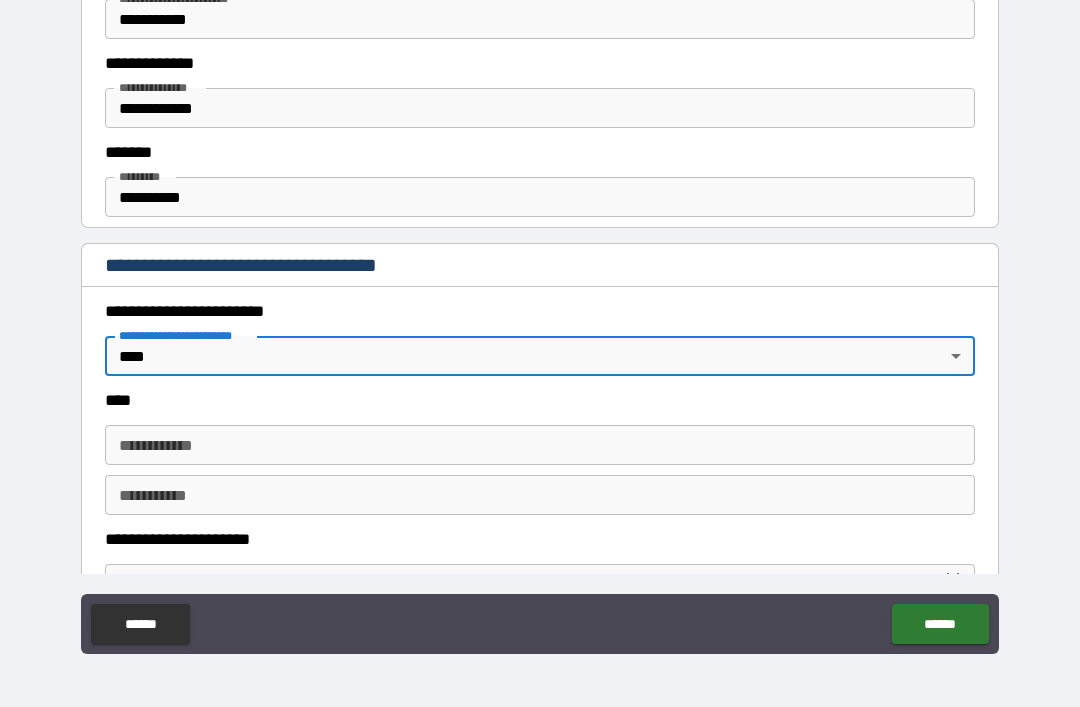 click on "**********" at bounding box center (540, 445) 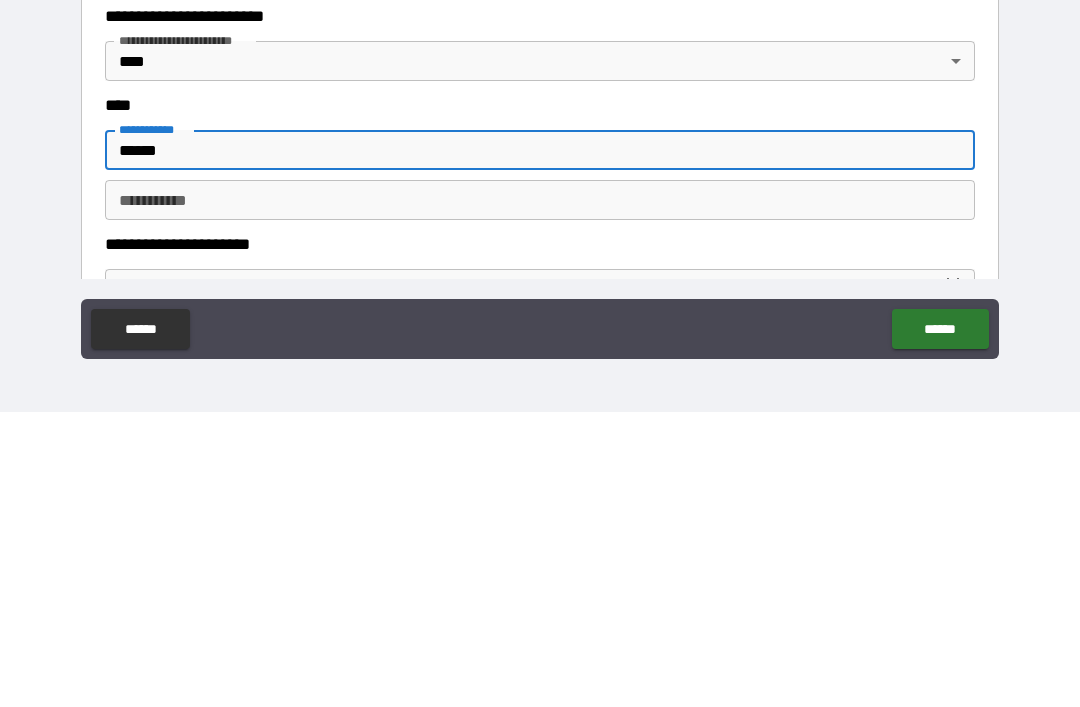 type on "******" 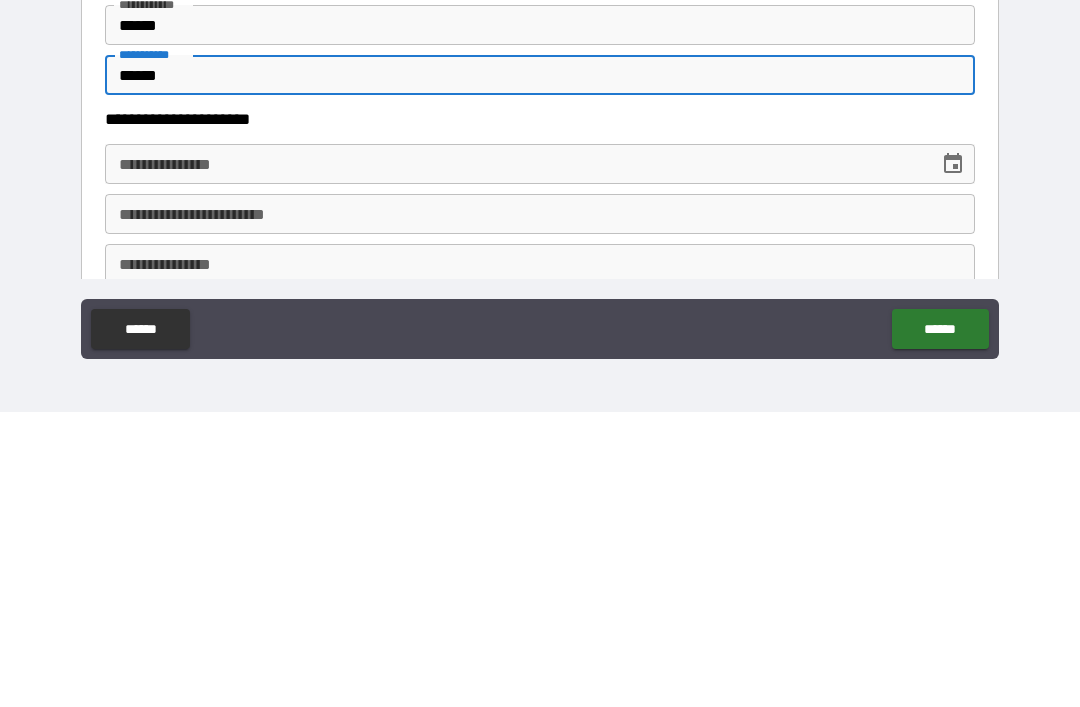 scroll, scrollTop: 785, scrollLeft: 0, axis: vertical 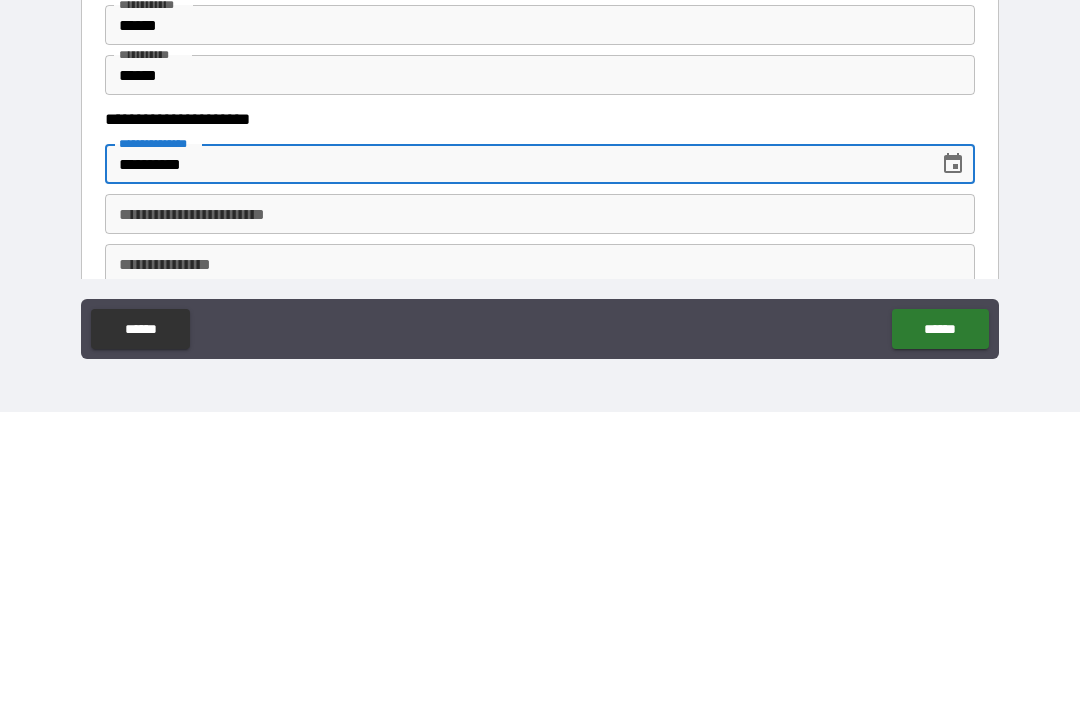 type on "**********" 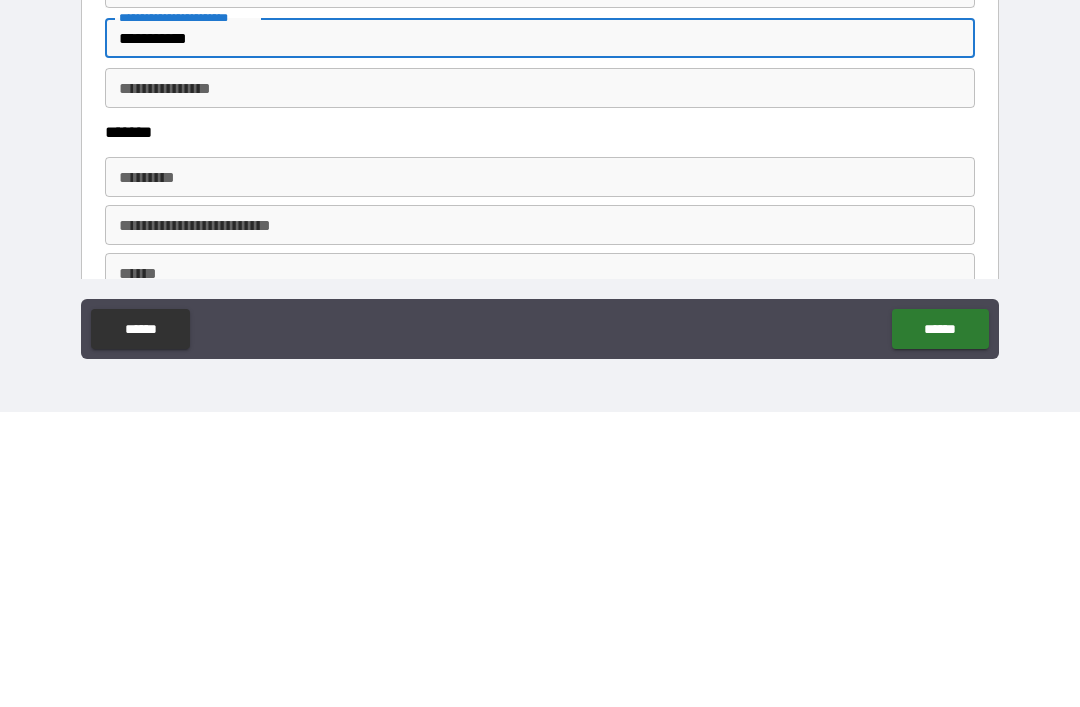 scroll, scrollTop: 974, scrollLeft: 0, axis: vertical 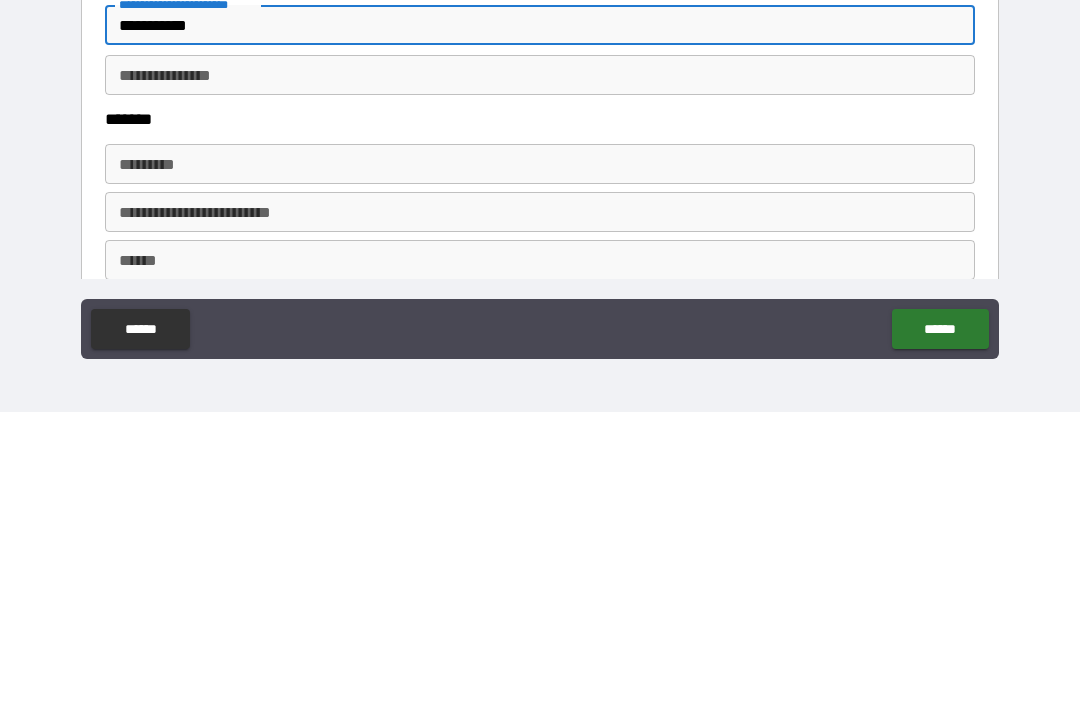 type on "**********" 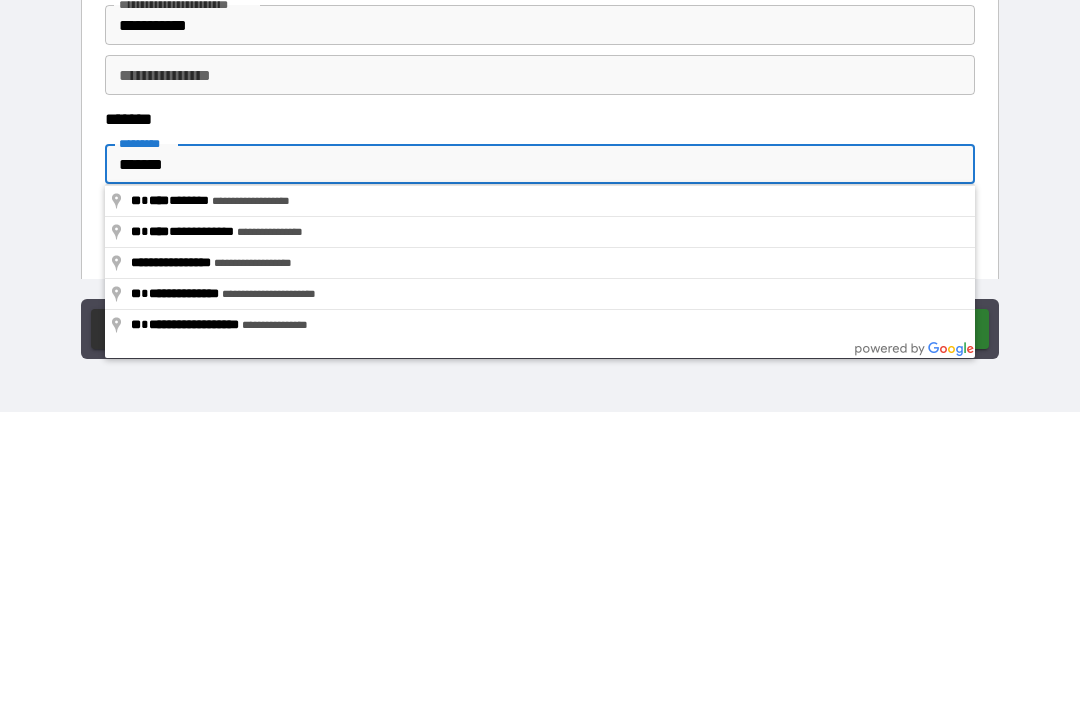 type on "**********" 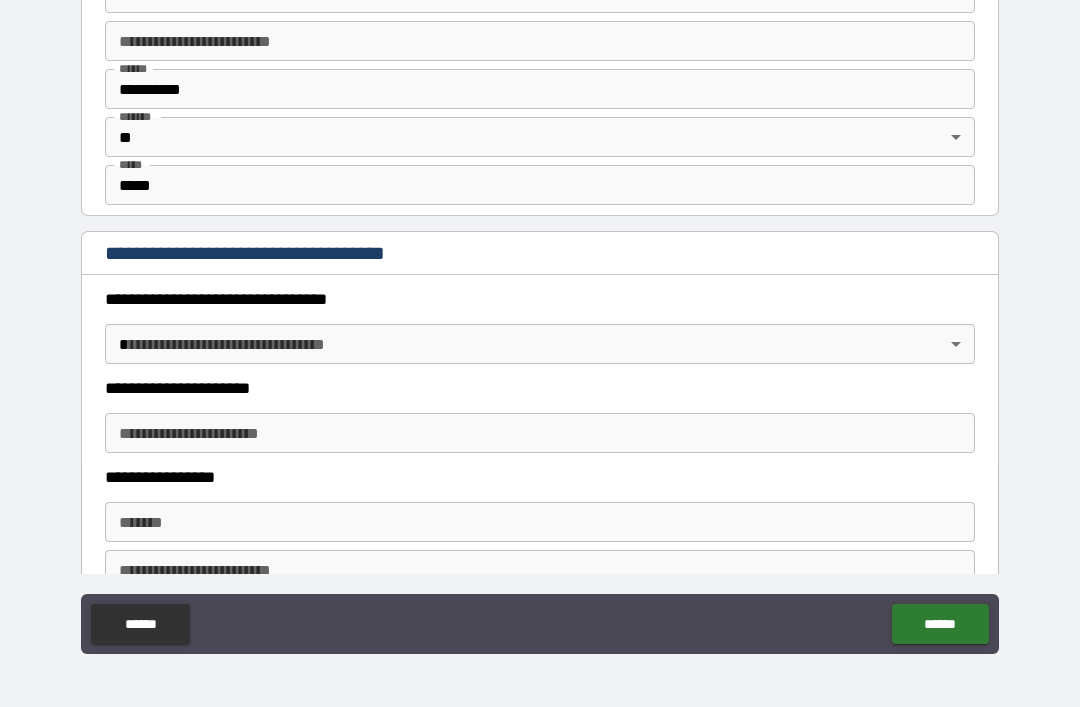 scroll, scrollTop: 1454, scrollLeft: 0, axis: vertical 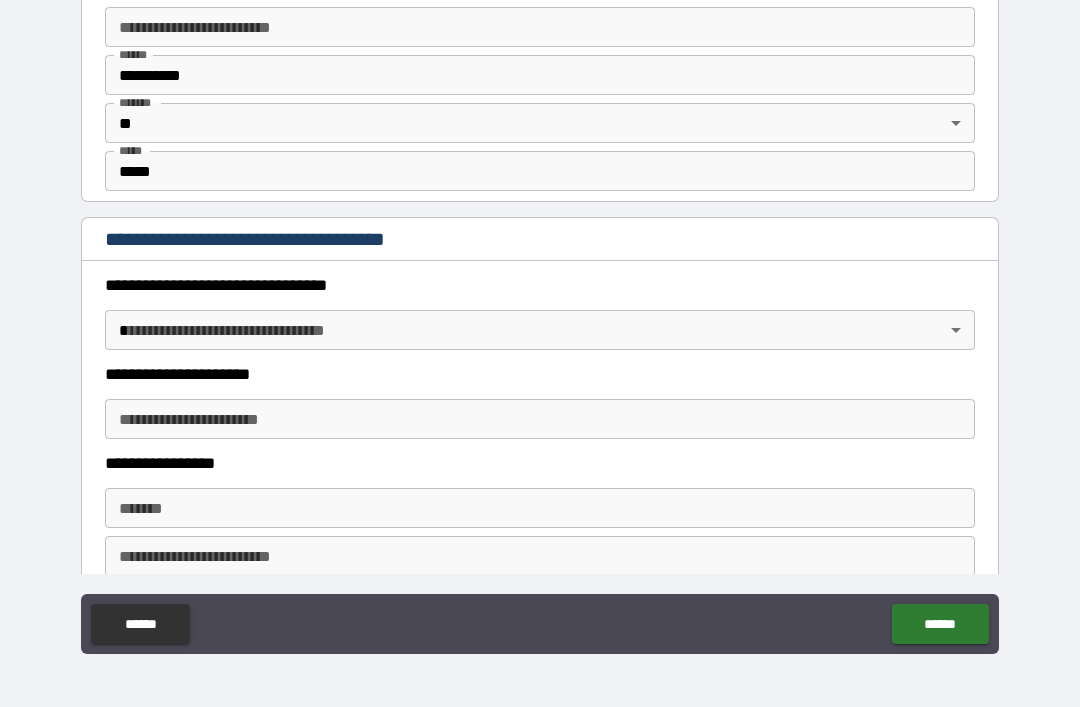 click on "**********" at bounding box center [540, 321] 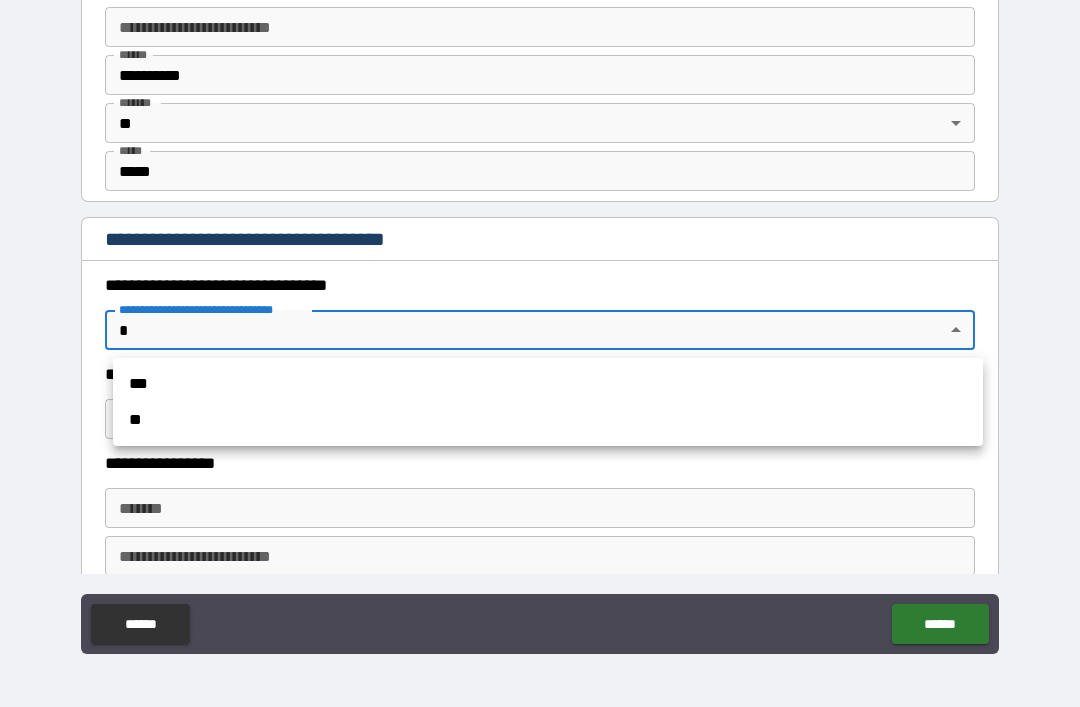 click on "***" at bounding box center (548, 384) 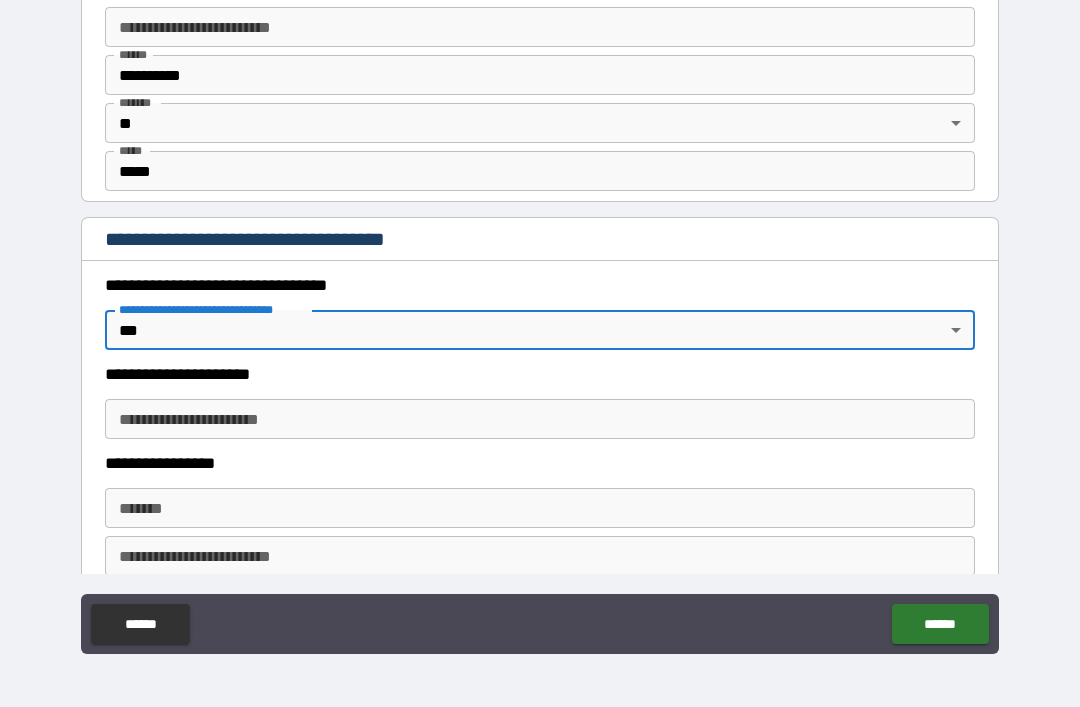 click on "**********" at bounding box center [540, 419] 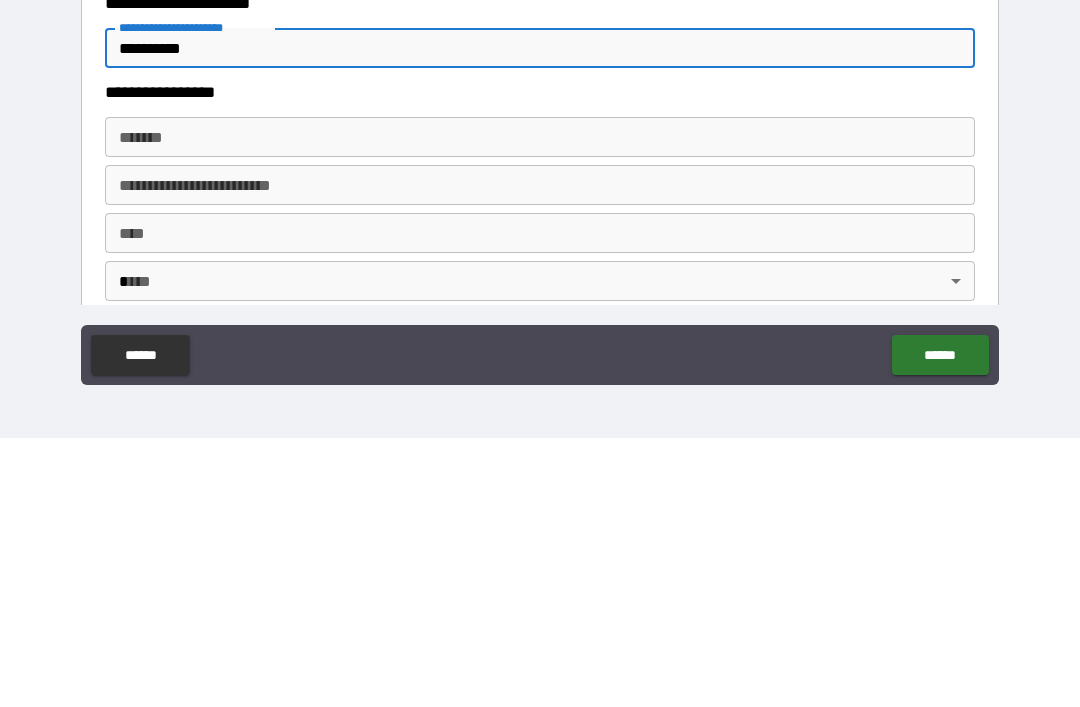 scroll, scrollTop: 1558, scrollLeft: 0, axis: vertical 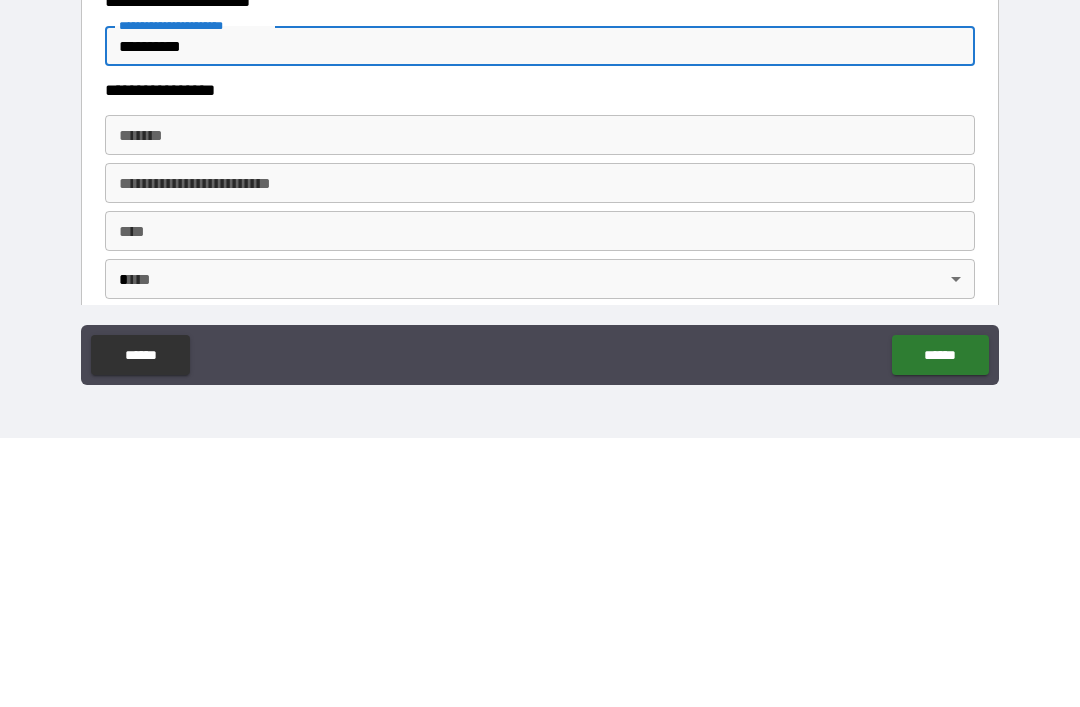 type on "**********" 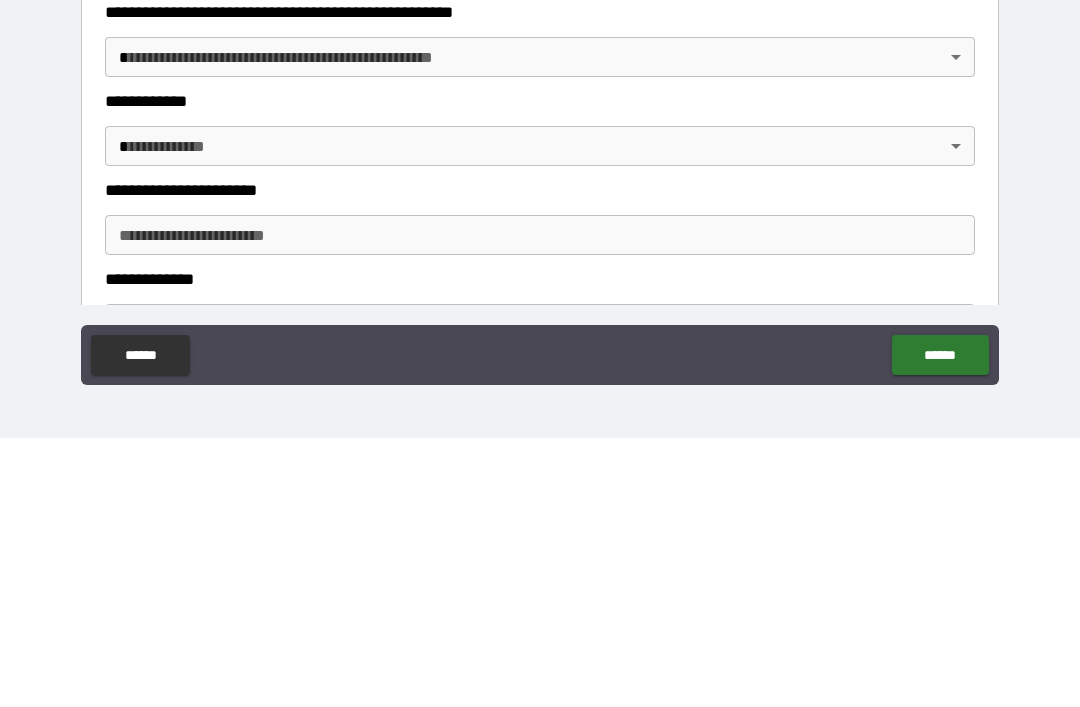 scroll, scrollTop: 1985, scrollLeft: 0, axis: vertical 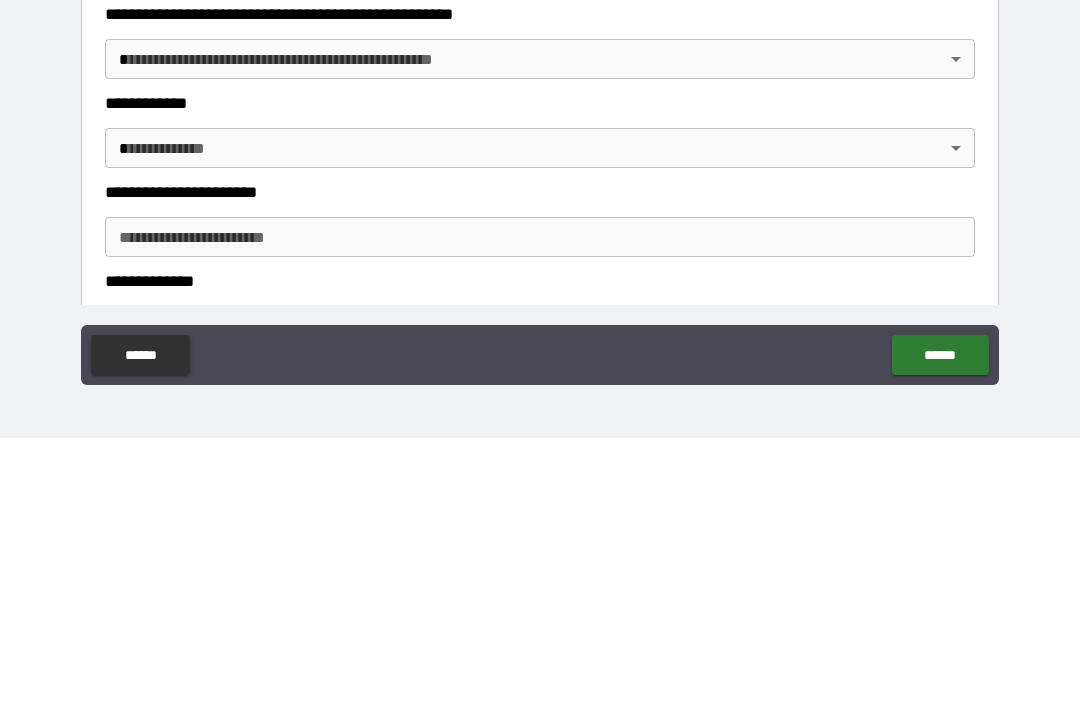 click on "**********" at bounding box center (540, 321) 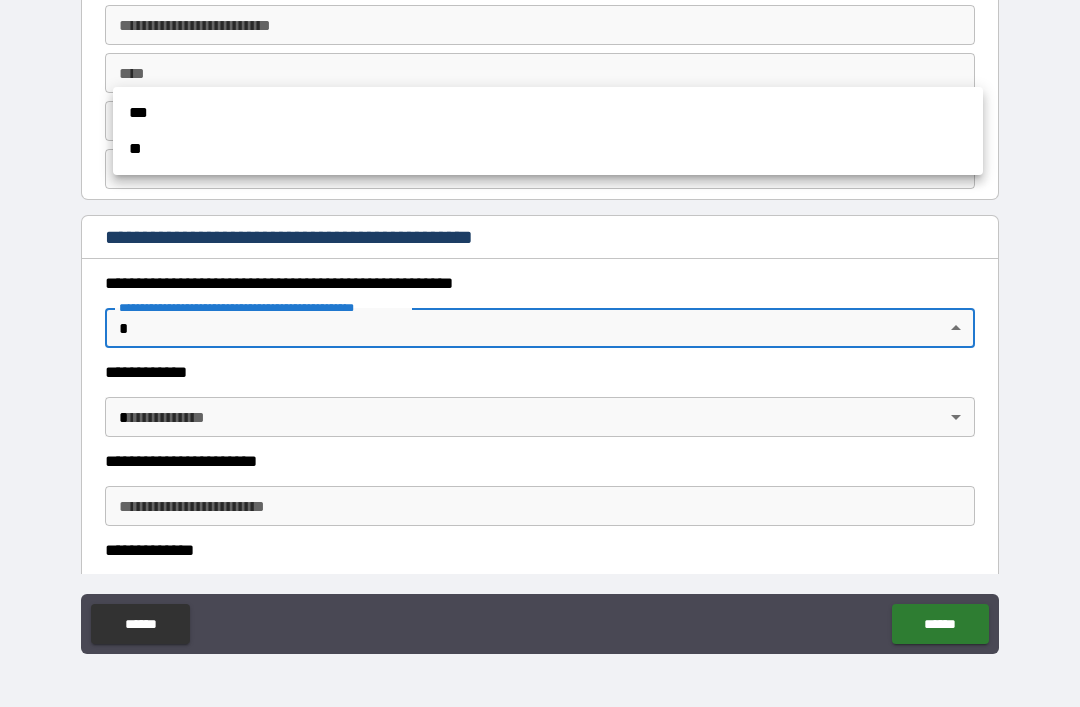 click at bounding box center [540, 353] 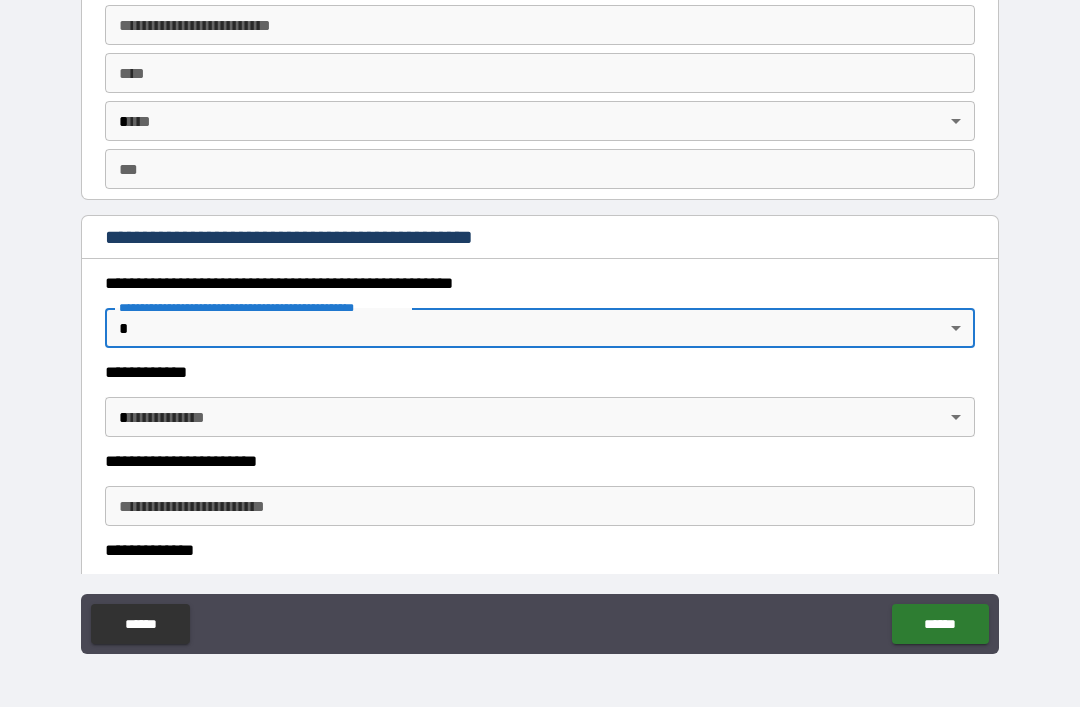 click on "**********" at bounding box center [540, 321] 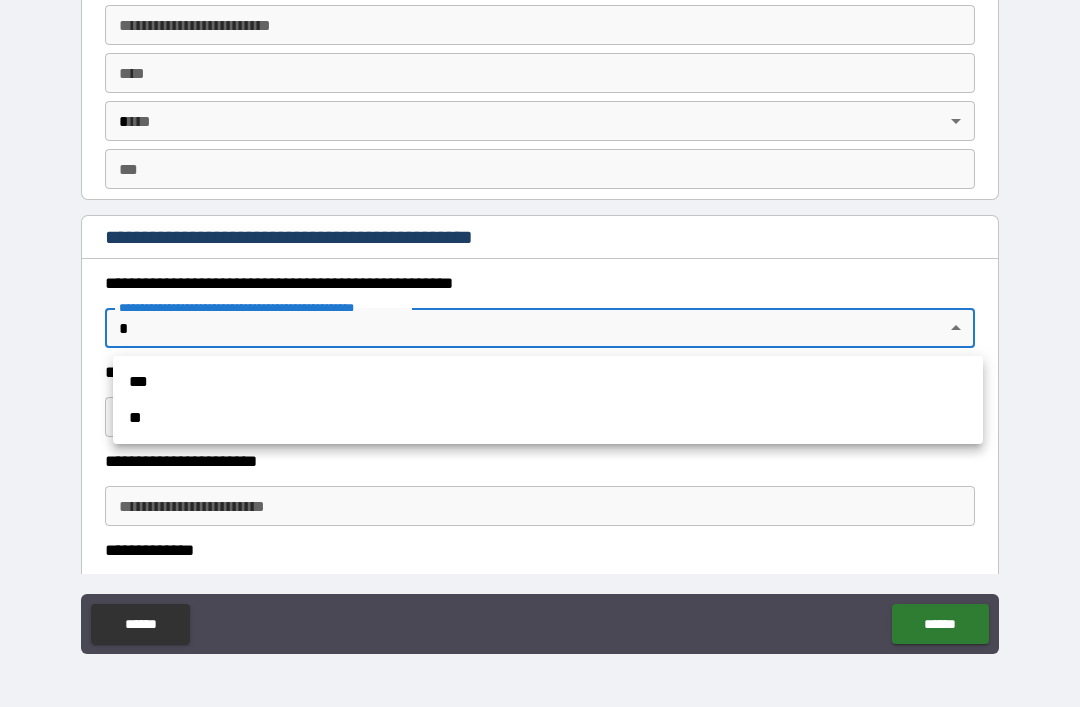 click on "**" at bounding box center (548, 418) 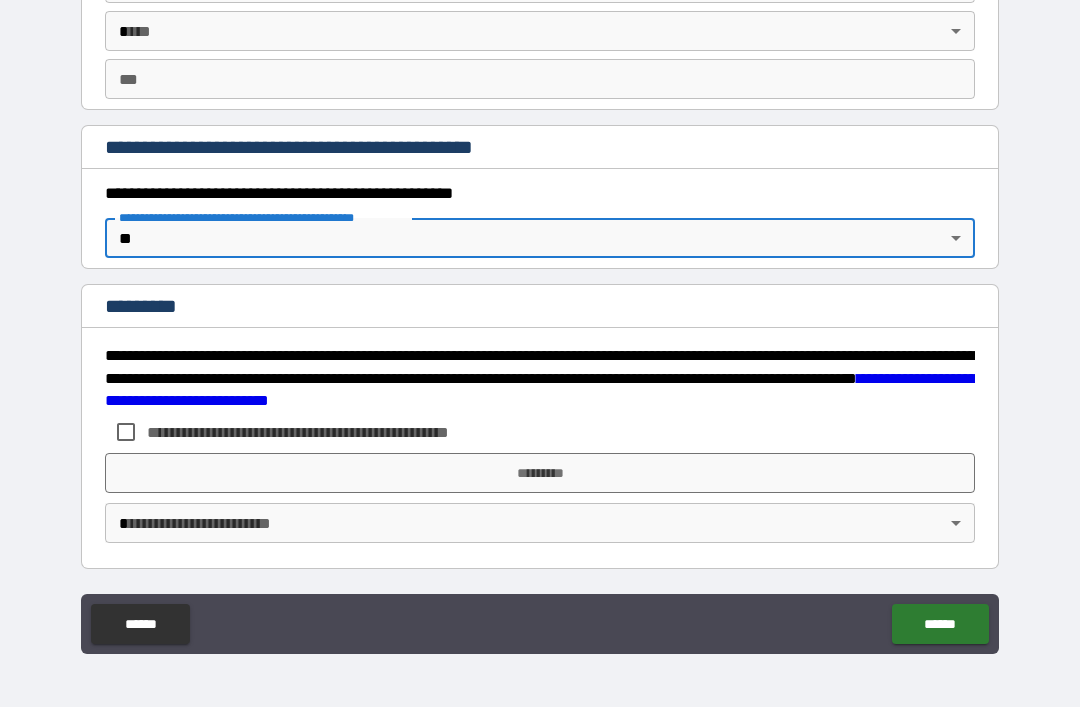 scroll, scrollTop: 2075, scrollLeft: 0, axis: vertical 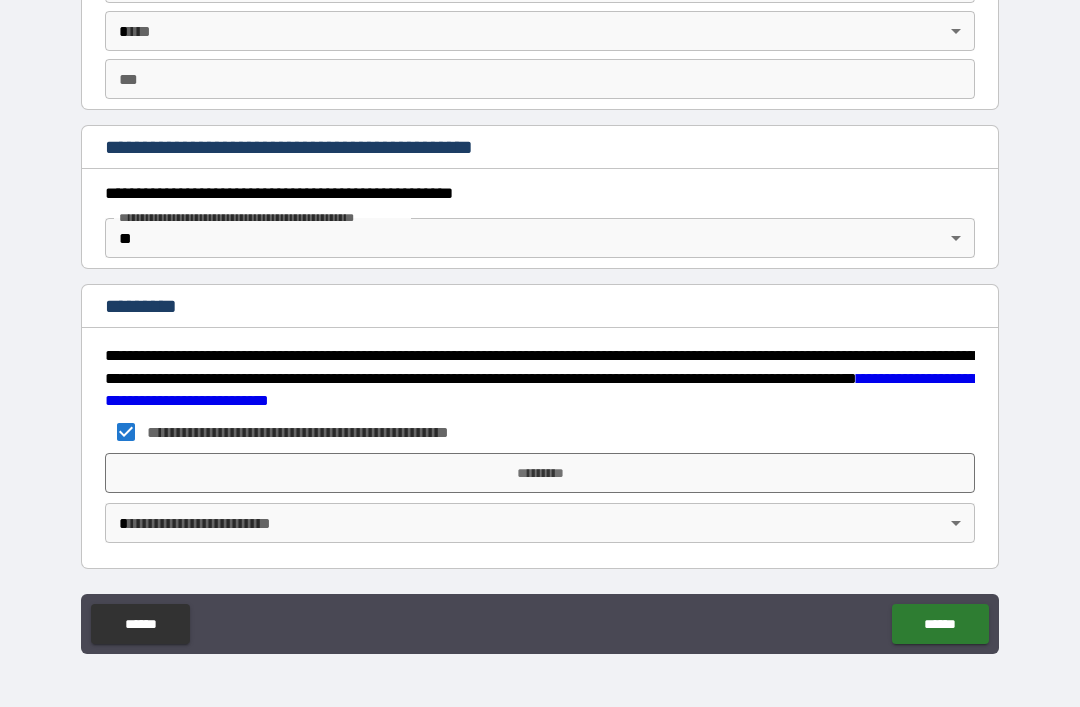 click on "*********" at bounding box center [540, 473] 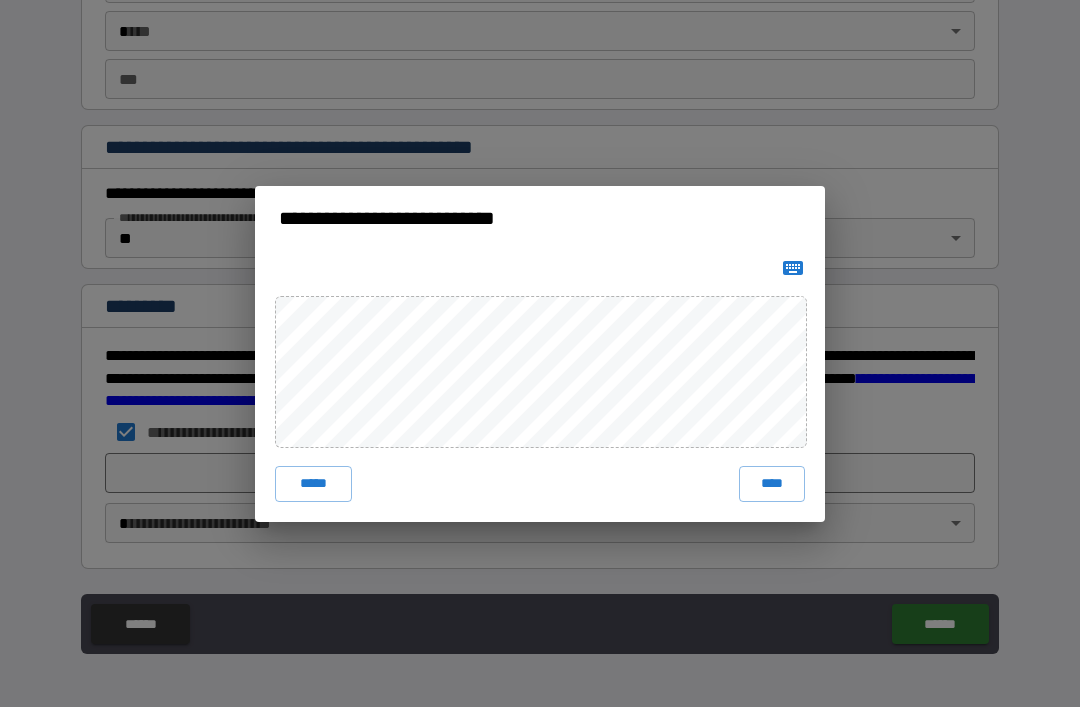 click on "****" at bounding box center (772, 484) 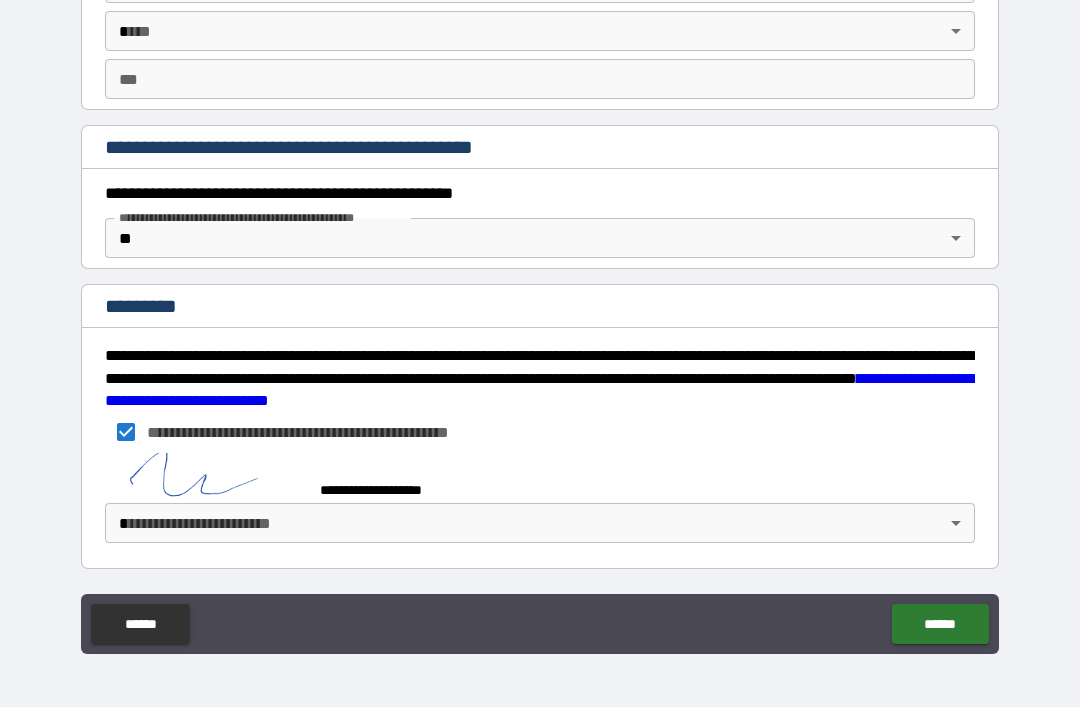 scroll, scrollTop: 2065, scrollLeft: 0, axis: vertical 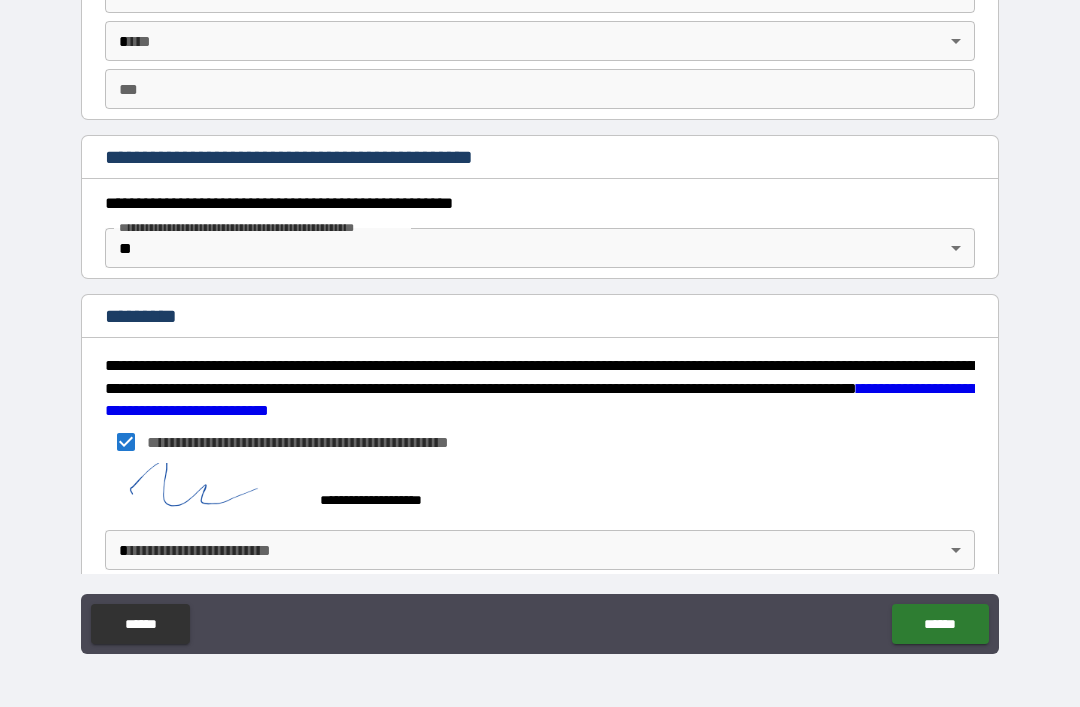 click on "**********" at bounding box center [540, 321] 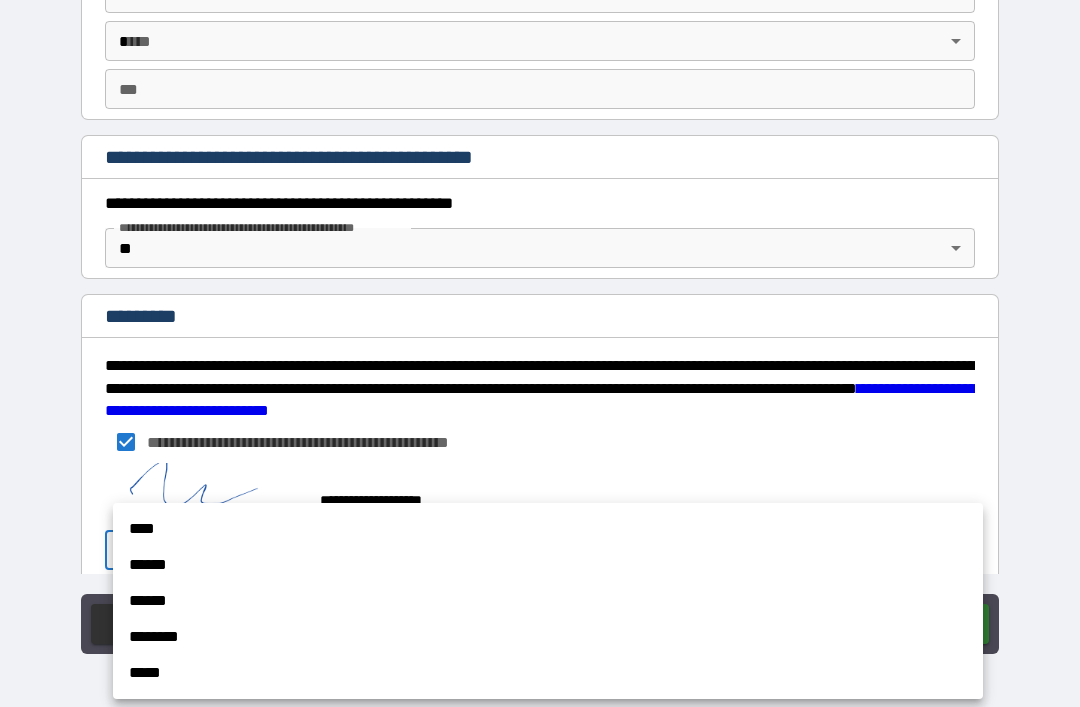 click on "****" at bounding box center (548, 529) 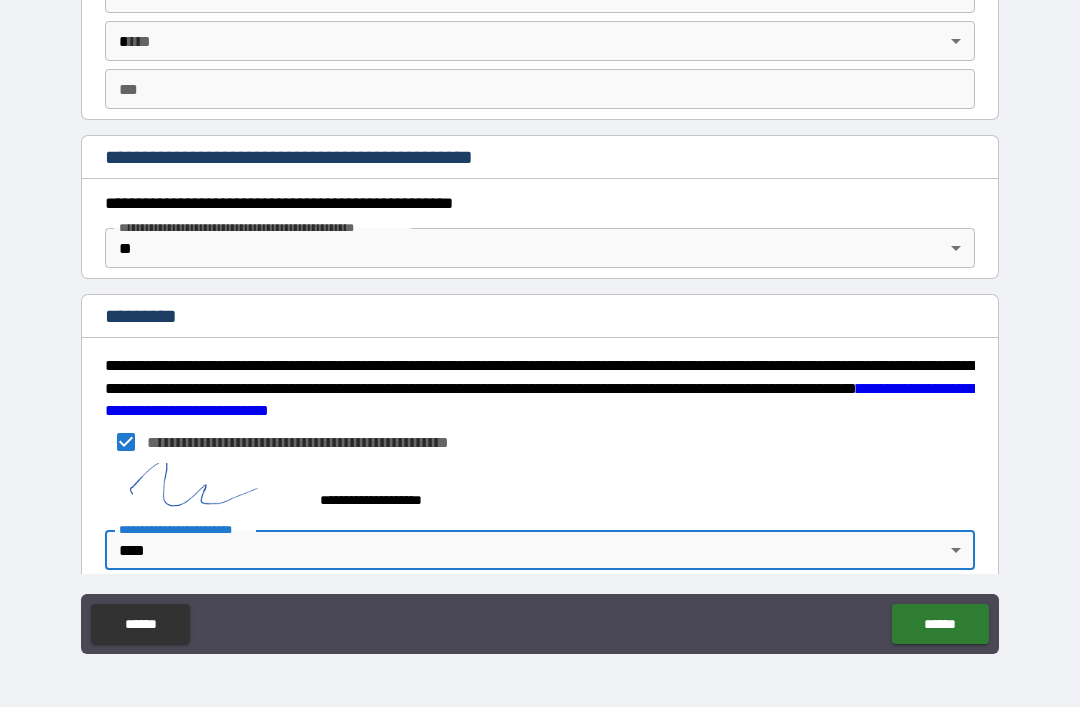 click on "******" at bounding box center [940, 624] 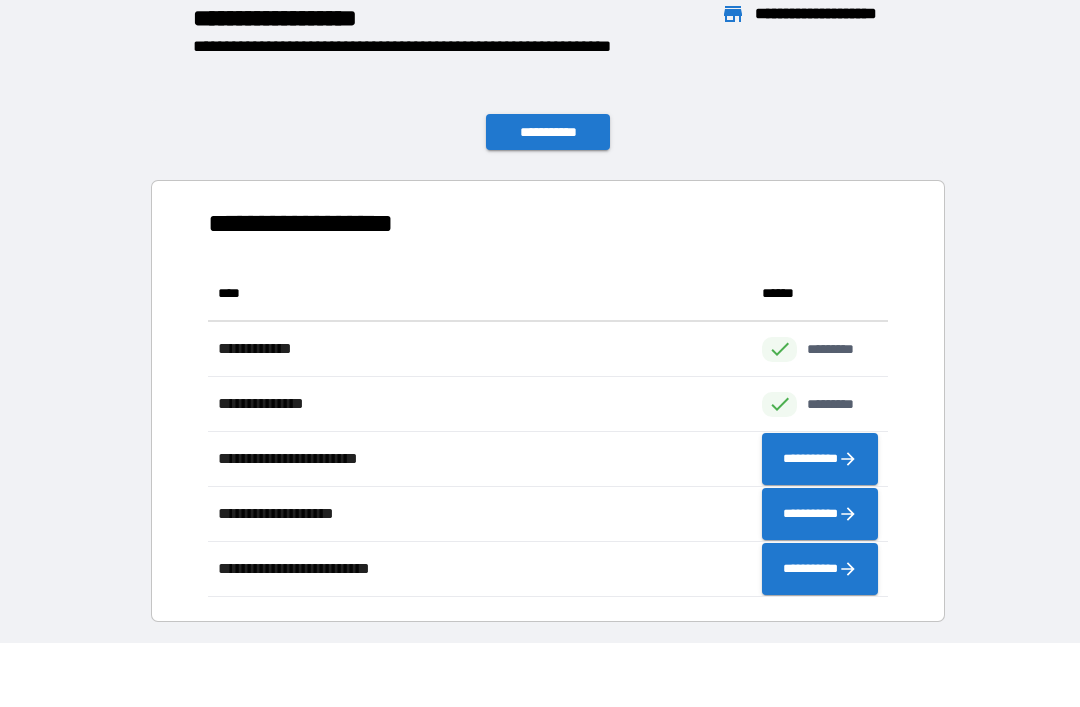 scroll, scrollTop: 1, scrollLeft: 1, axis: both 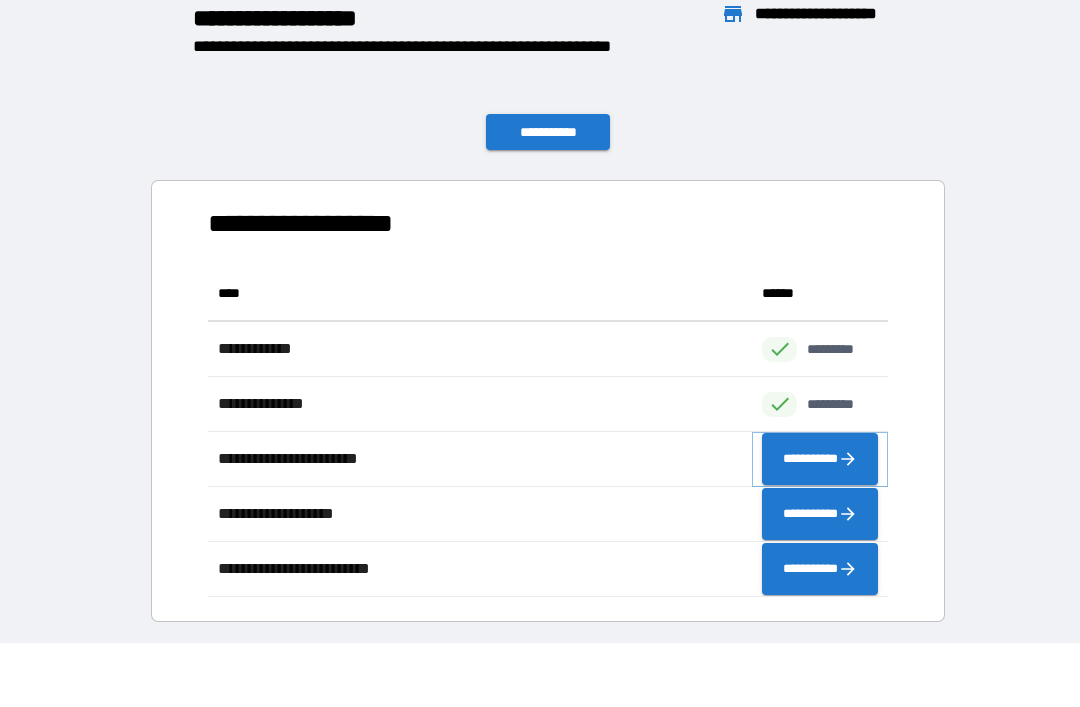 click on "**********" at bounding box center (820, 459) 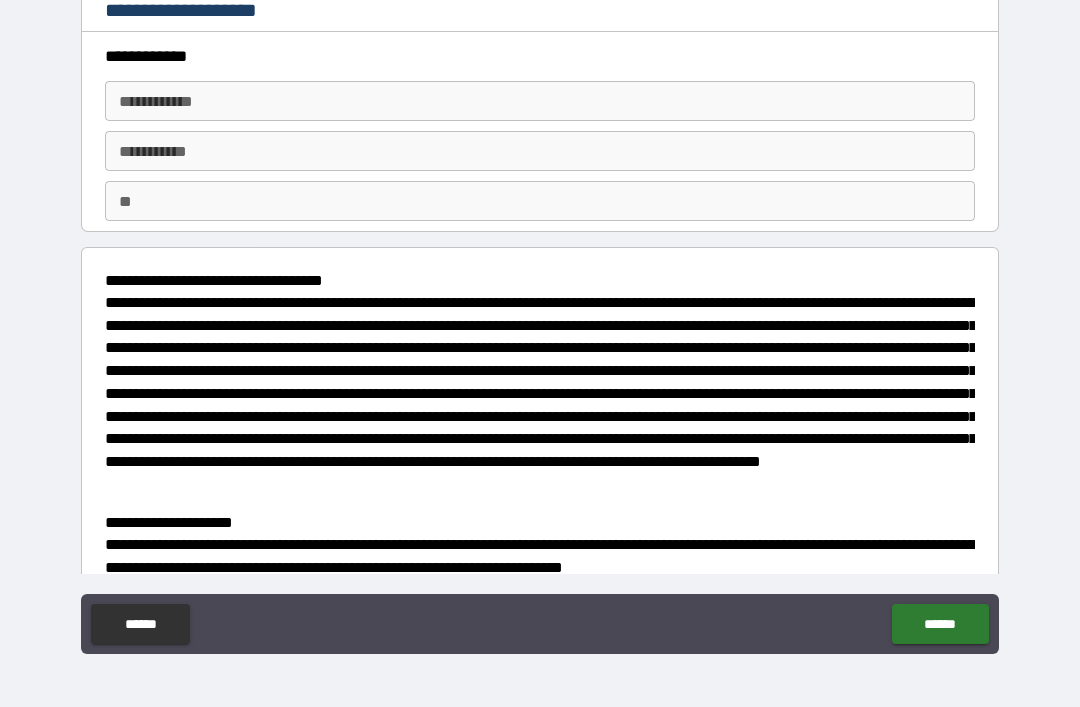 click on "**********" at bounding box center (540, 101) 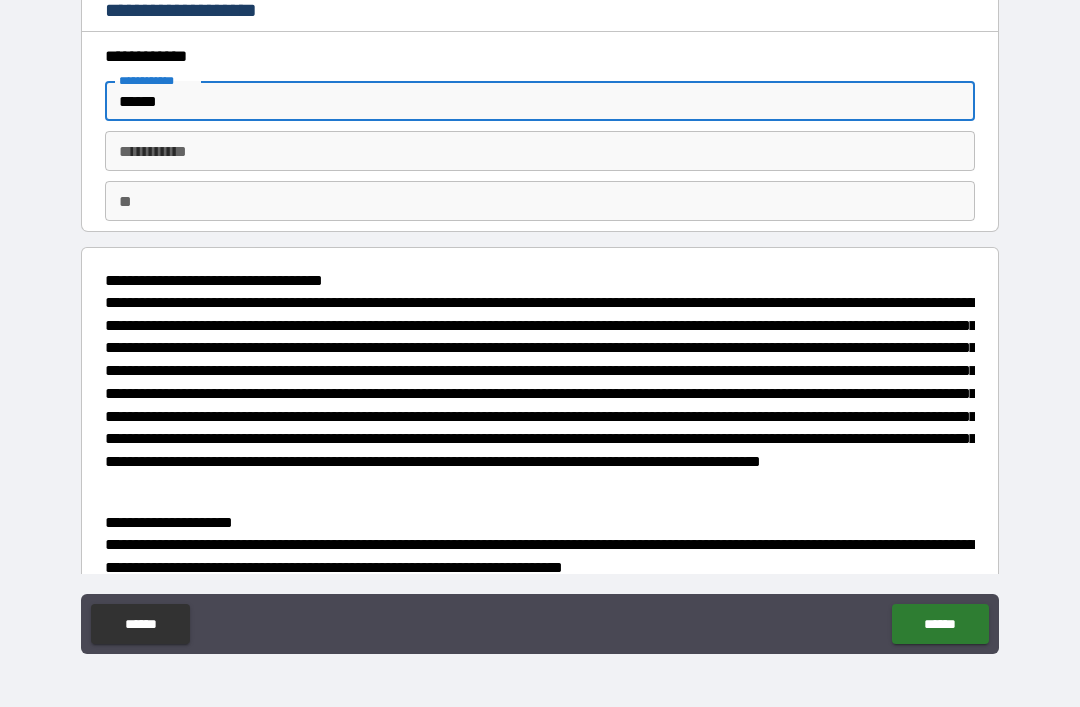 type on "******" 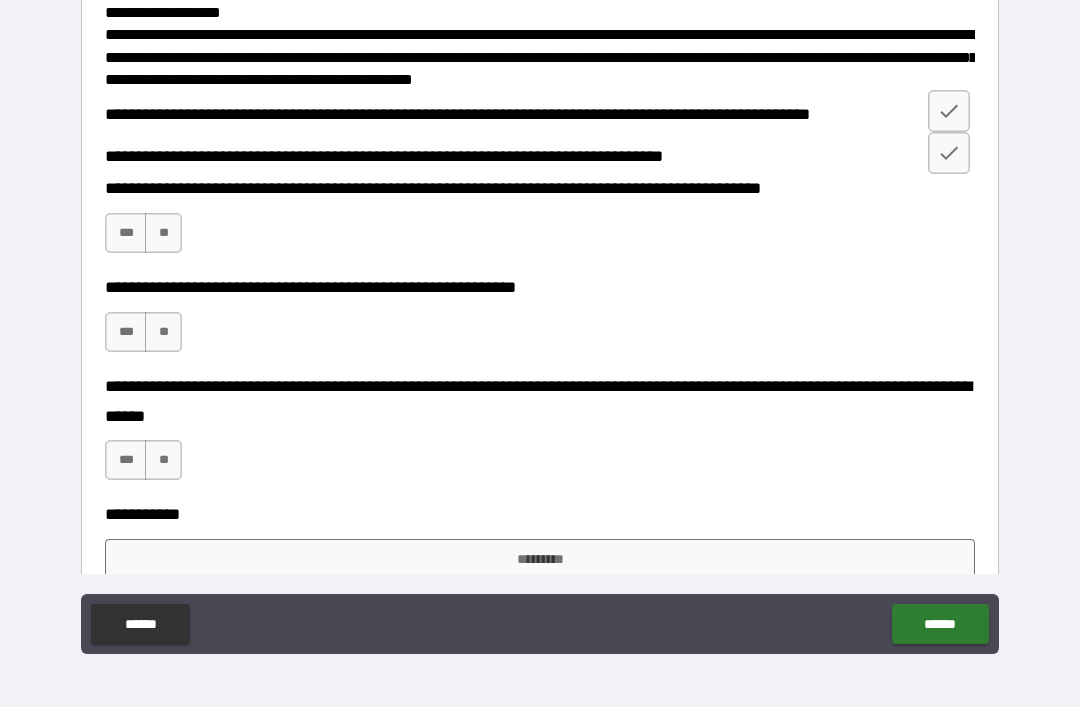 scroll, scrollTop: 744, scrollLeft: 0, axis: vertical 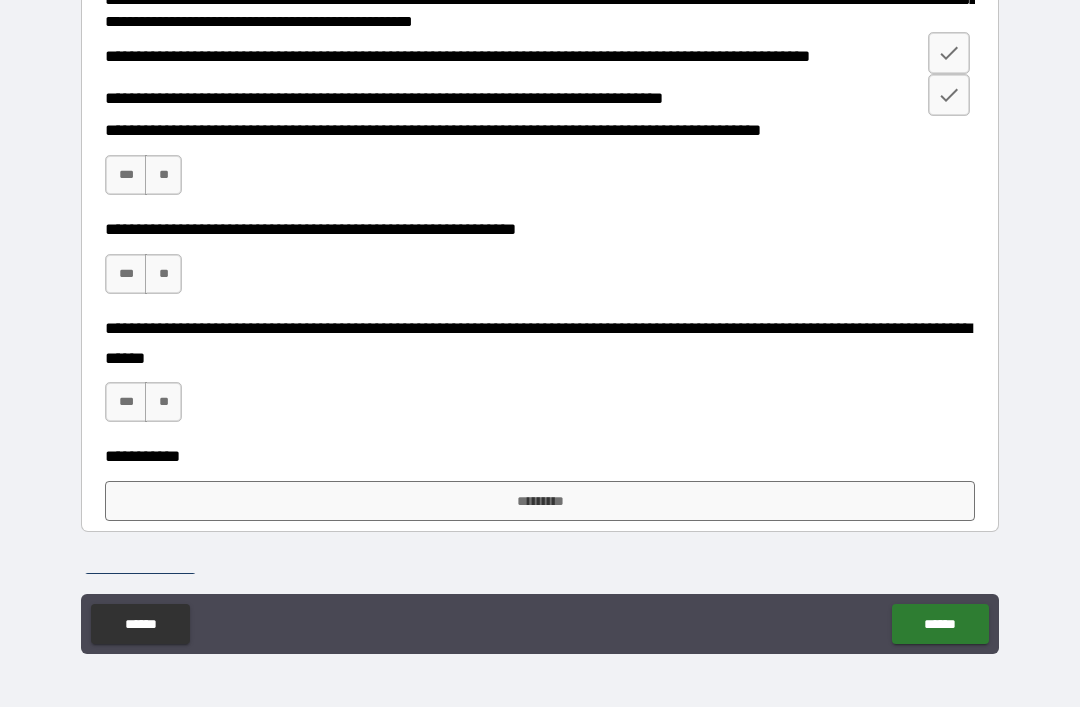 type on "******" 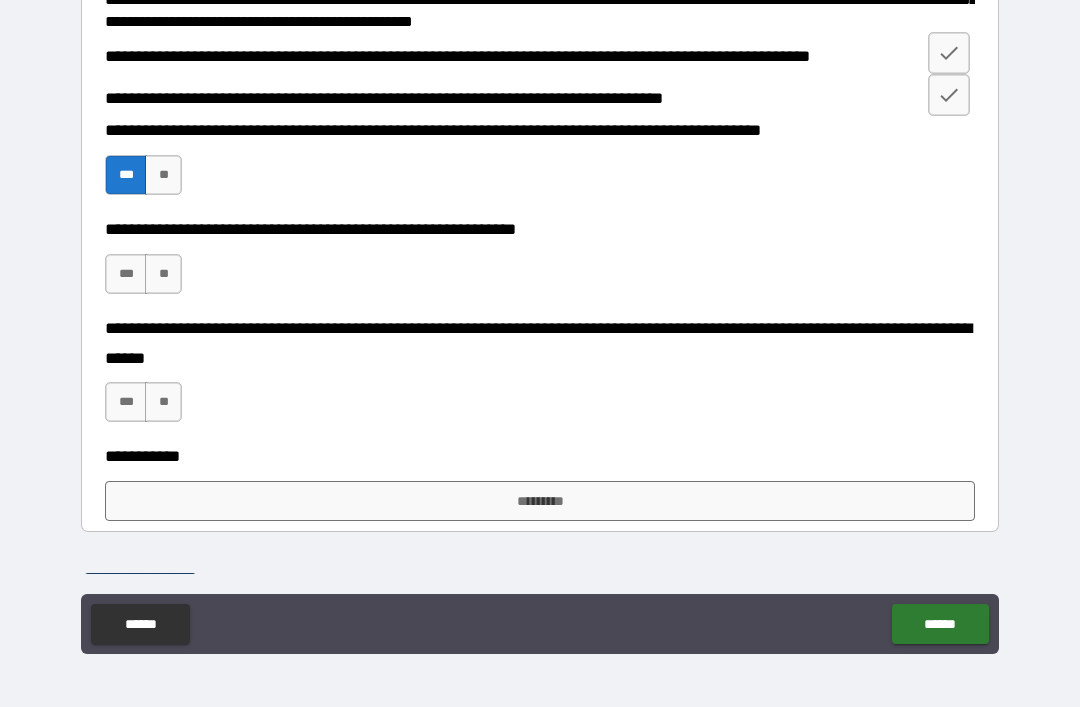 click on "***" at bounding box center [126, 274] 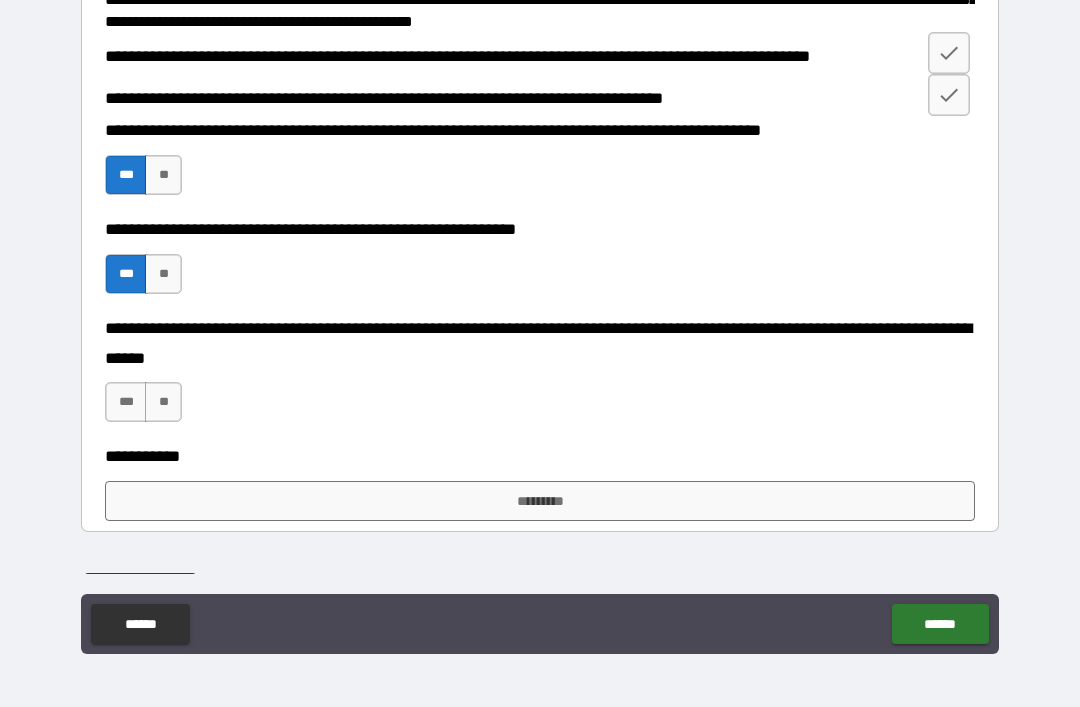 click on "***" at bounding box center [126, 402] 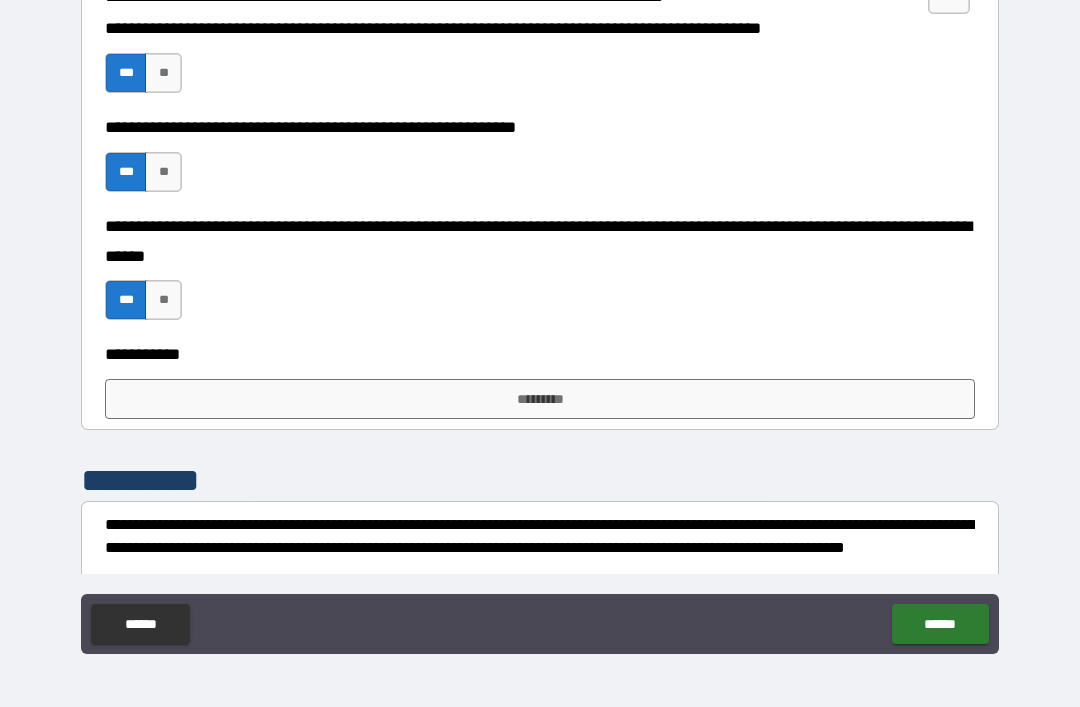 scroll, scrollTop: 869, scrollLeft: 0, axis: vertical 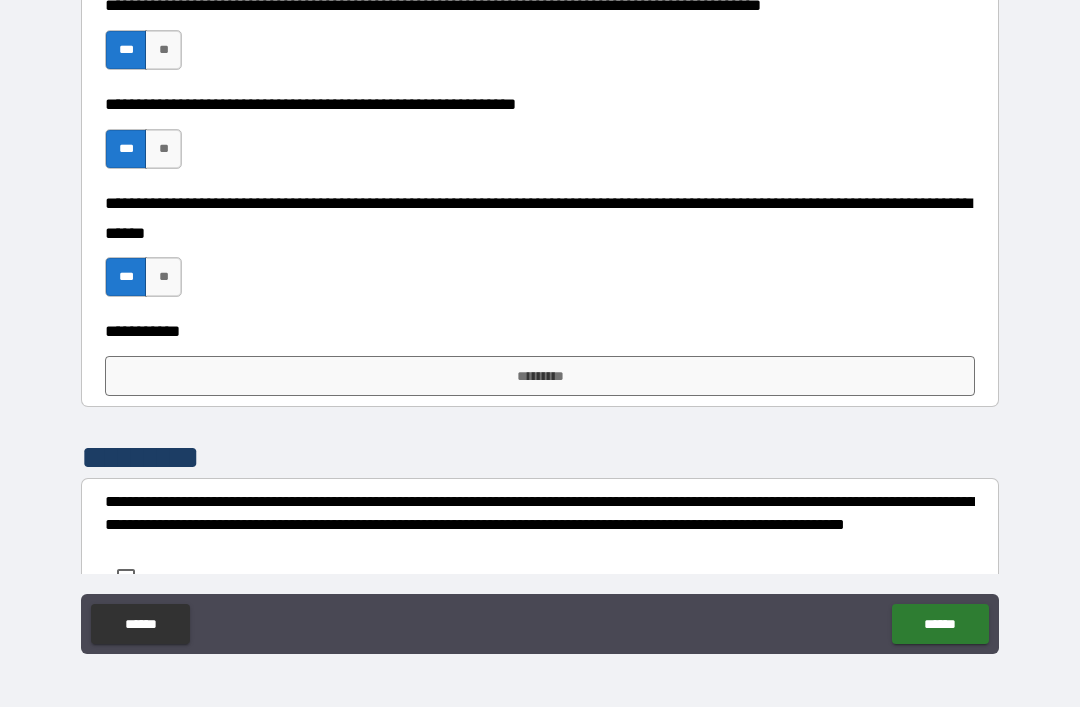 click on "*********" at bounding box center [540, 376] 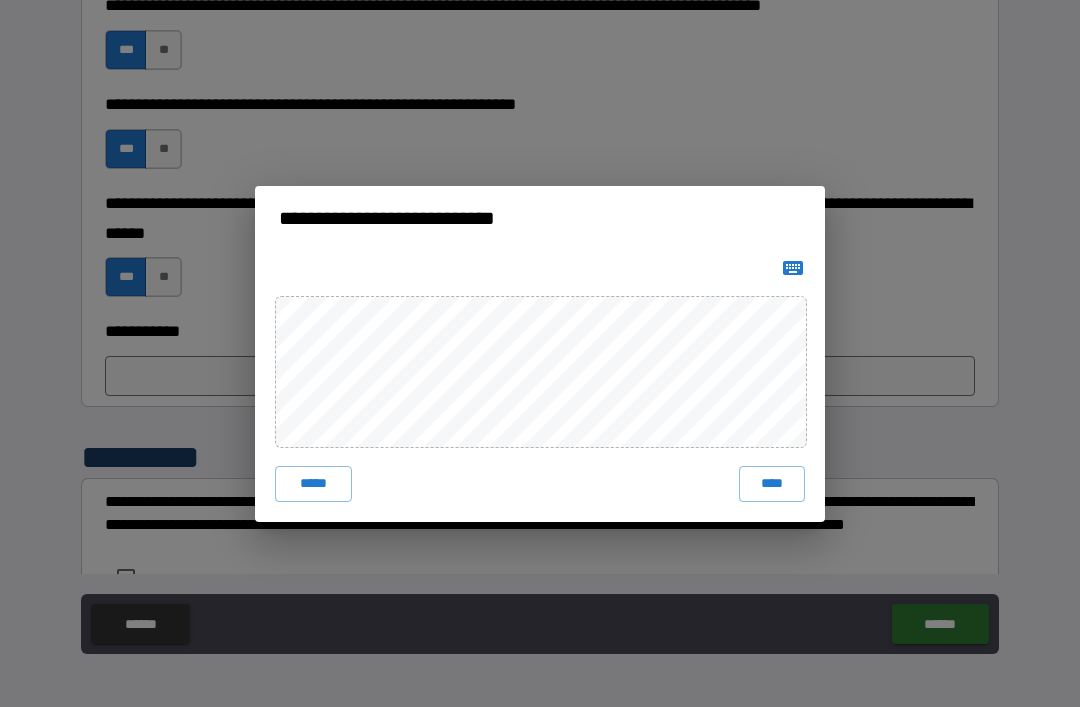 click on "****" at bounding box center [772, 484] 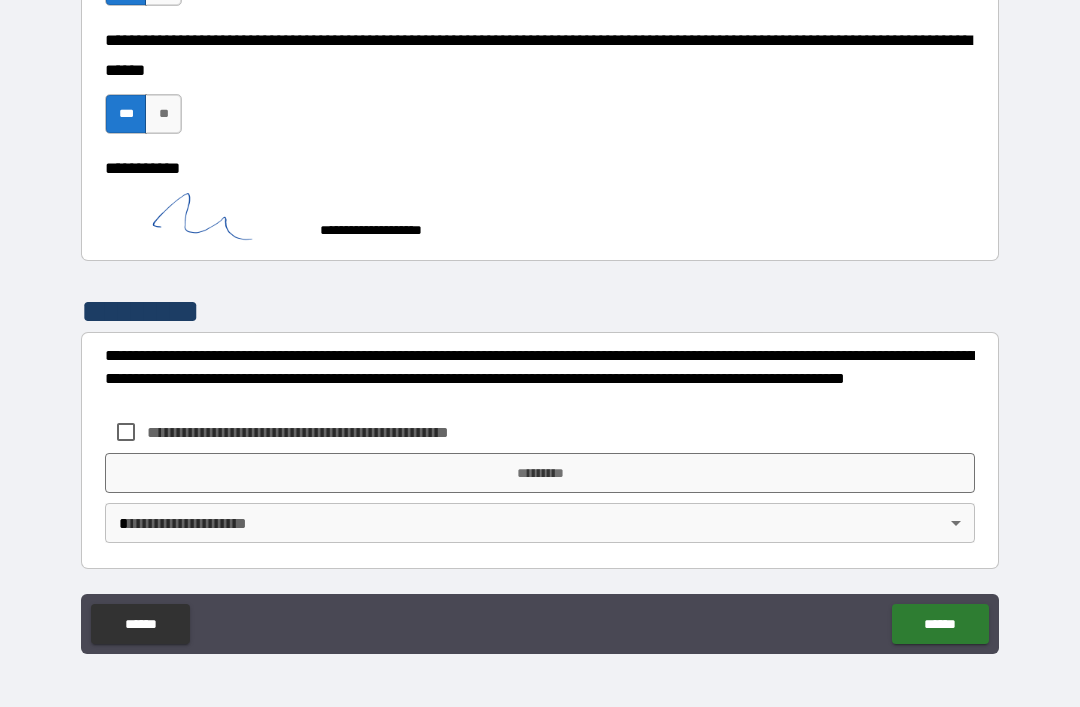 scroll, scrollTop: 1032, scrollLeft: 0, axis: vertical 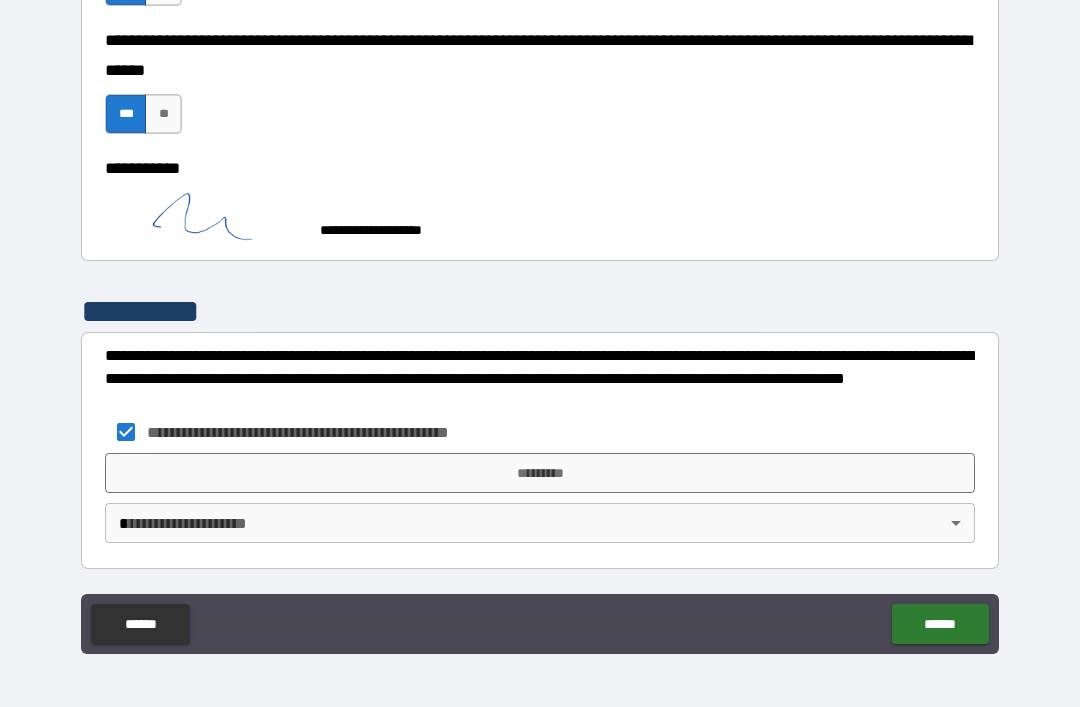 click on "*********" at bounding box center (540, 473) 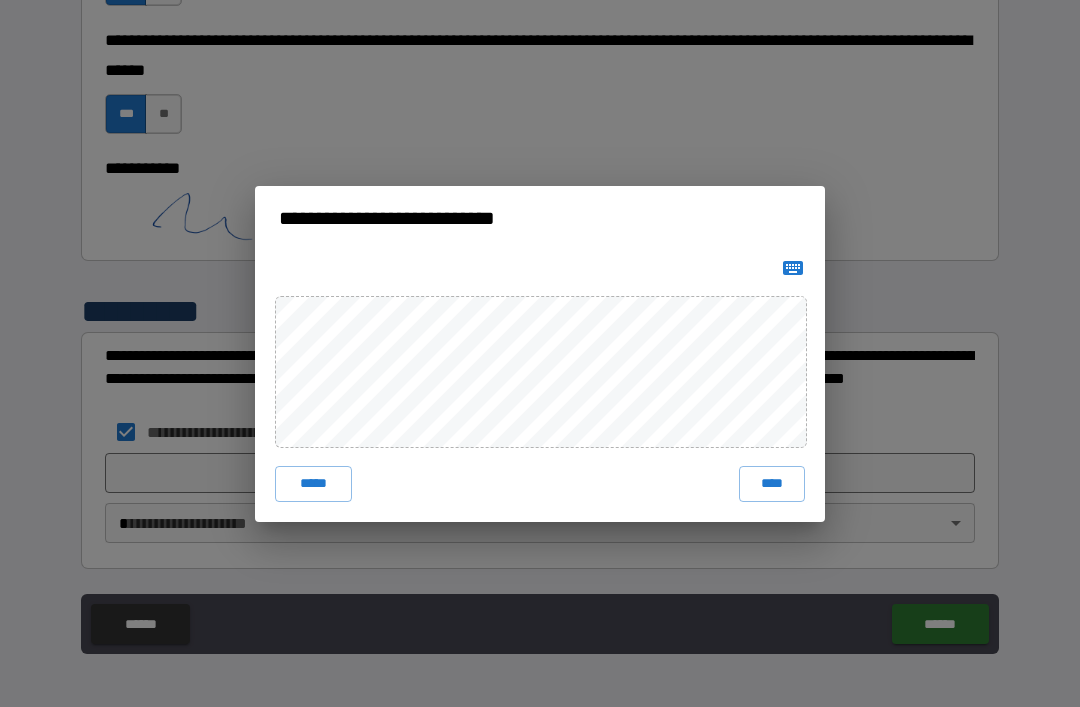 click on "****" at bounding box center (772, 484) 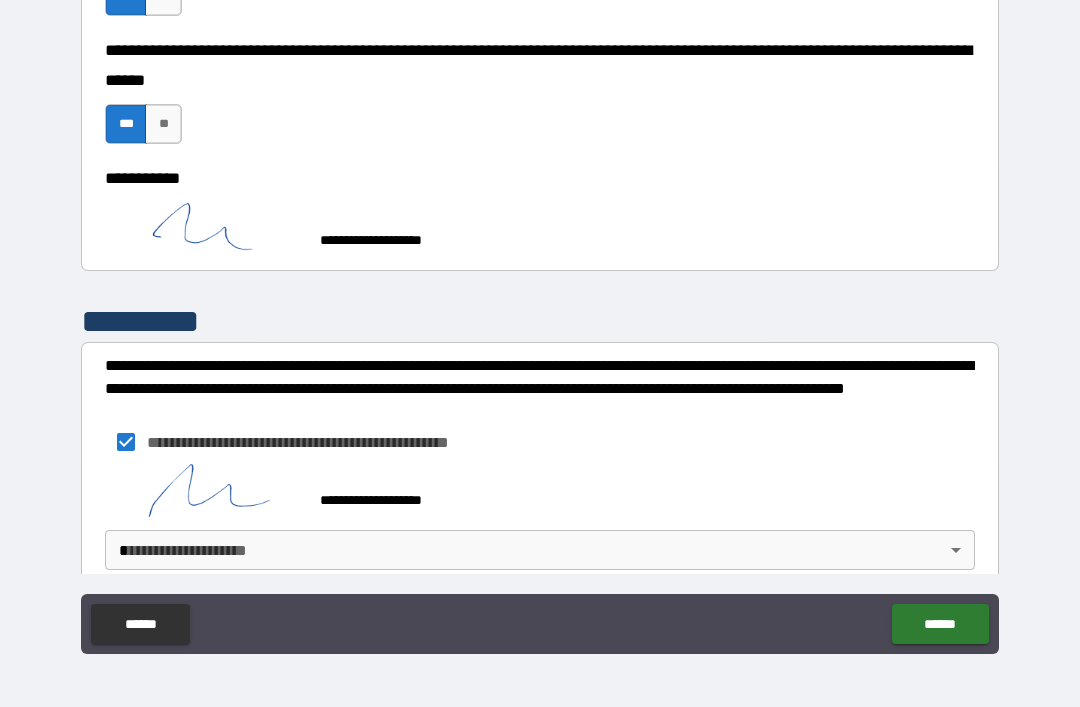 click on "******" at bounding box center [940, 624] 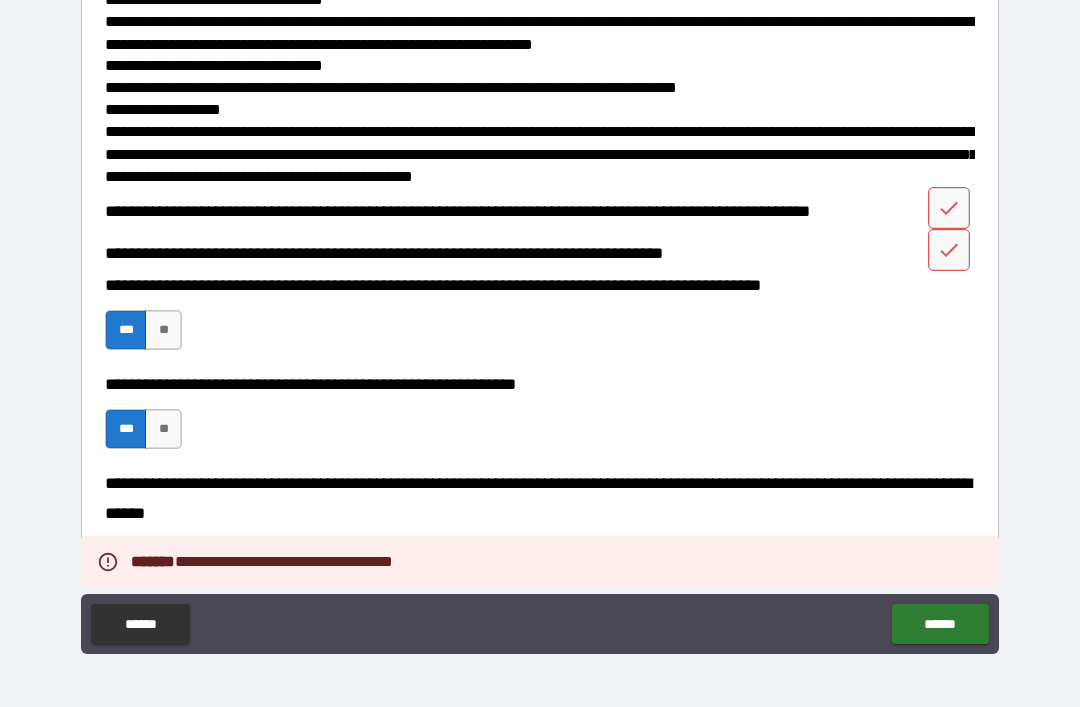 scroll, scrollTop: 585, scrollLeft: 0, axis: vertical 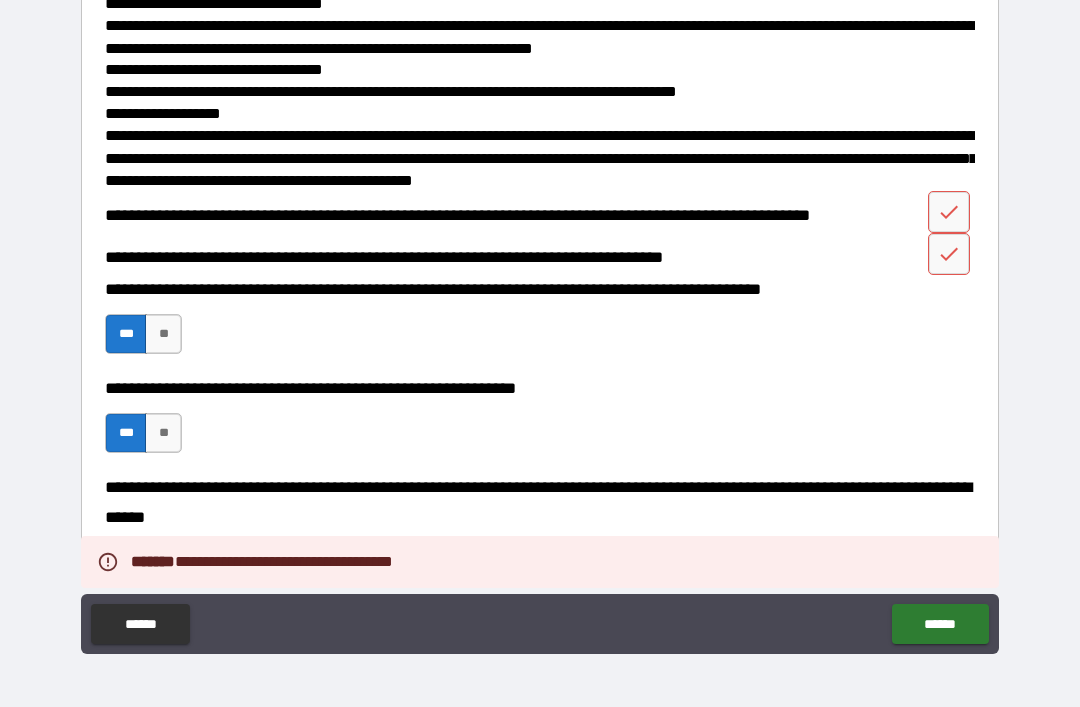 click 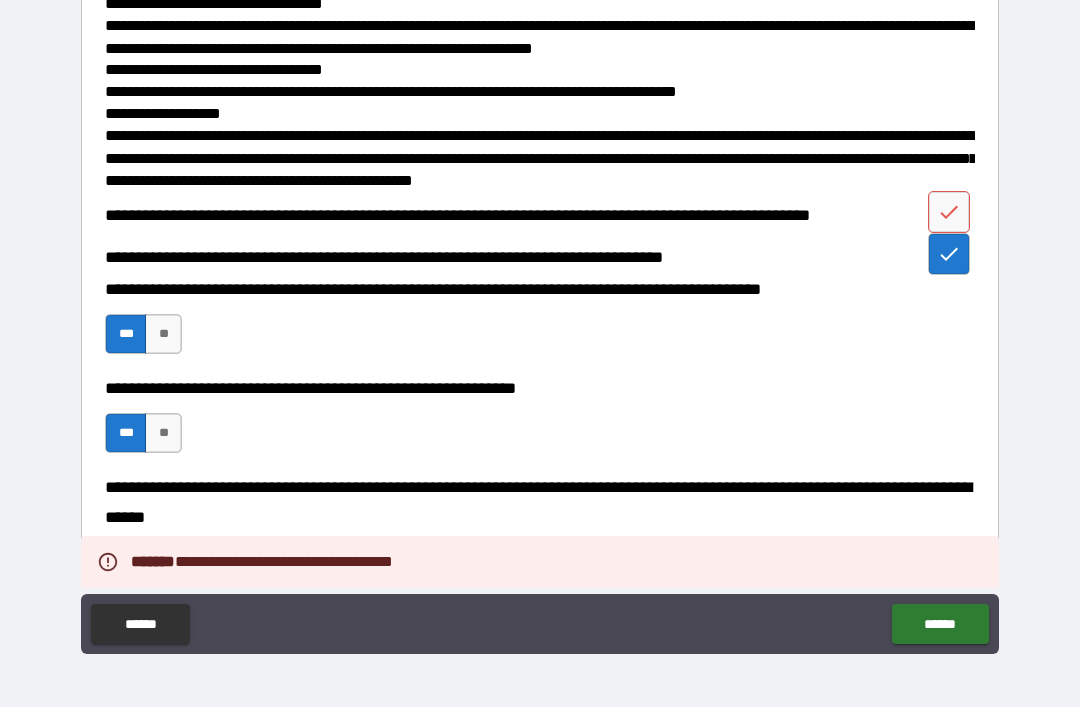 click 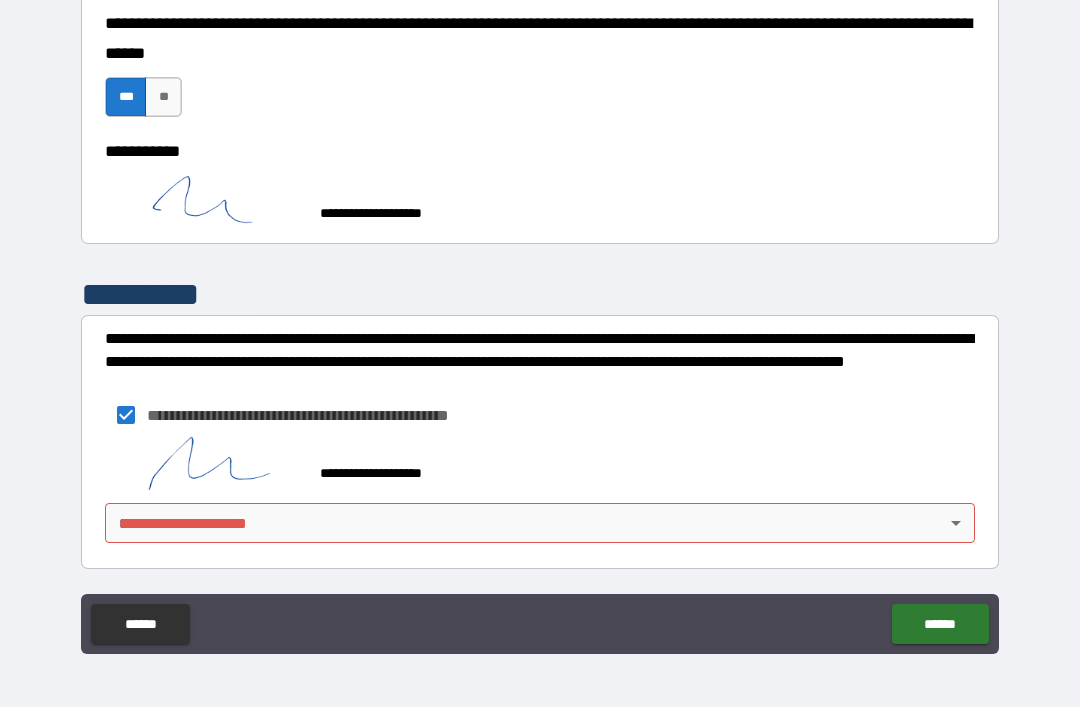 click on "******" at bounding box center (940, 624) 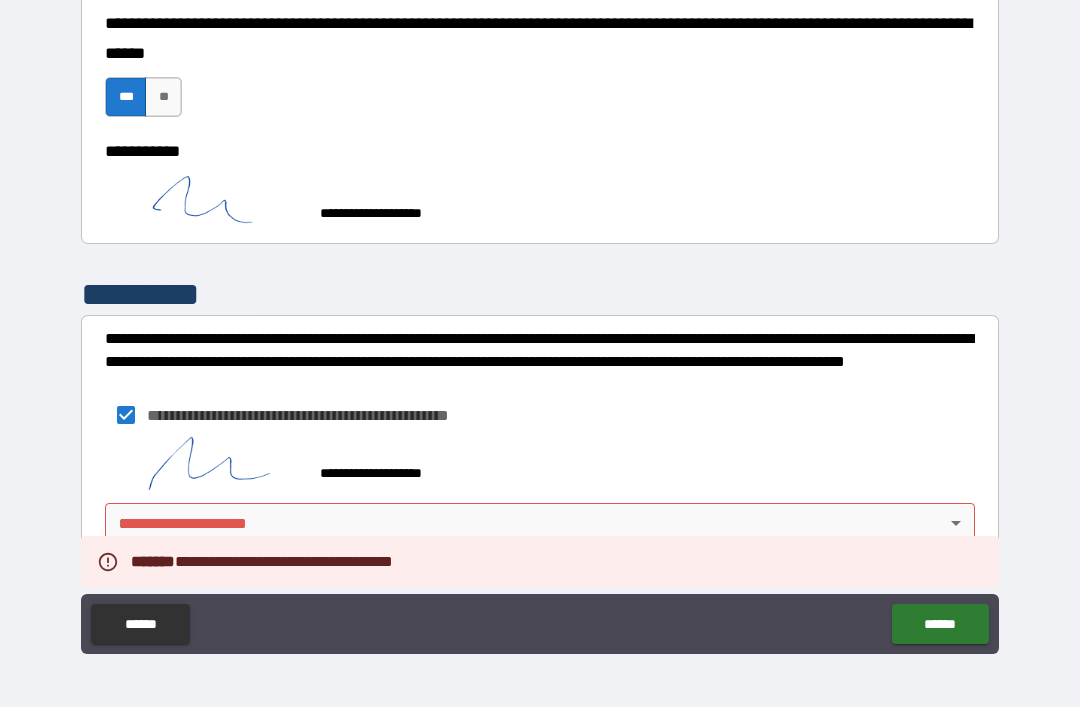 click on "**********" at bounding box center [540, 321] 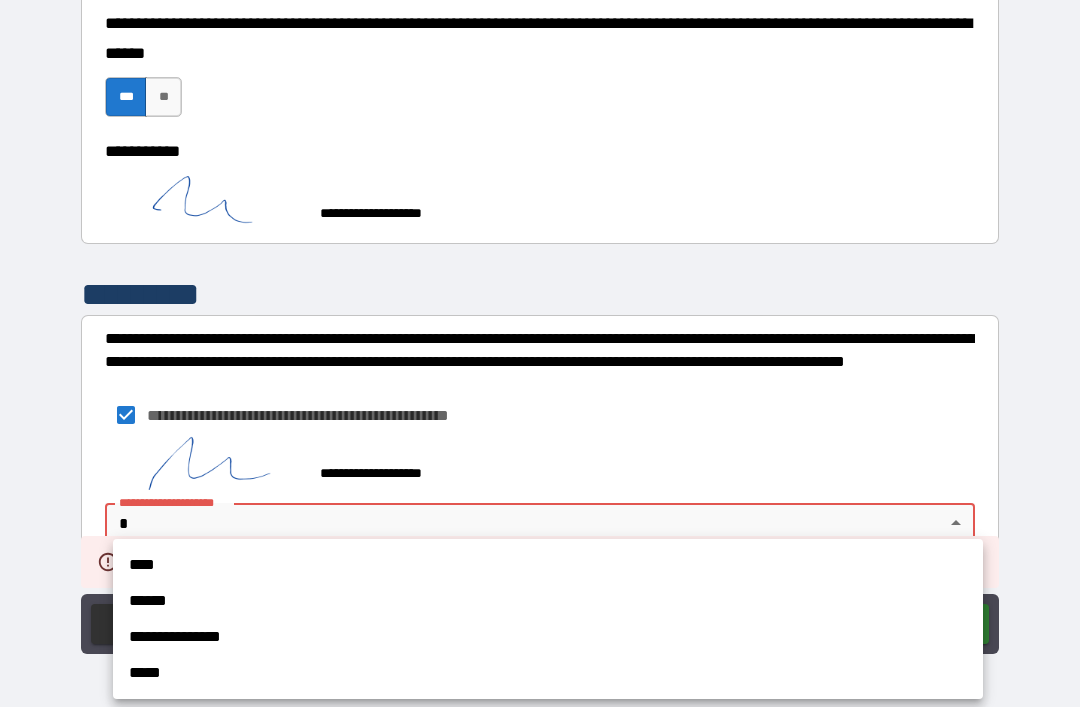 click on "****" at bounding box center (548, 565) 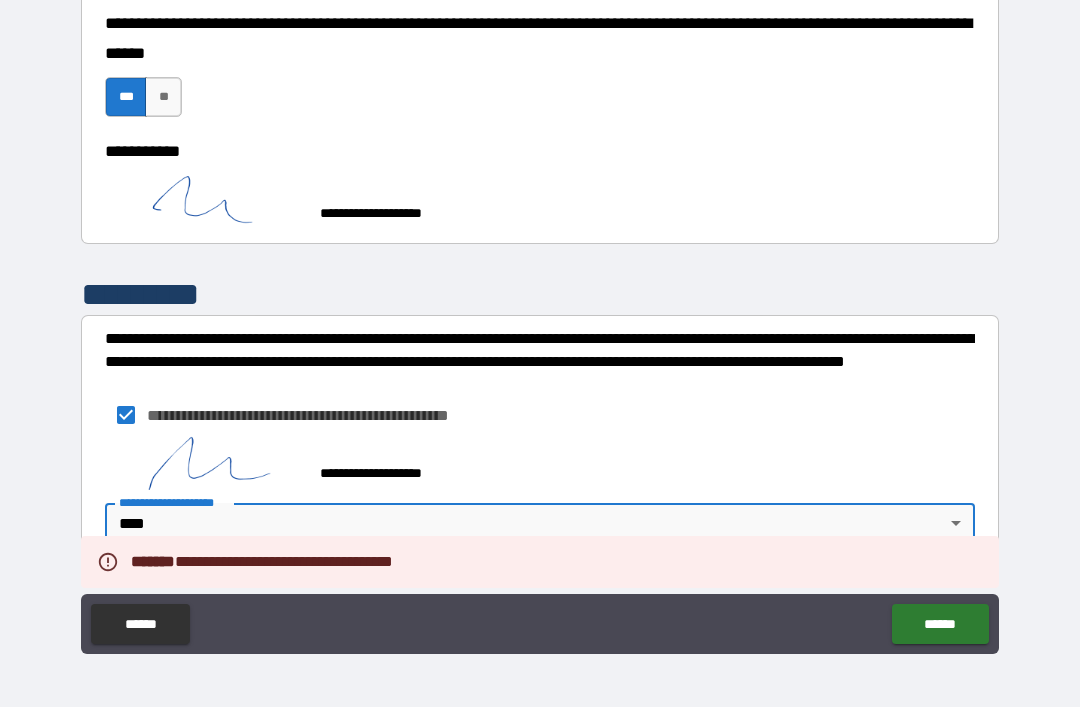 click on "******" at bounding box center (940, 624) 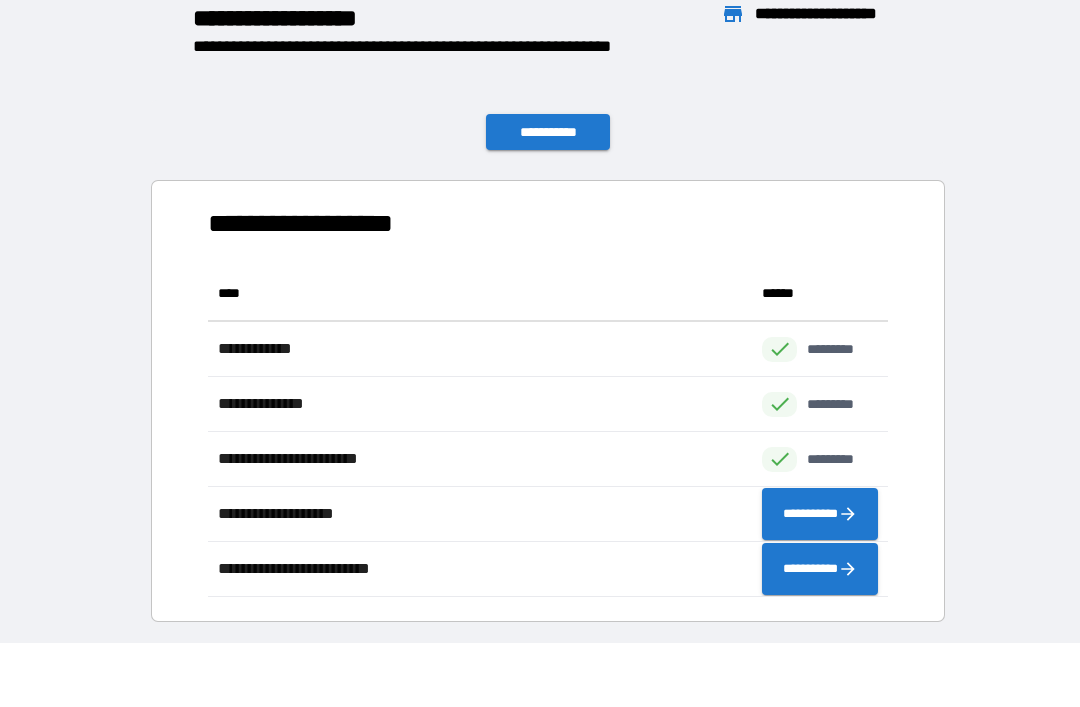scroll, scrollTop: 331, scrollLeft: 680, axis: both 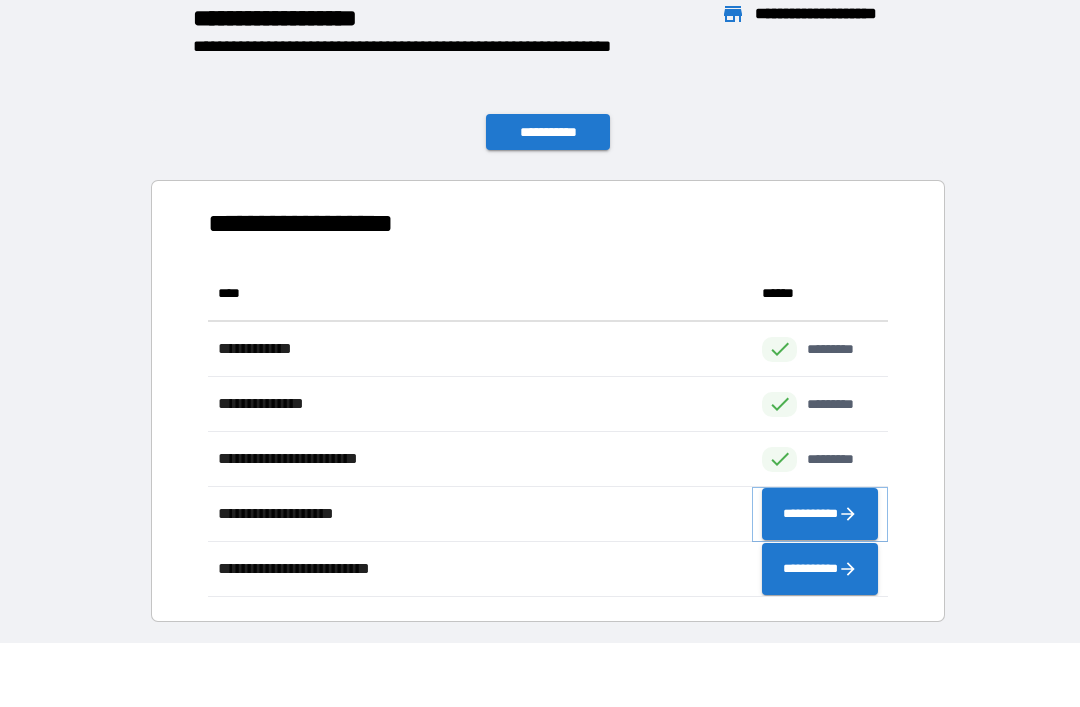 click on "**********" at bounding box center (820, 514) 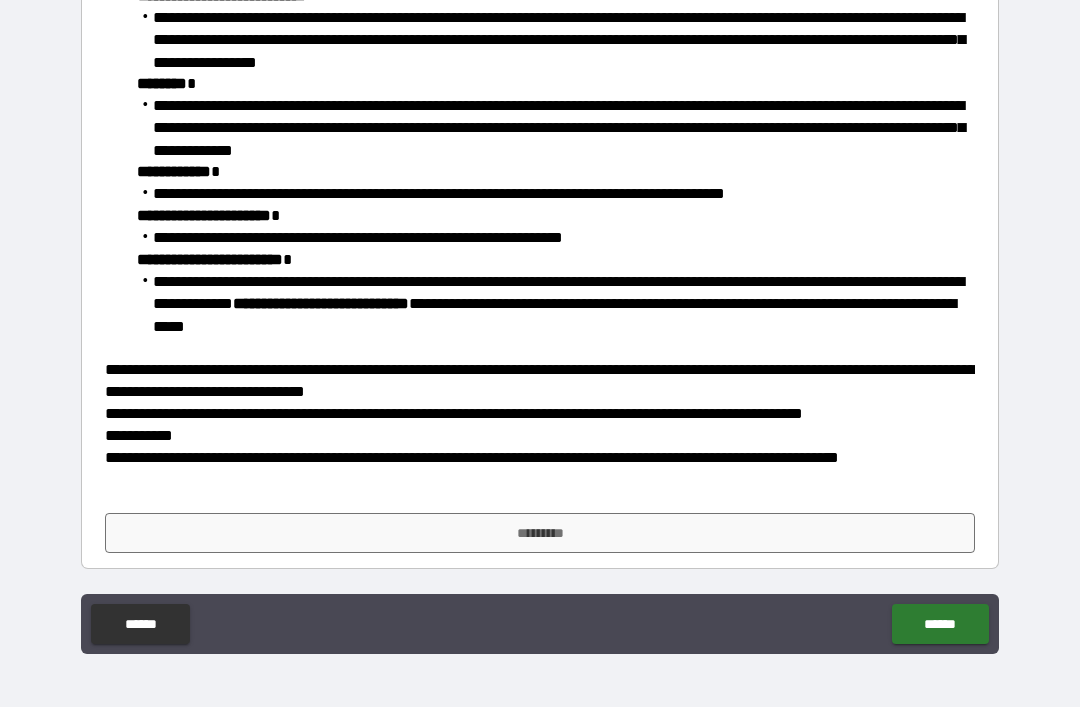 scroll, scrollTop: 233, scrollLeft: 0, axis: vertical 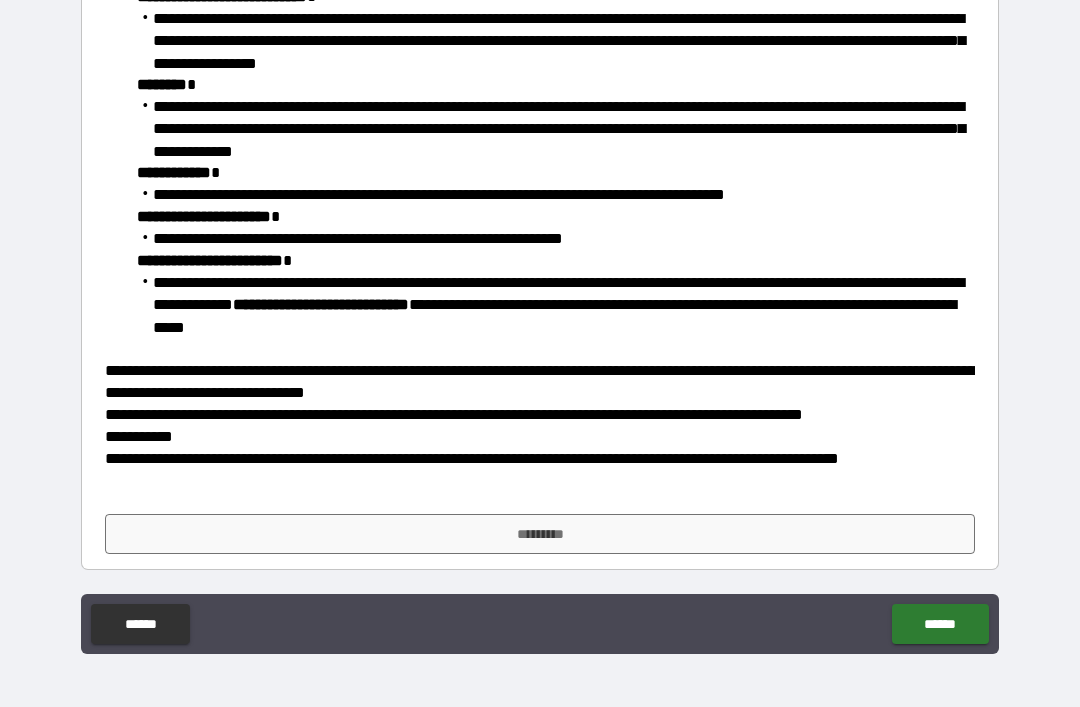 click on "*********" at bounding box center [540, 534] 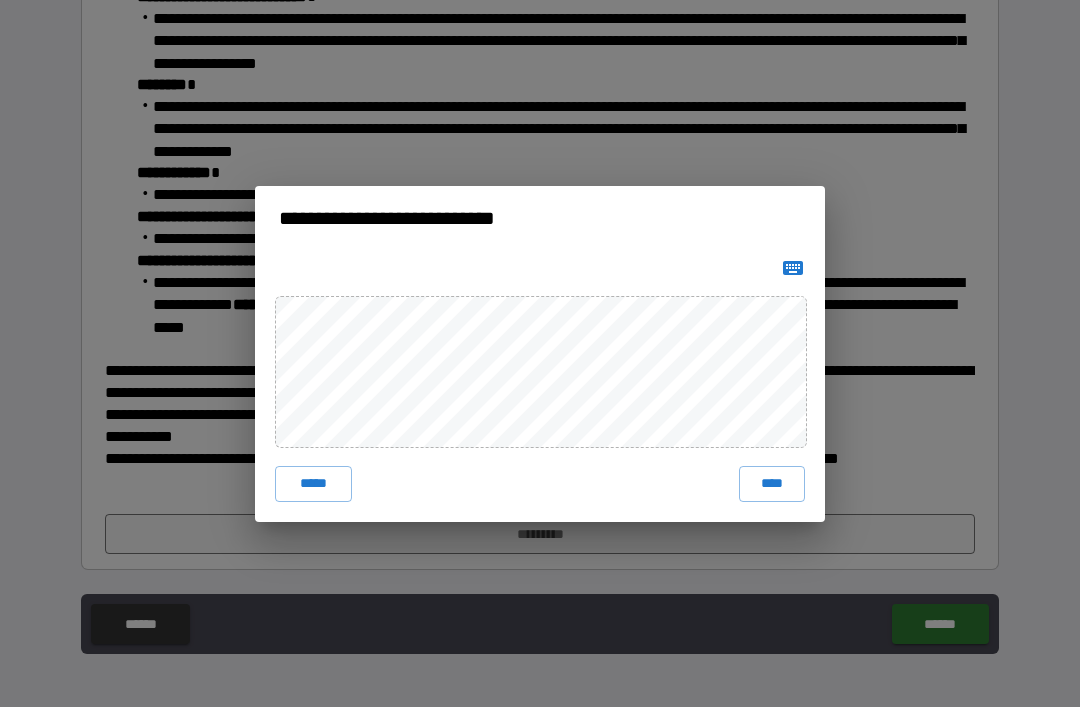 click on "****" at bounding box center (772, 484) 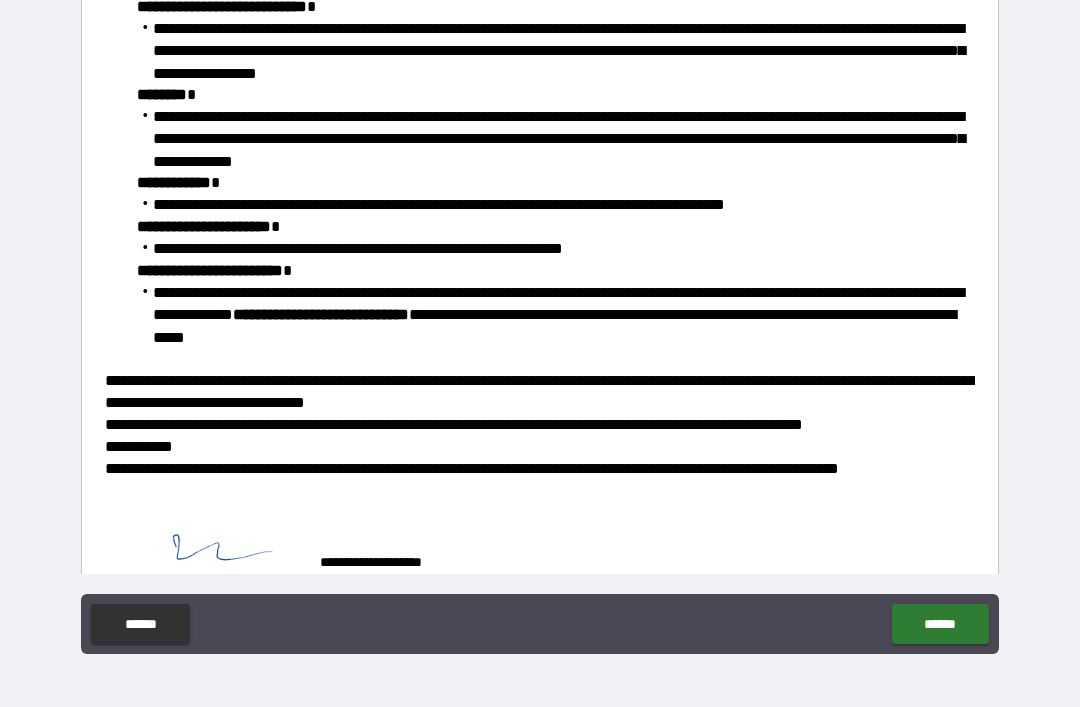 click on "******" at bounding box center (940, 624) 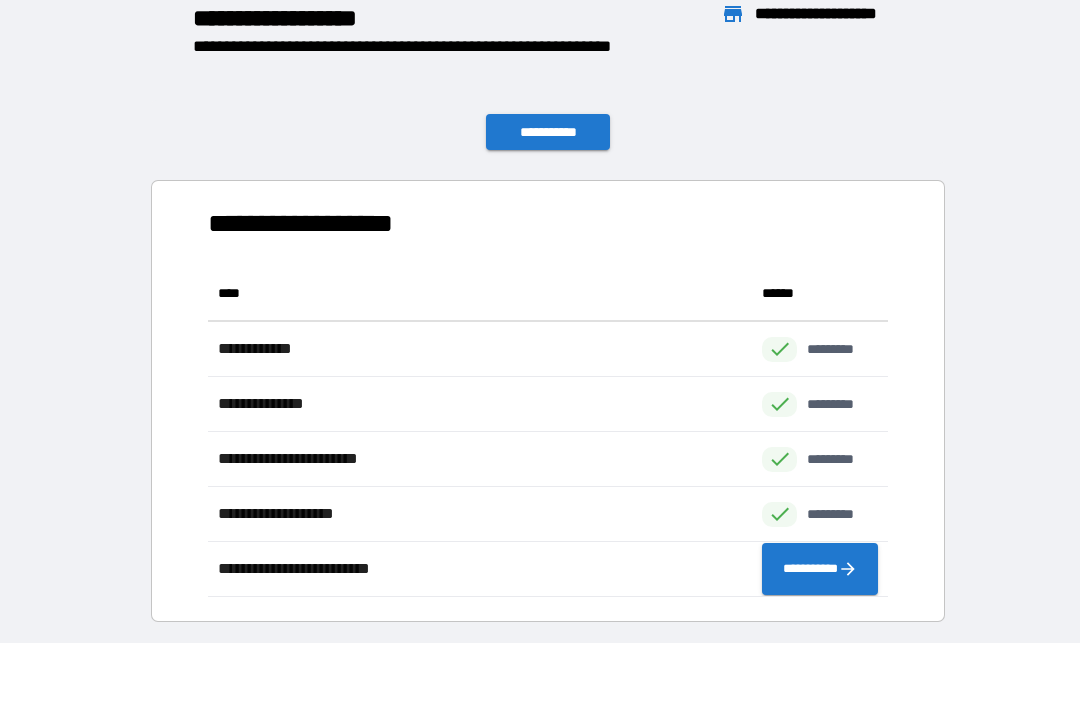 scroll, scrollTop: 331, scrollLeft: 680, axis: both 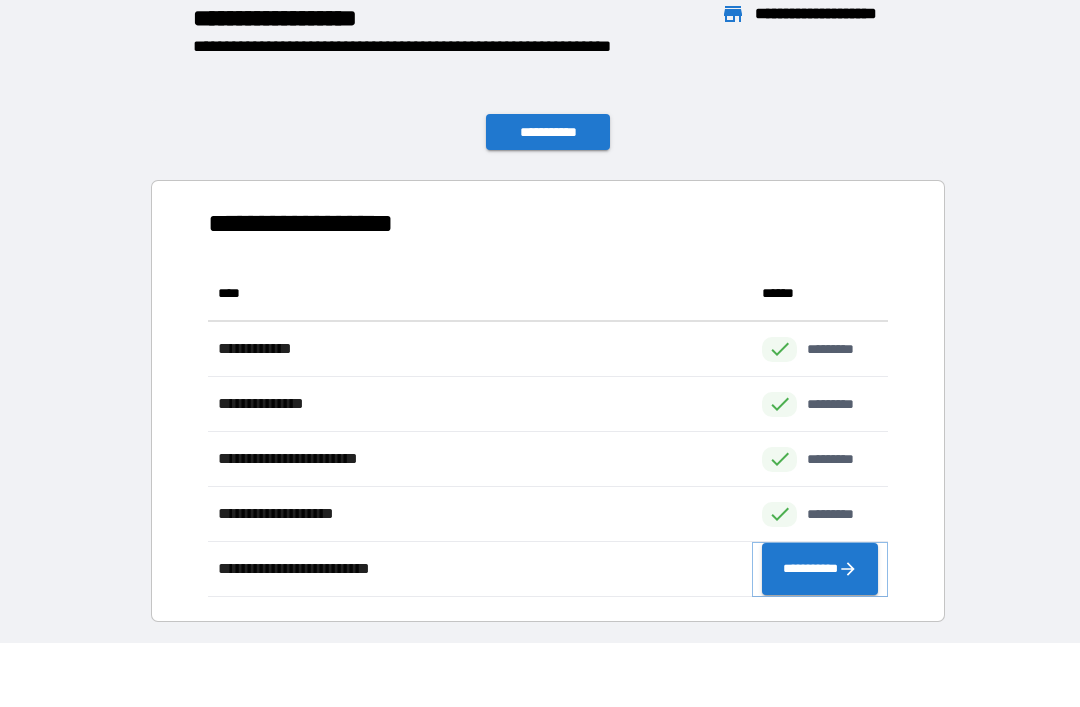 click on "**********" at bounding box center (820, 569) 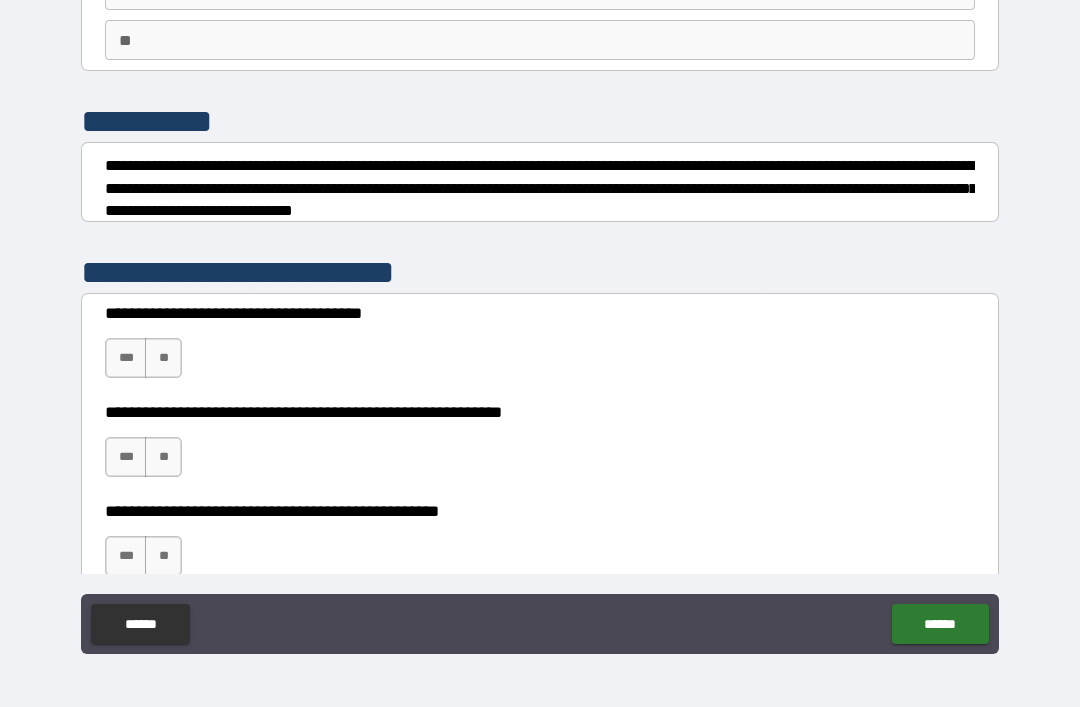 scroll, scrollTop: 165, scrollLeft: 0, axis: vertical 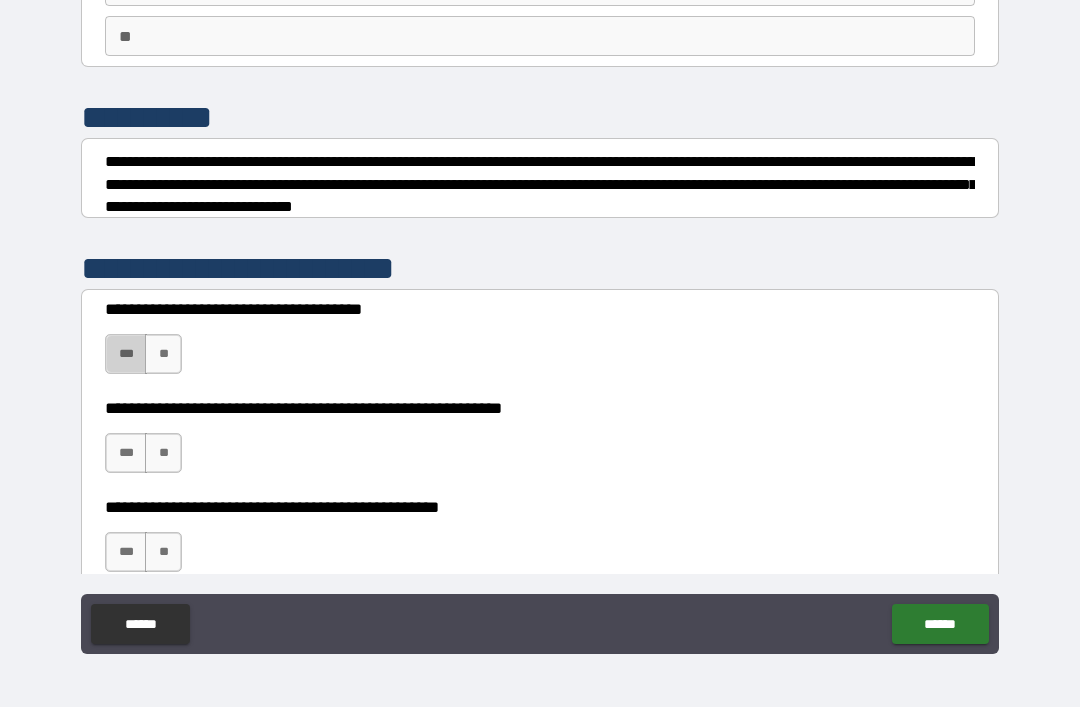 click on "***" at bounding box center [126, 354] 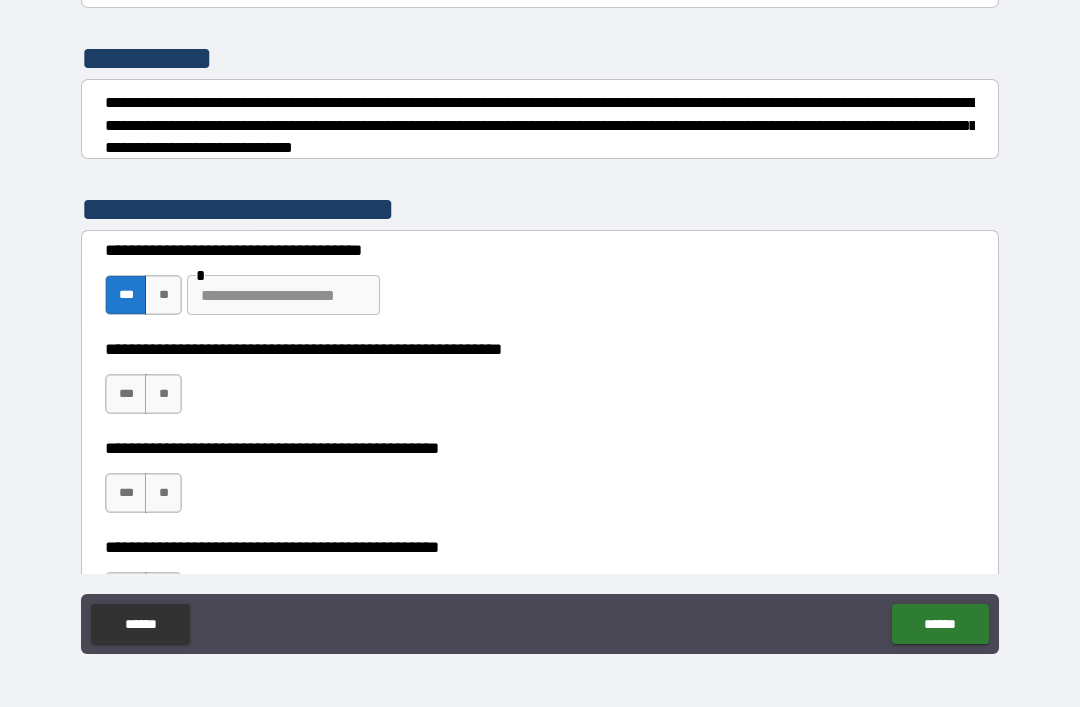 scroll, scrollTop: 223, scrollLeft: 0, axis: vertical 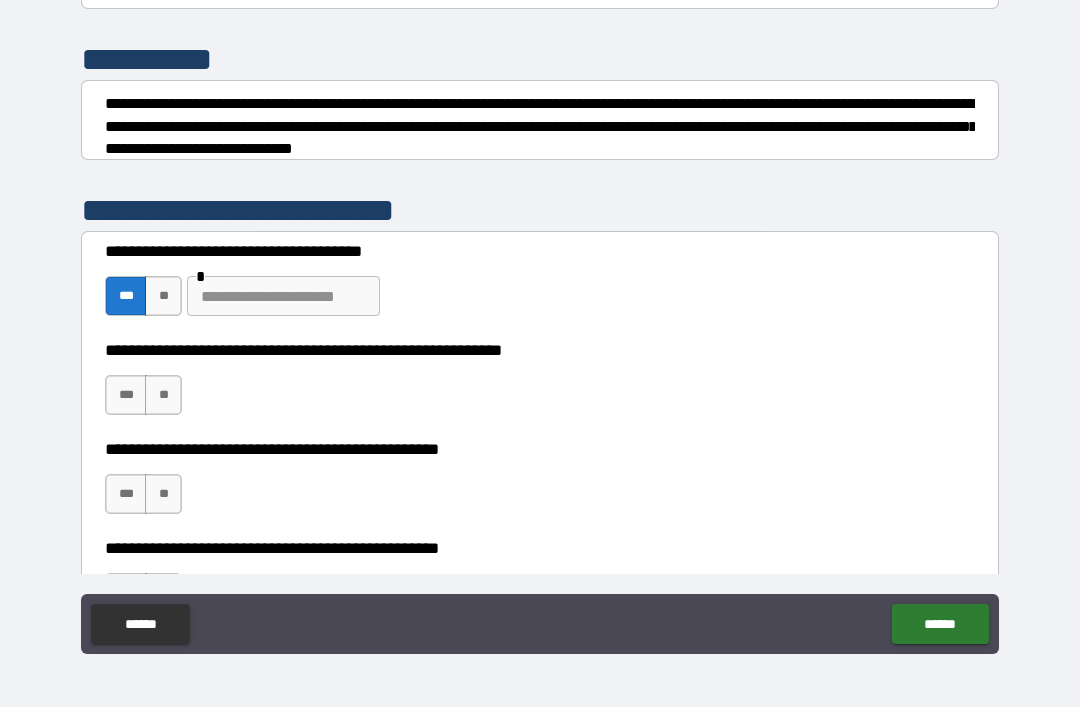 click on "***" at bounding box center (126, 395) 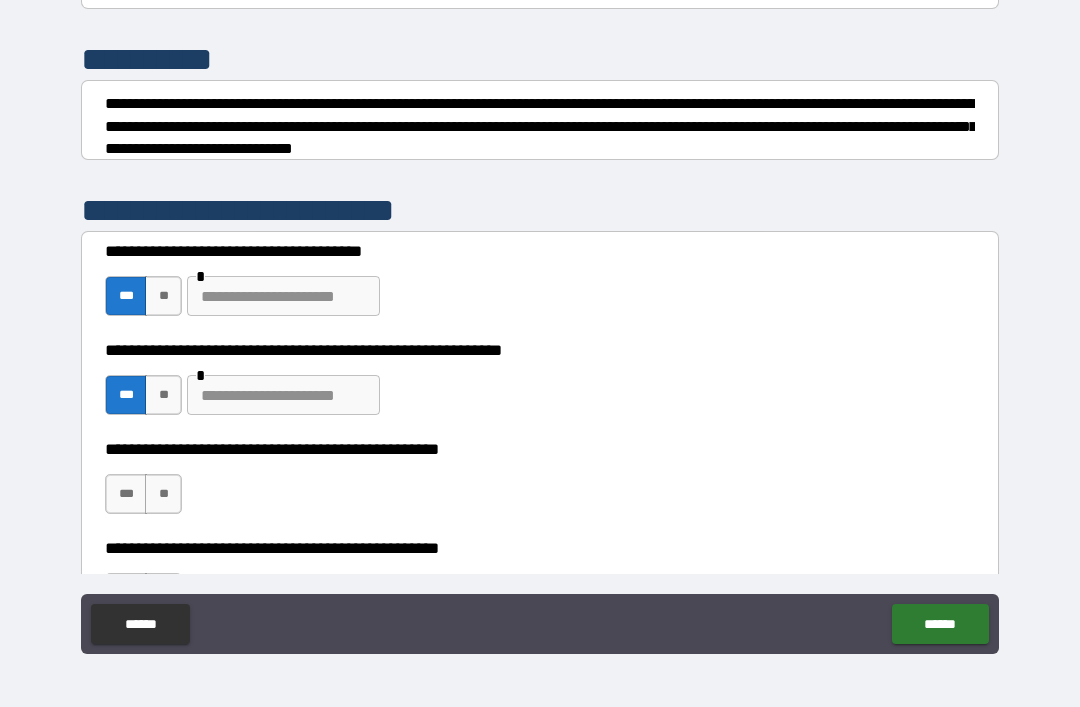 scroll, scrollTop: 249, scrollLeft: 0, axis: vertical 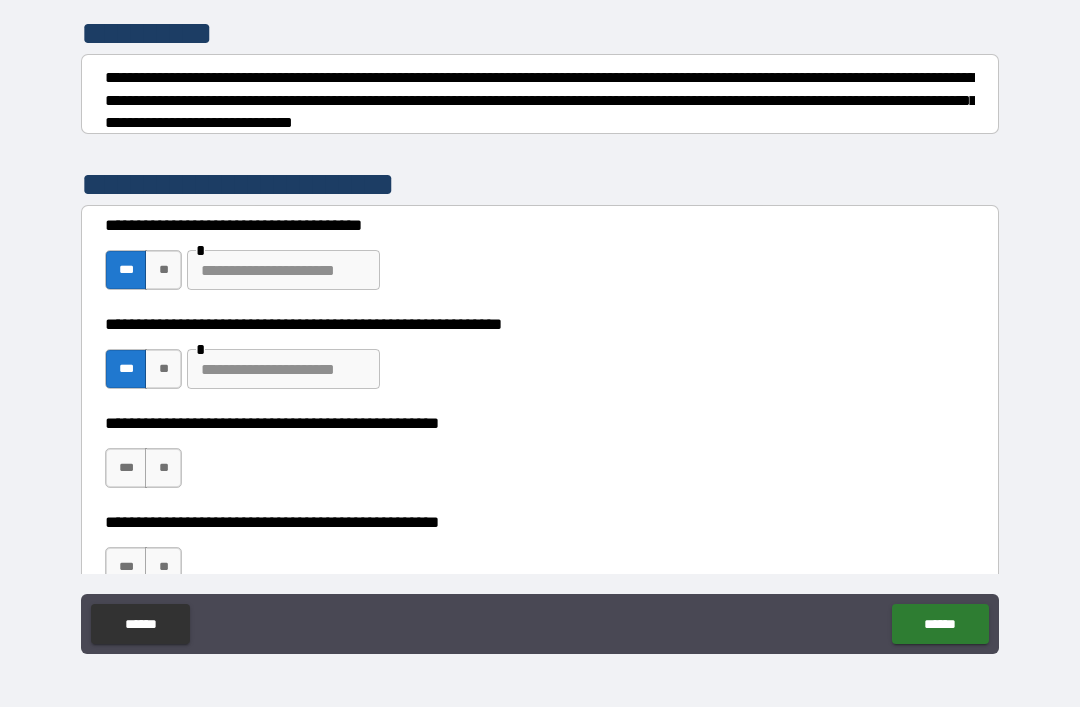 click at bounding box center [283, 369] 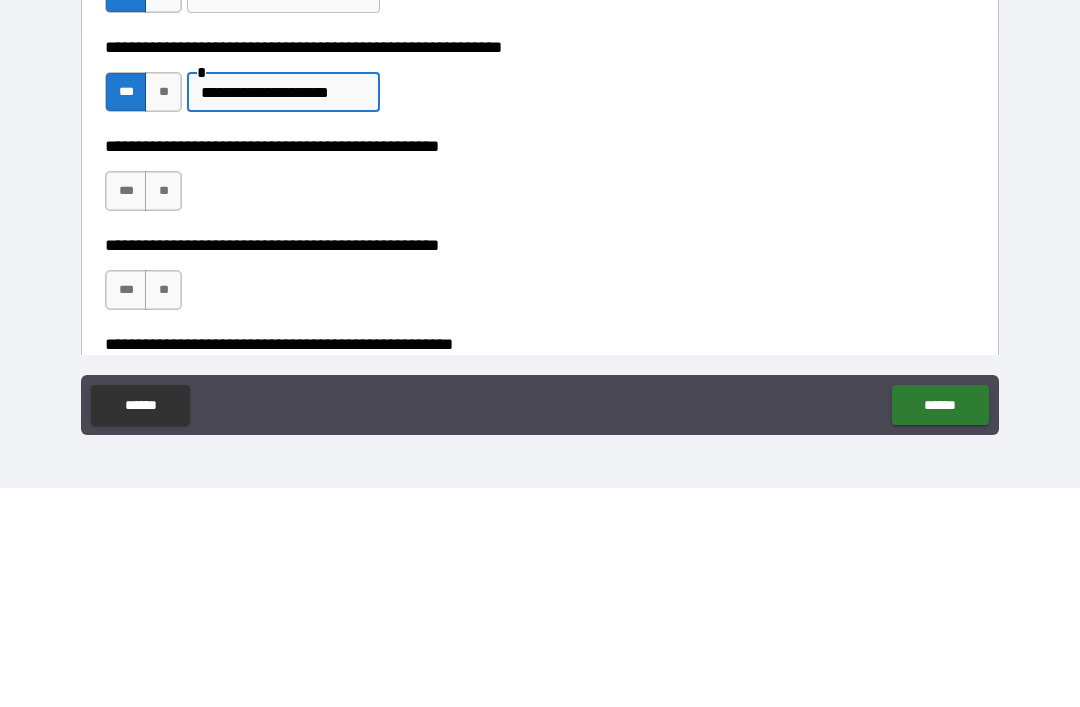 scroll, scrollTop: 320, scrollLeft: 0, axis: vertical 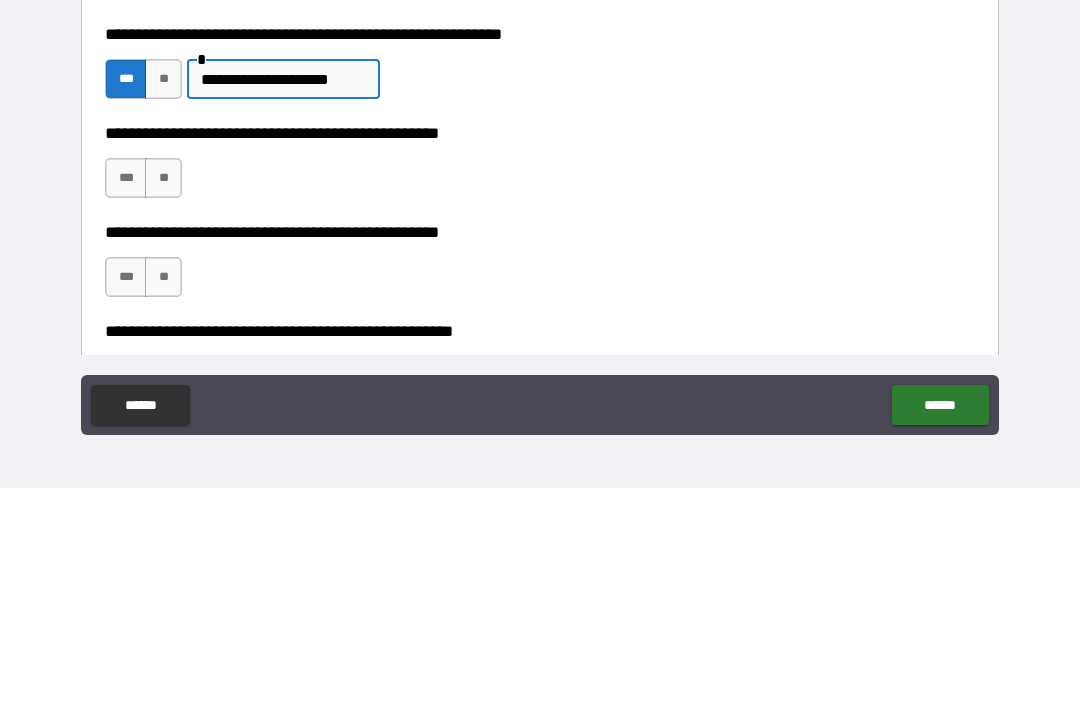 type on "**********" 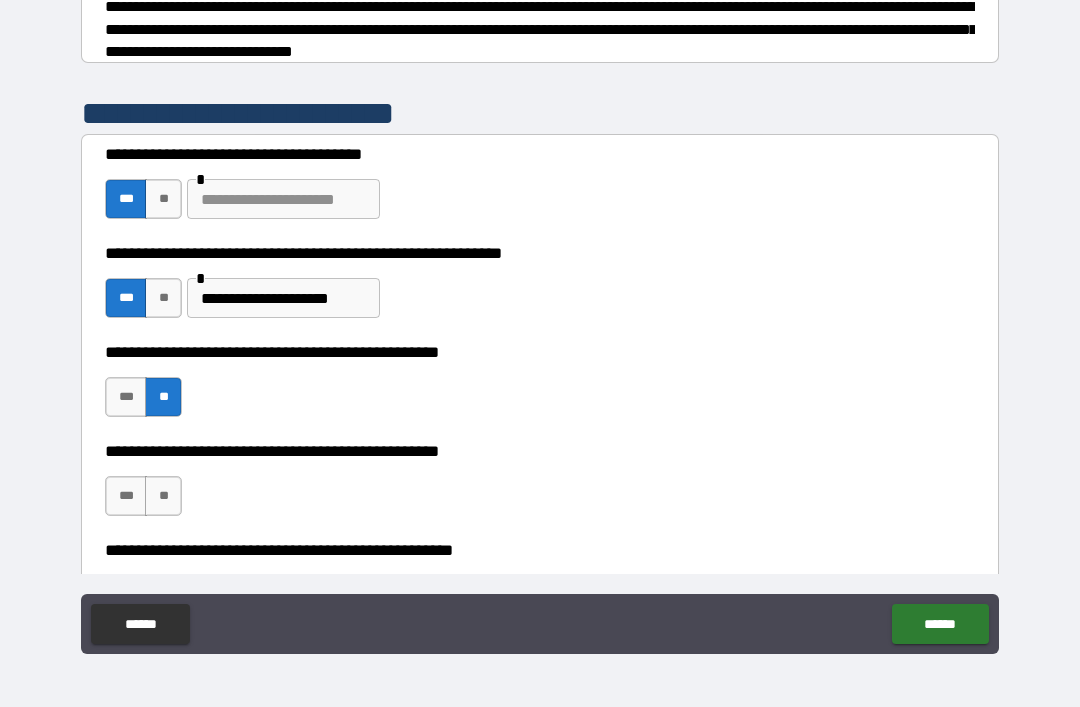 click on "***" at bounding box center [126, 496] 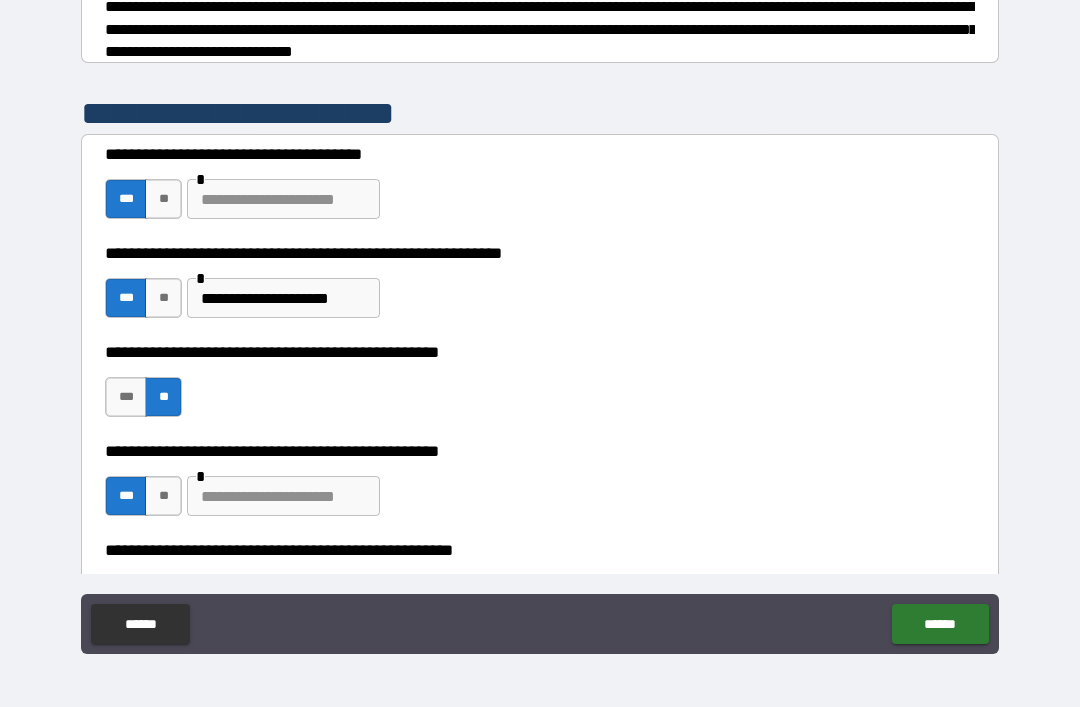 click at bounding box center [283, 496] 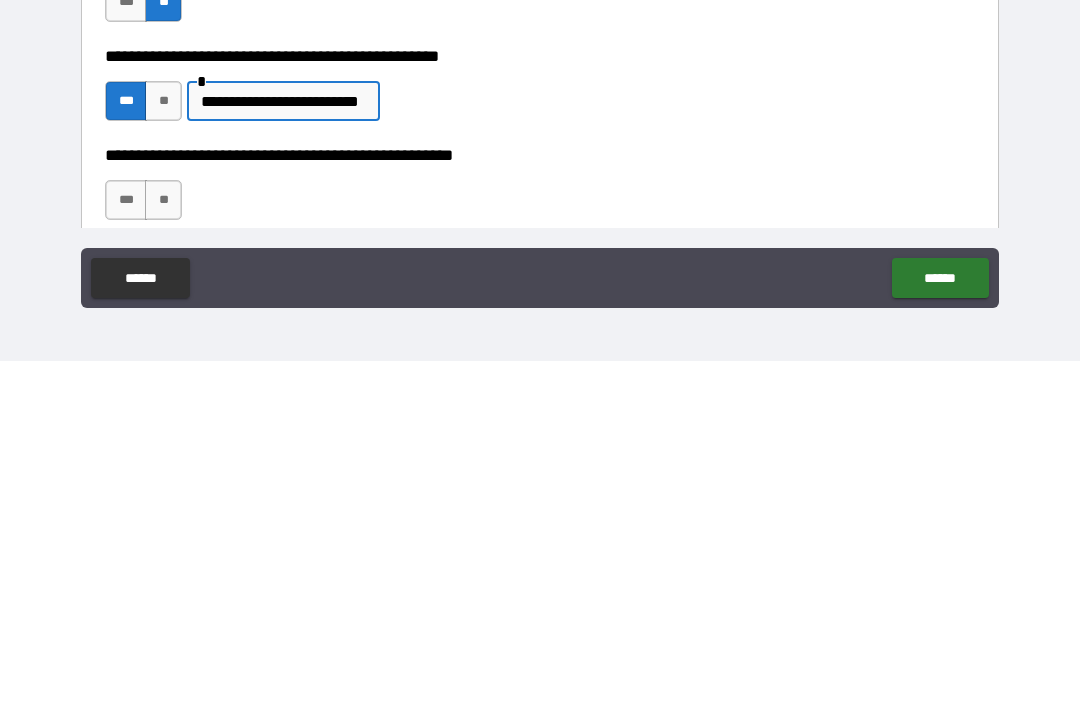 scroll, scrollTop: 385, scrollLeft: 0, axis: vertical 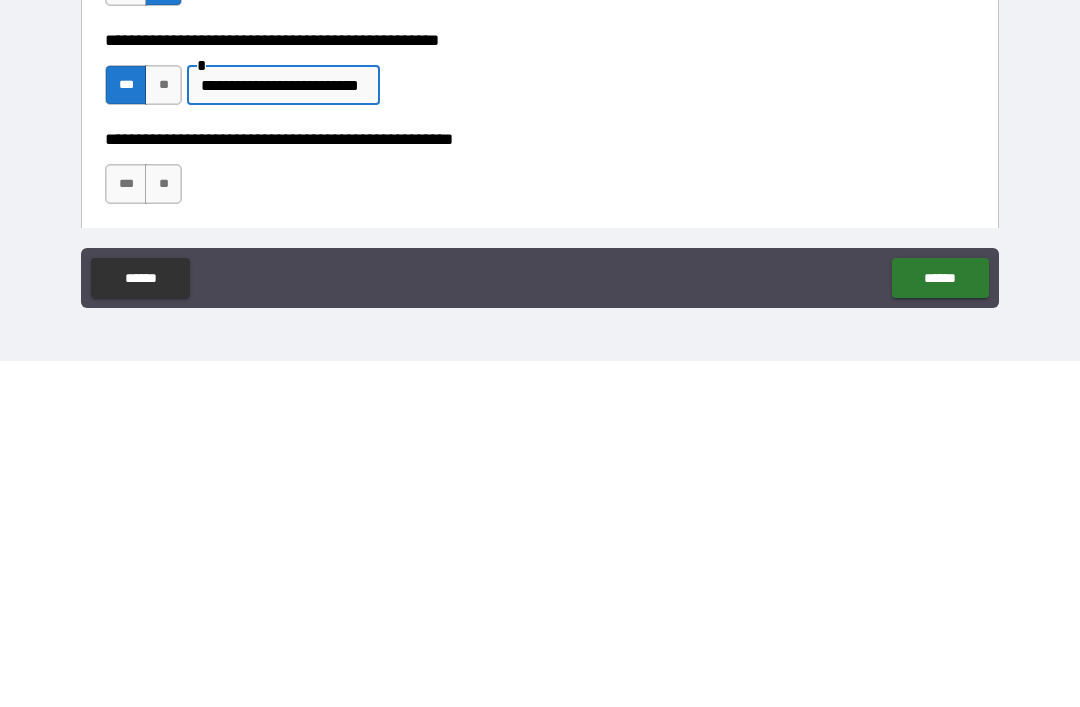 type on "**********" 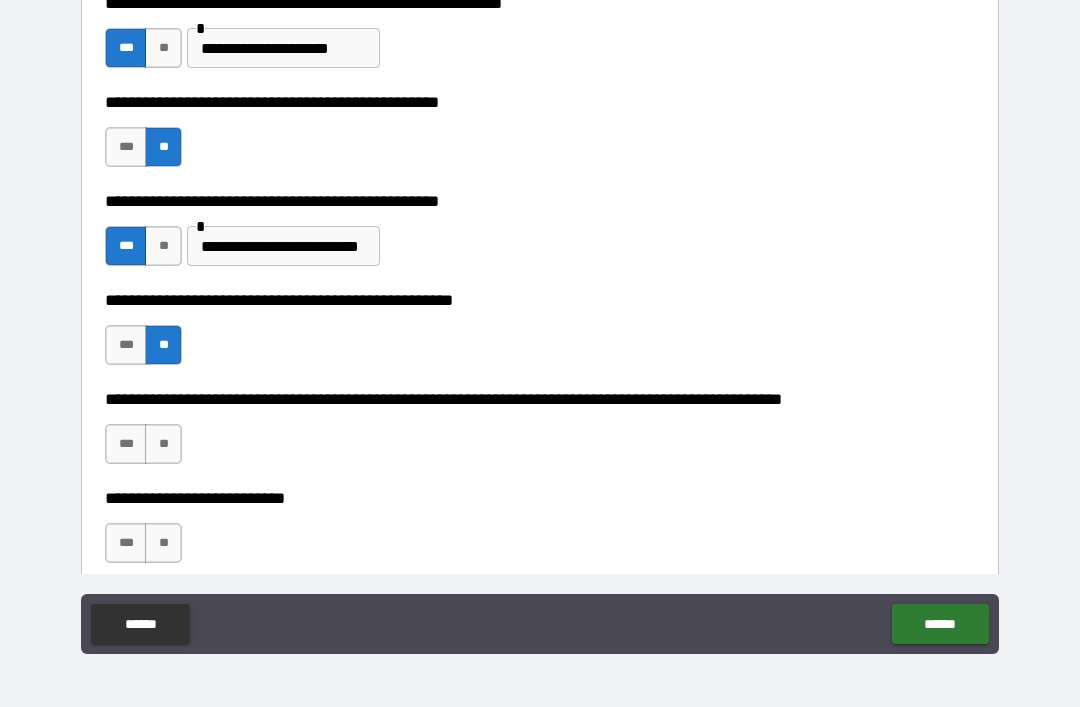 scroll, scrollTop: 589, scrollLeft: 0, axis: vertical 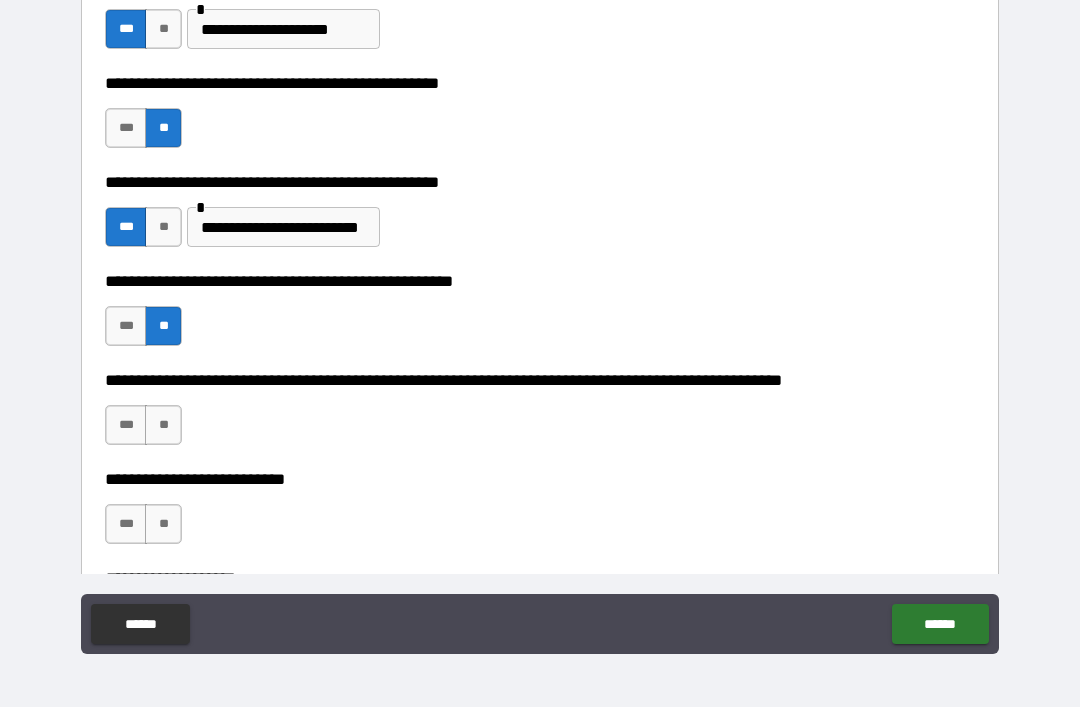 click on "**" at bounding box center [163, 425] 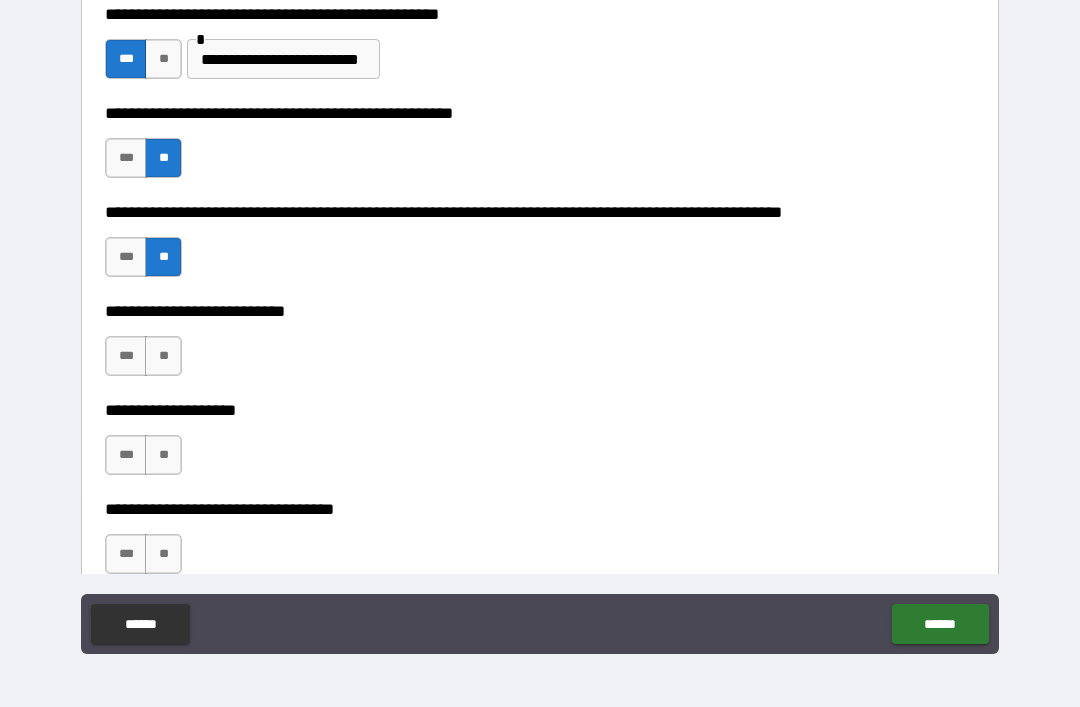 scroll, scrollTop: 759, scrollLeft: 0, axis: vertical 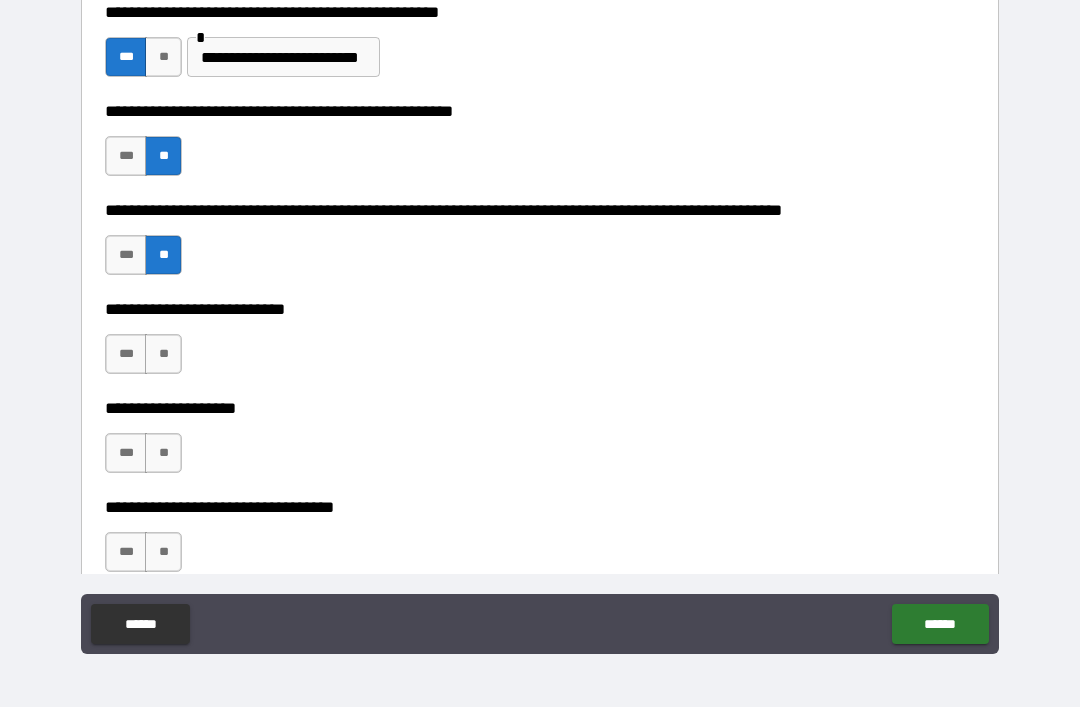 click on "**" at bounding box center (163, 354) 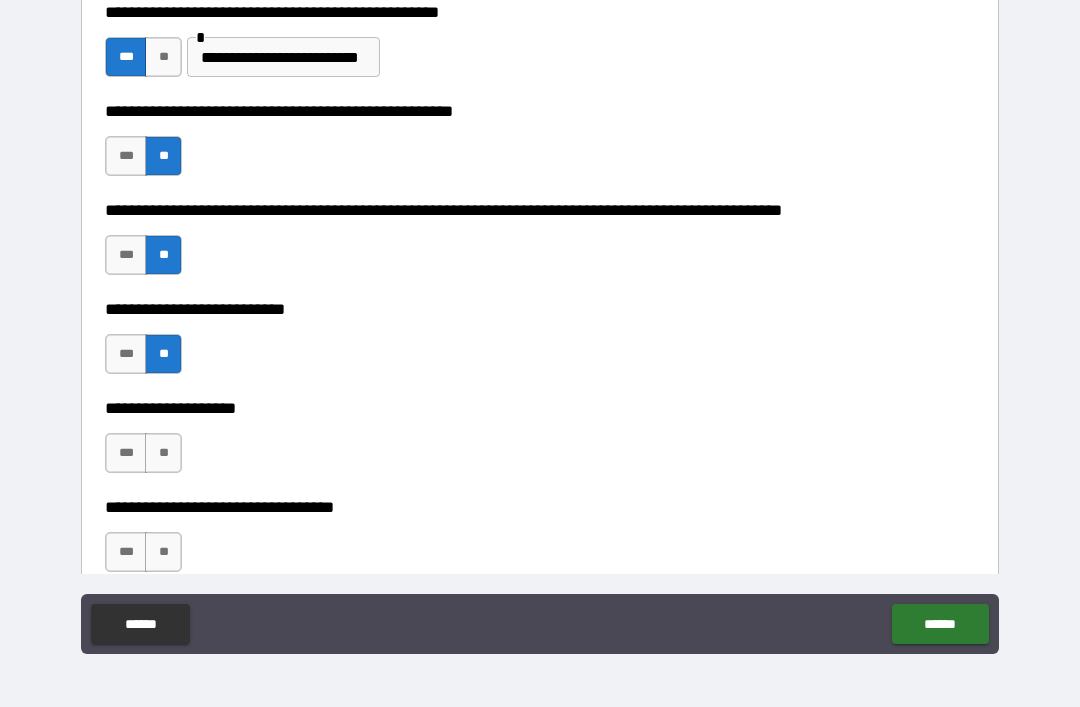click on "**" at bounding box center [163, 453] 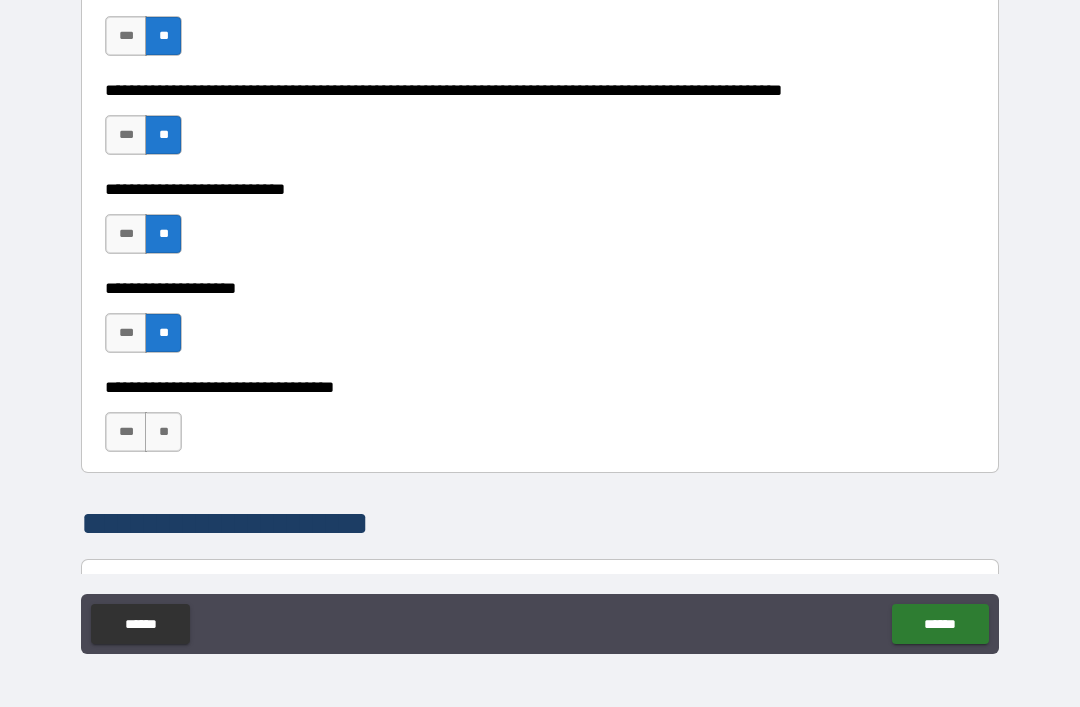 scroll, scrollTop: 891, scrollLeft: 0, axis: vertical 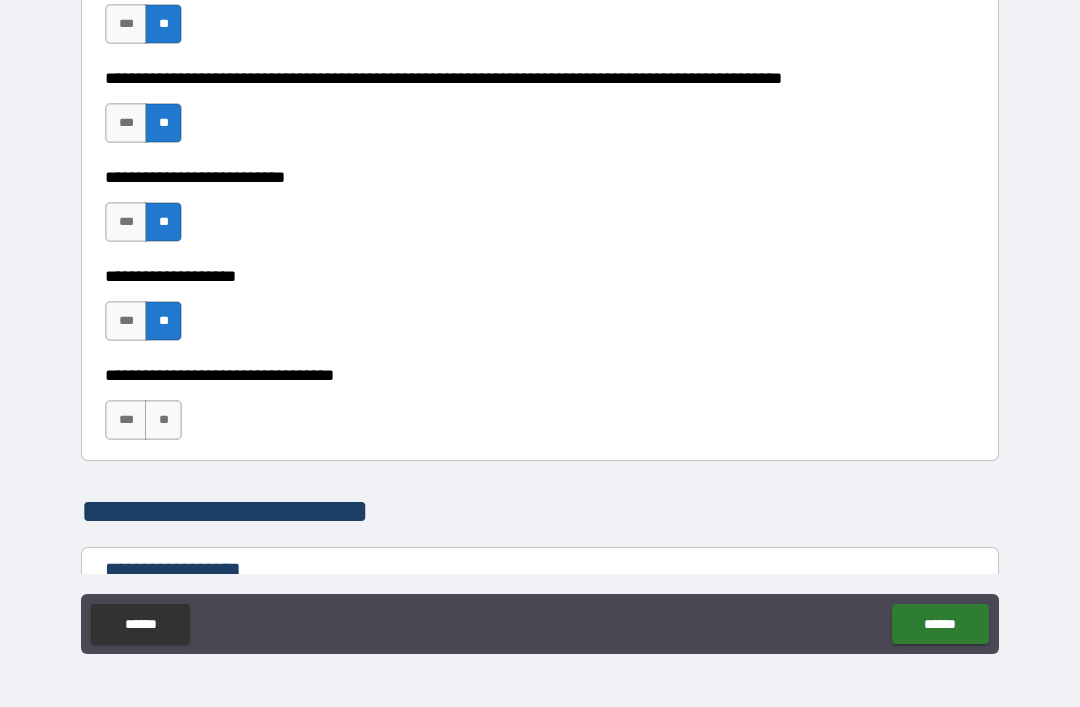 click on "***" at bounding box center [126, 420] 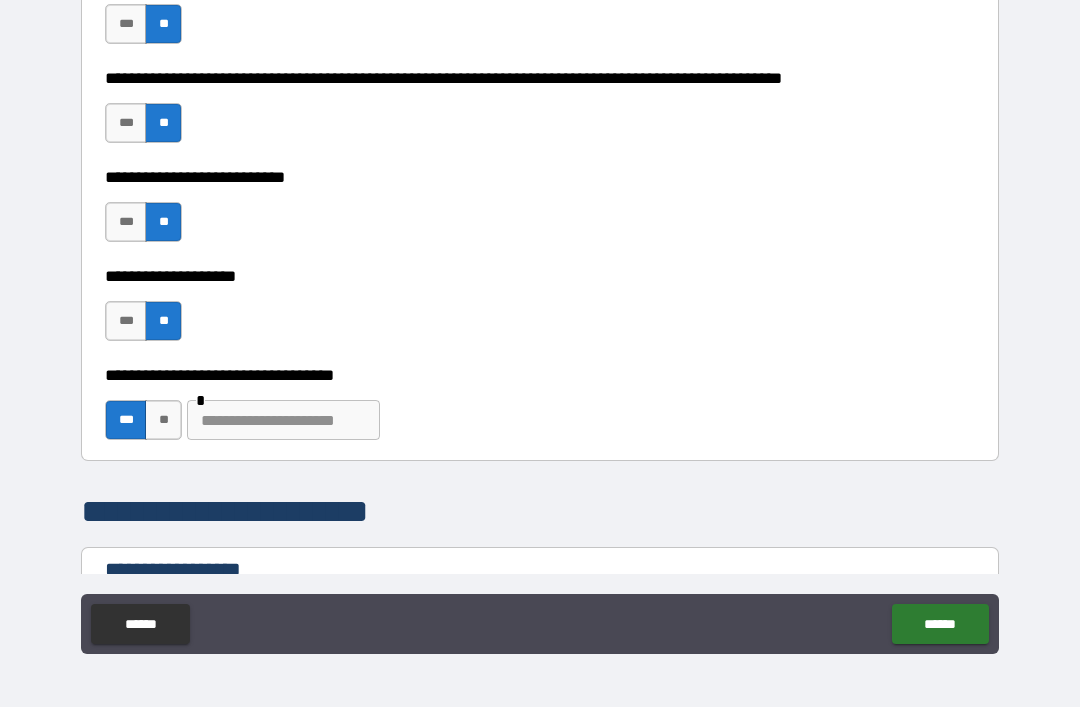 click at bounding box center [283, 420] 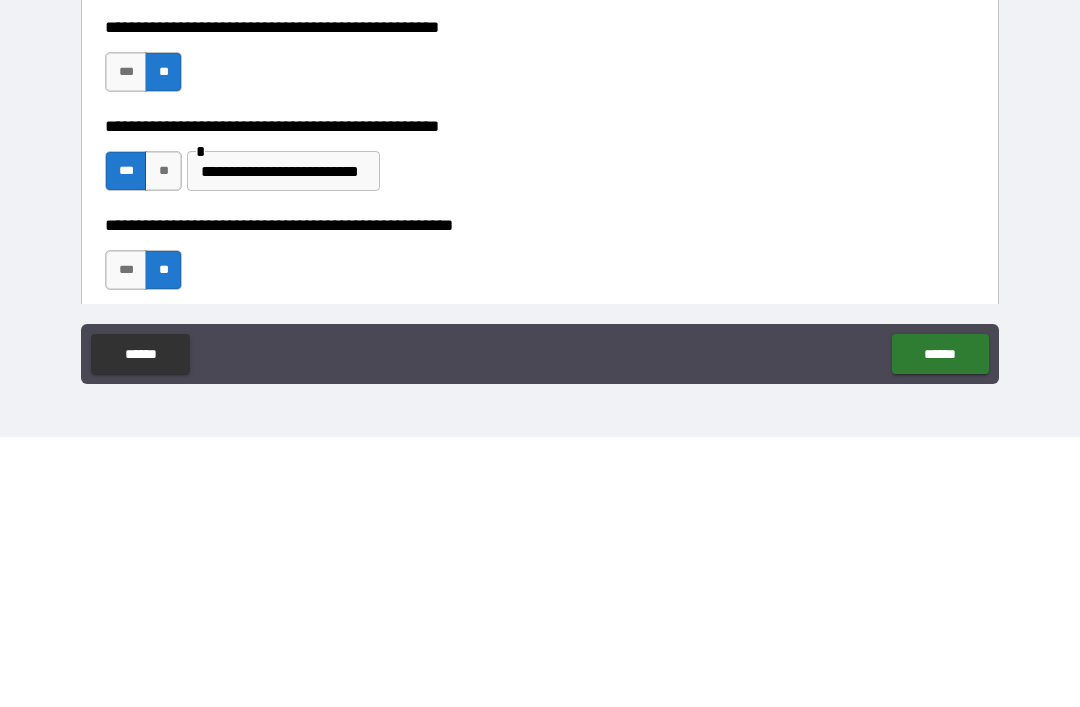 scroll, scrollTop: 366, scrollLeft: 0, axis: vertical 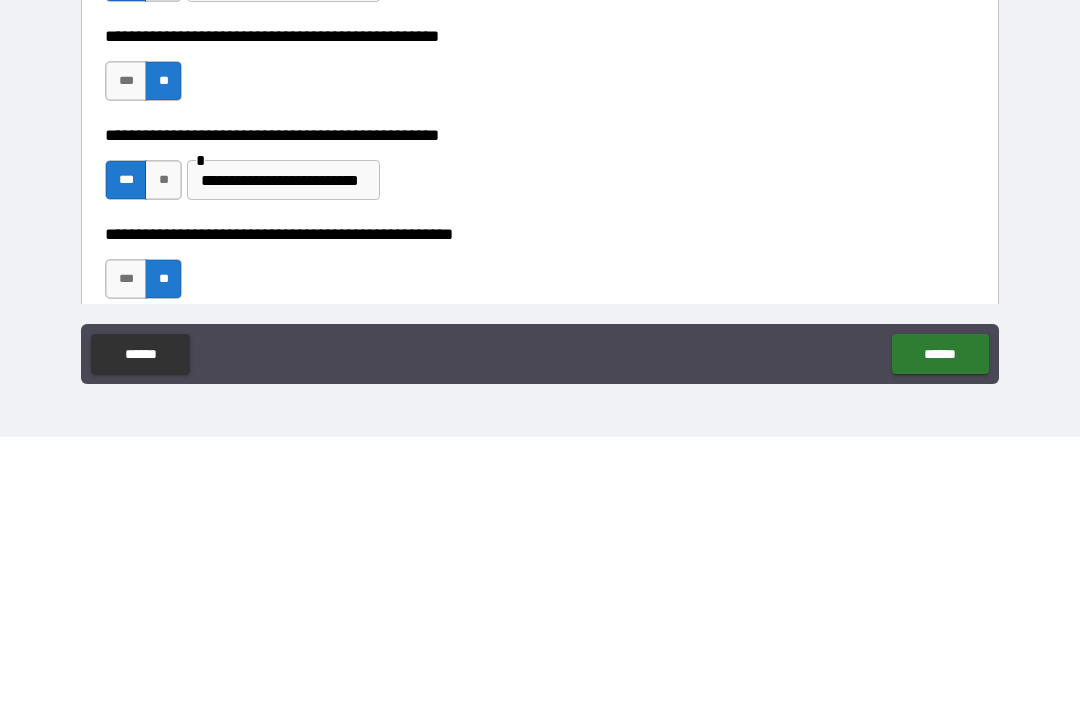 type on "********" 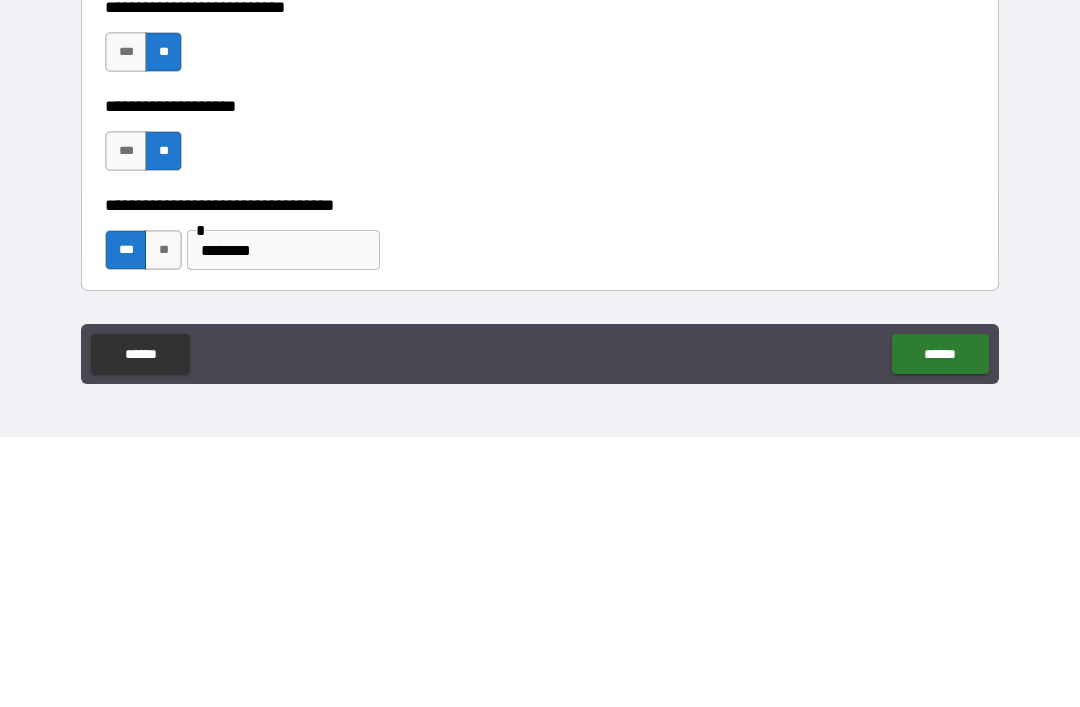 scroll, scrollTop: 810, scrollLeft: 0, axis: vertical 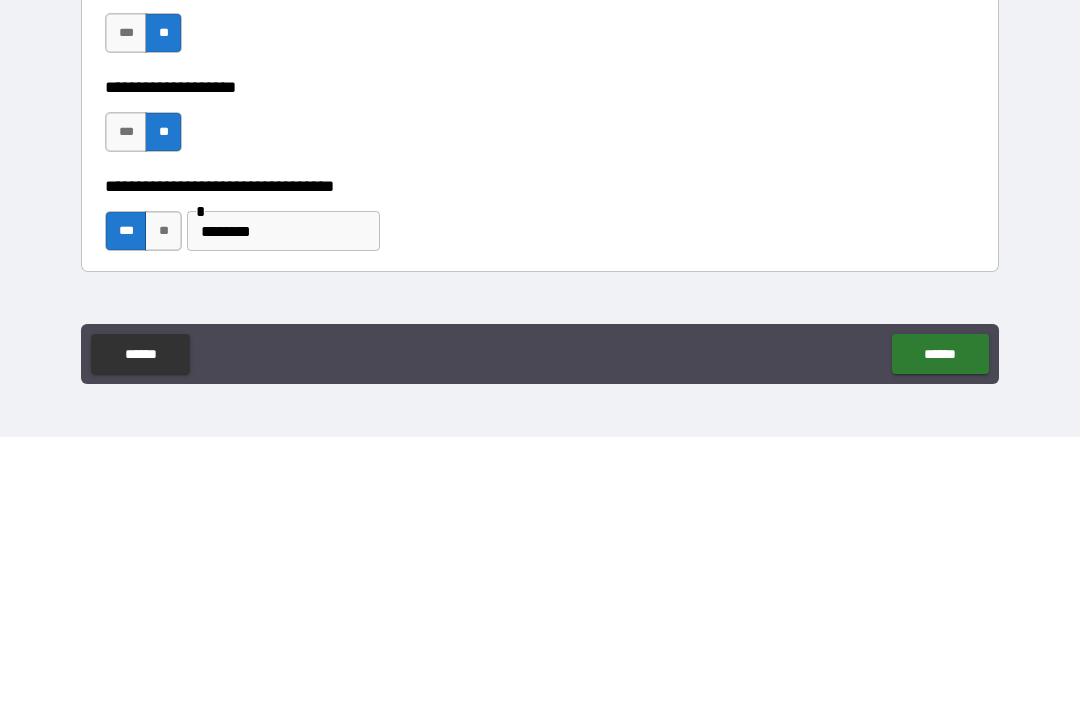 type on "**********" 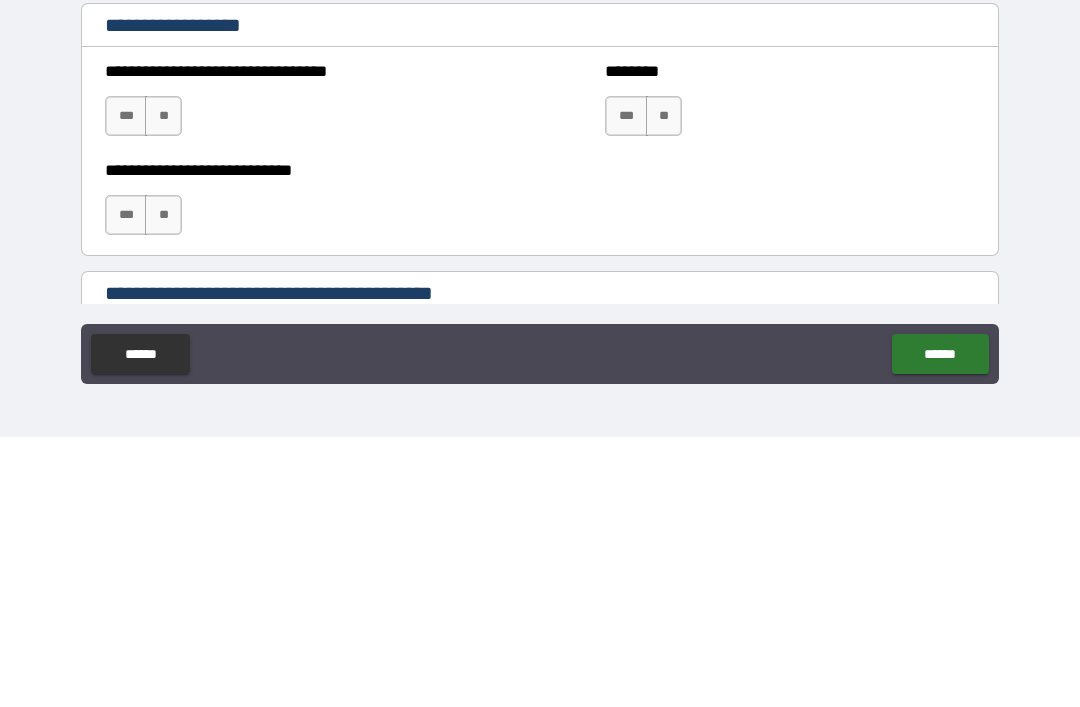 scroll, scrollTop: 1172, scrollLeft: 0, axis: vertical 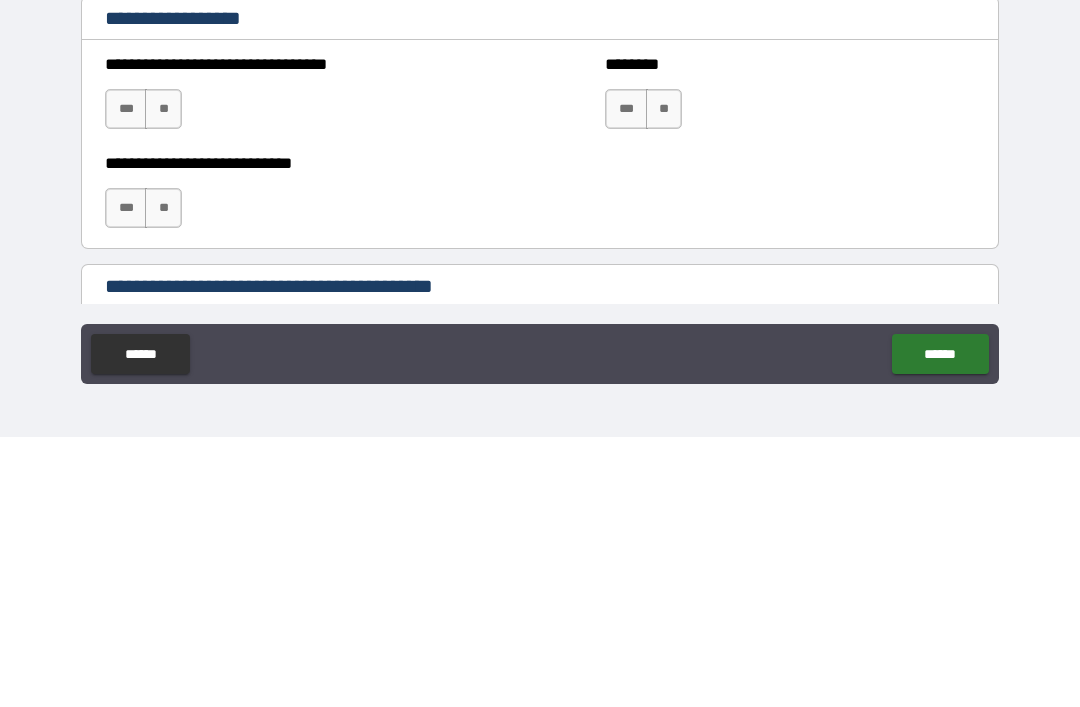 type on "**********" 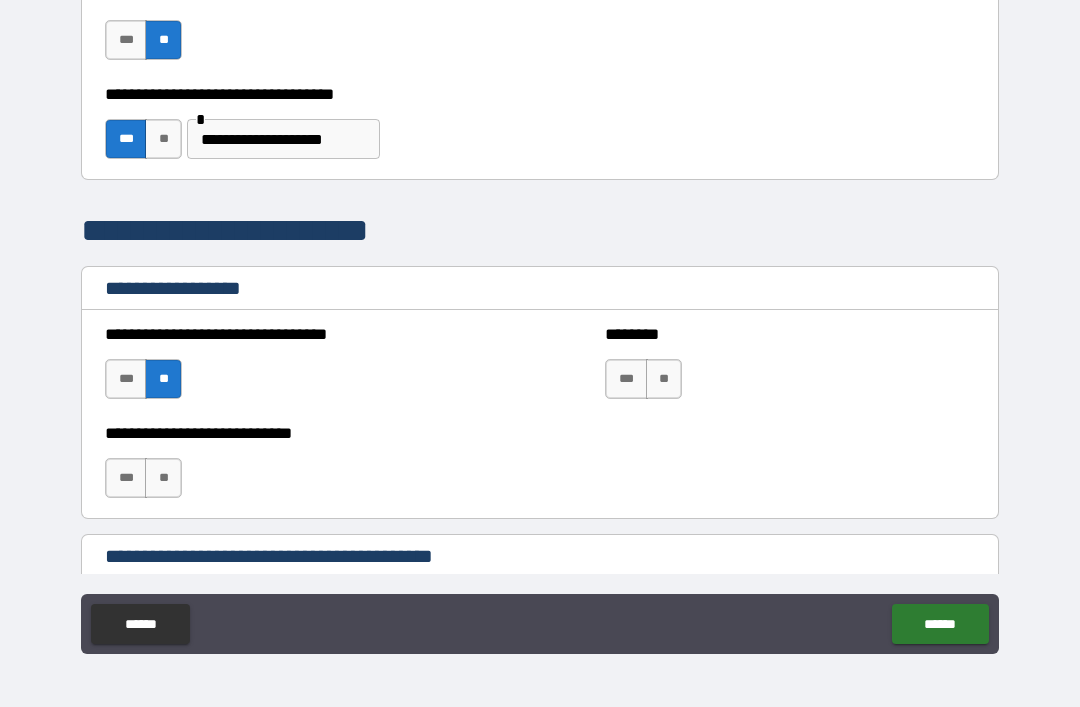 click on "**" at bounding box center (664, 379) 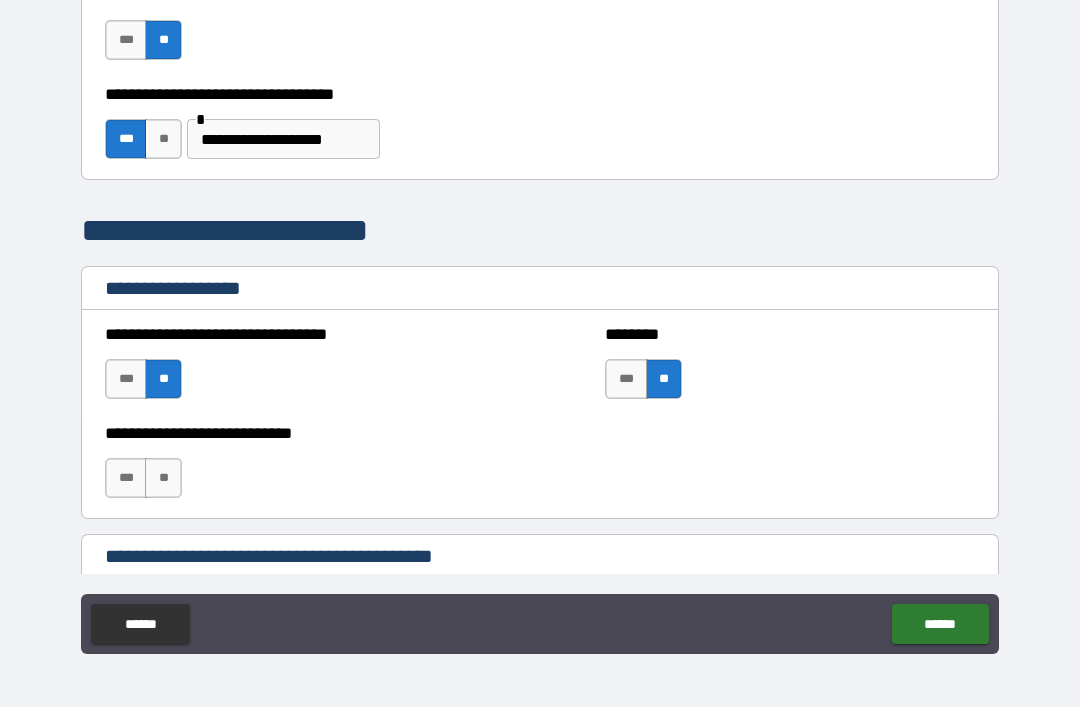 click on "**" at bounding box center [163, 478] 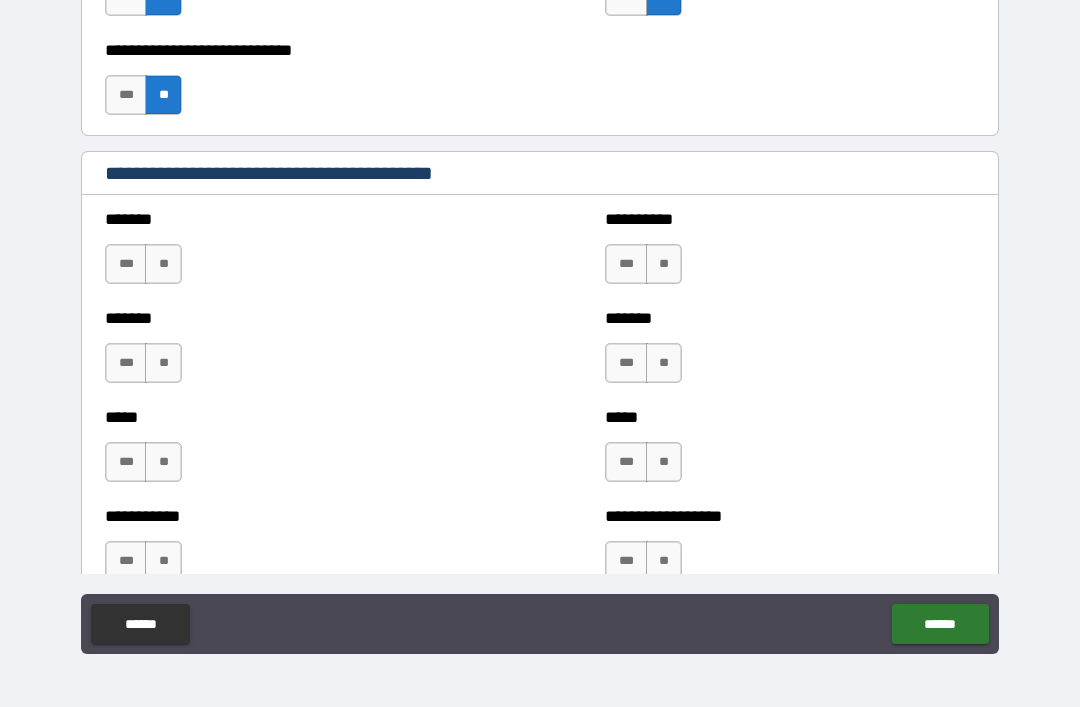 scroll, scrollTop: 1556, scrollLeft: 0, axis: vertical 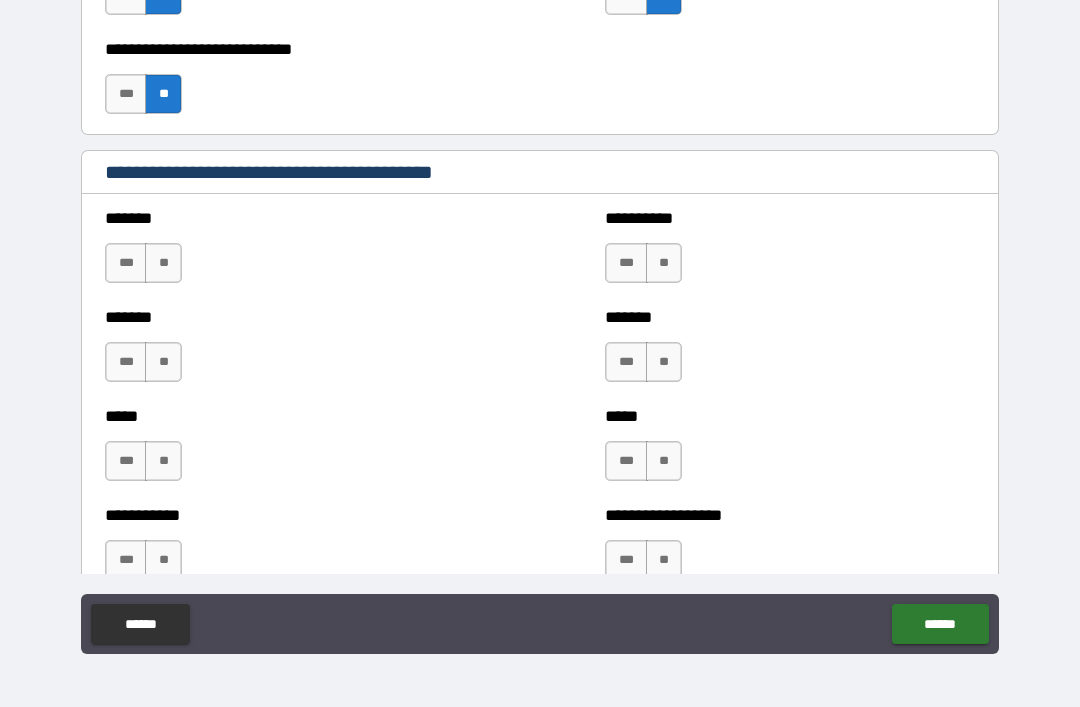 click on "**" at bounding box center [163, 263] 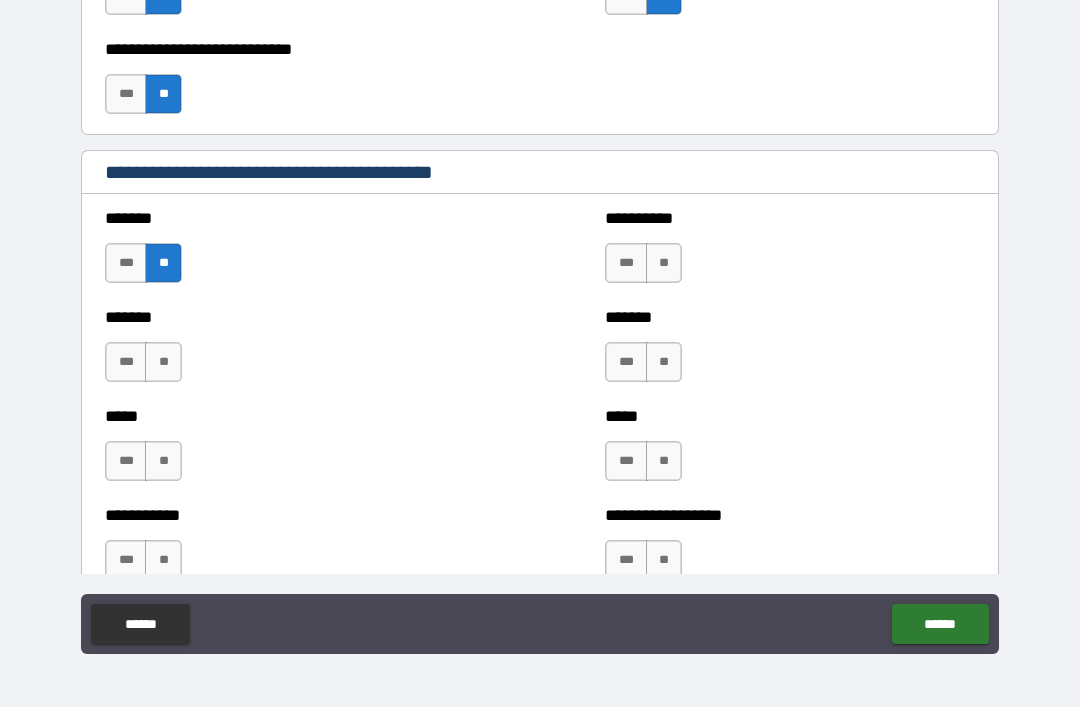 click on "**" at bounding box center [163, 362] 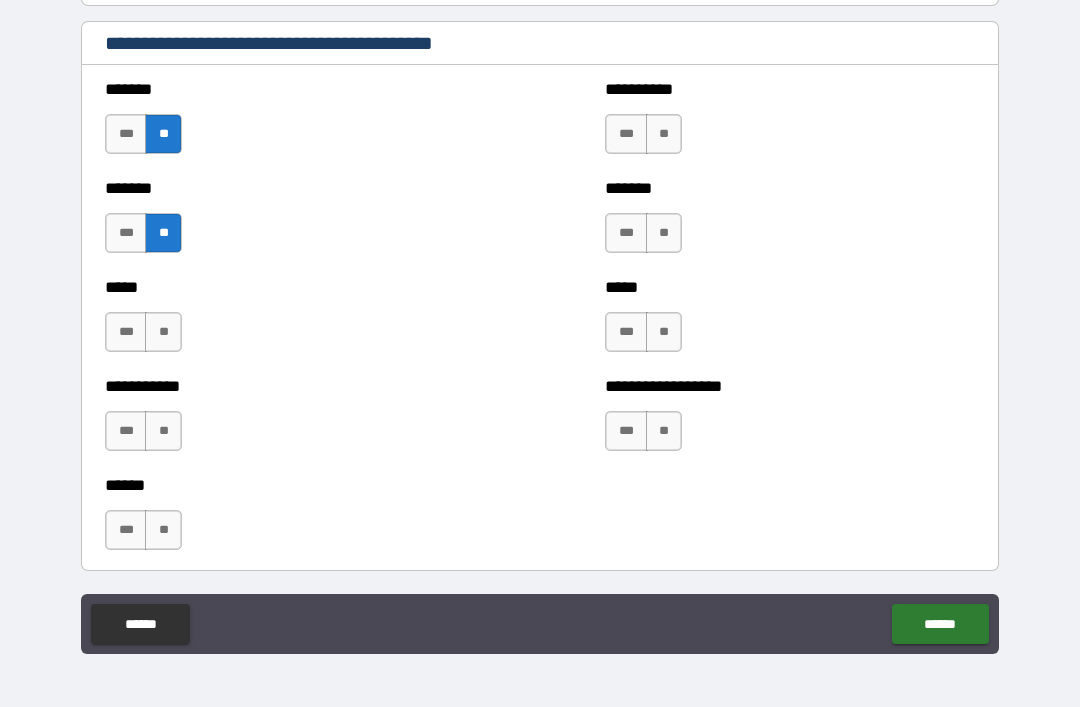 scroll, scrollTop: 1694, scrollLeft: 0, axis: vertical 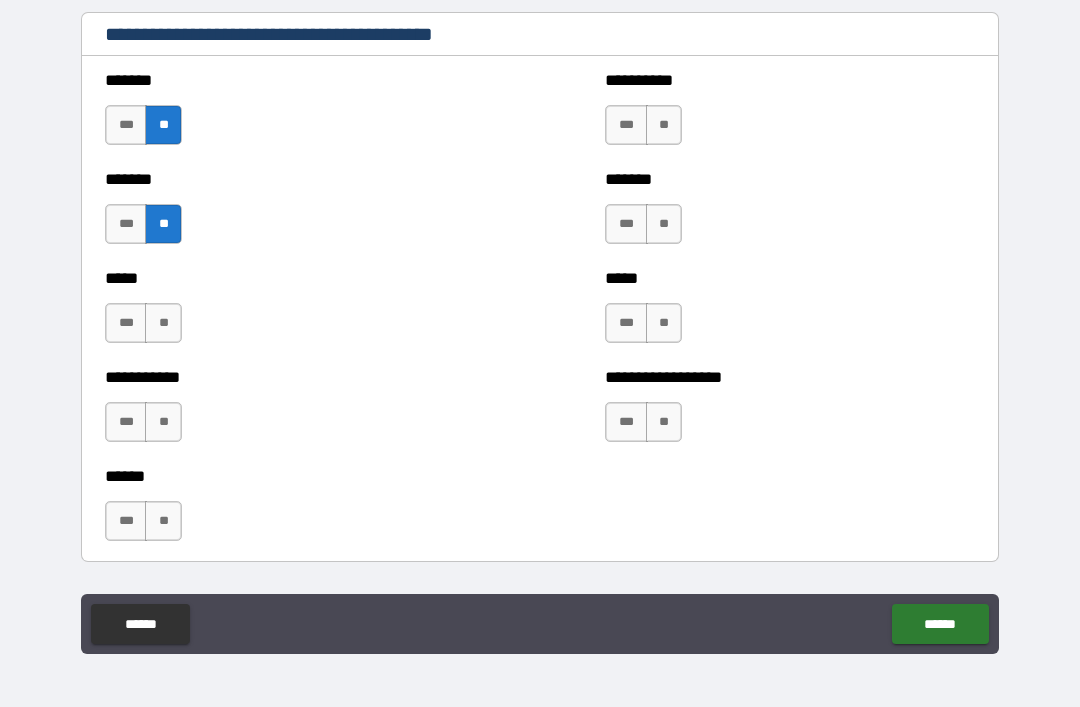 click on "**" at bounding box center [163, 323] 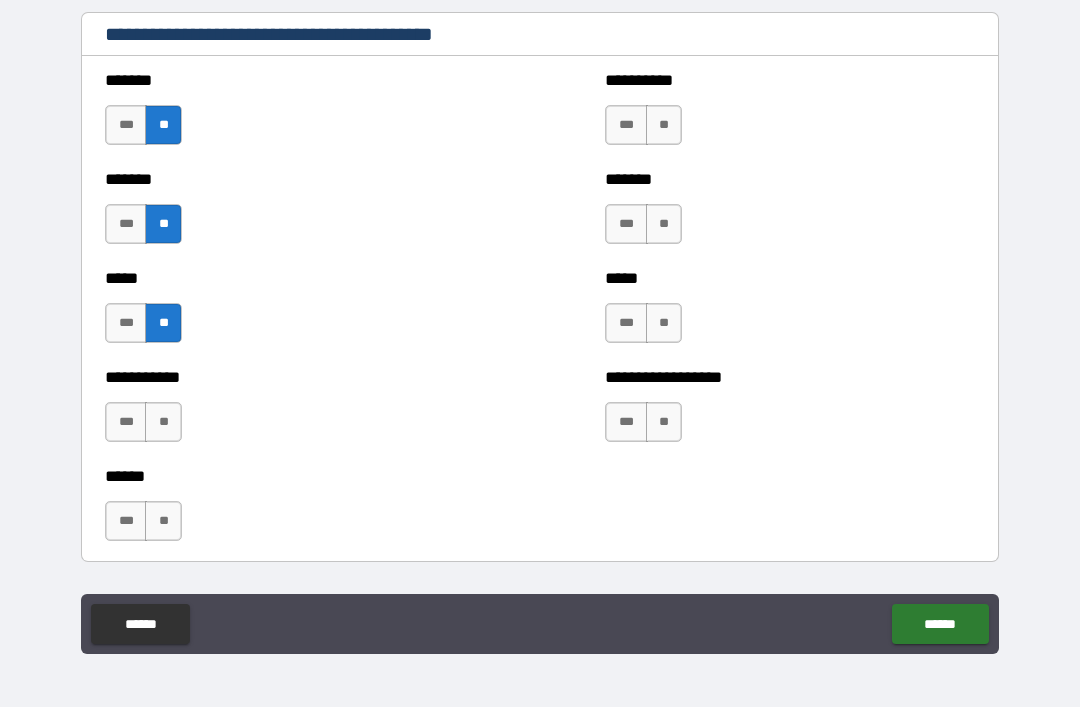 click on "**" at bounding box center (163, 422) 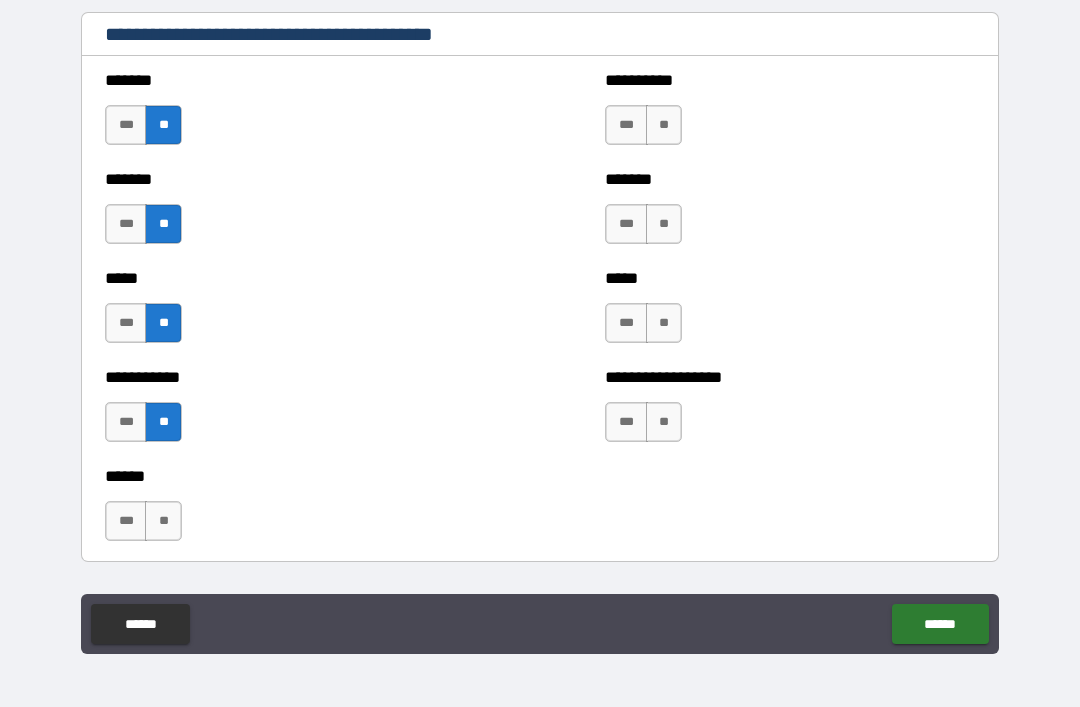 click on "***" at bounding box center (126, 521) 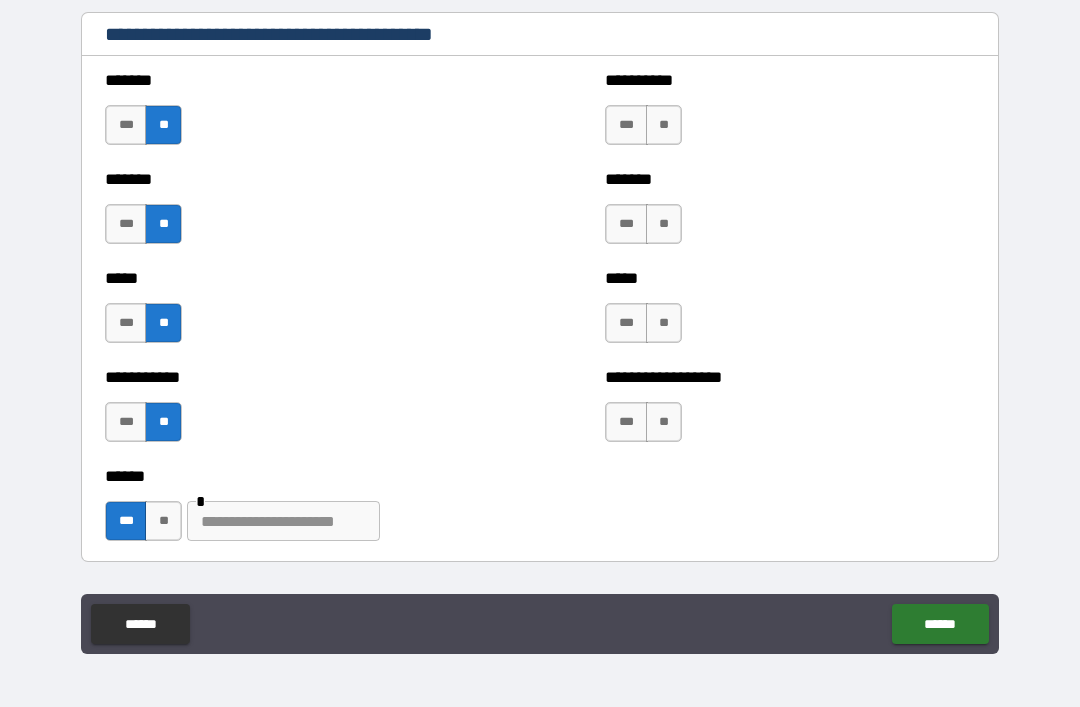 click at bounding box center [283, 521] 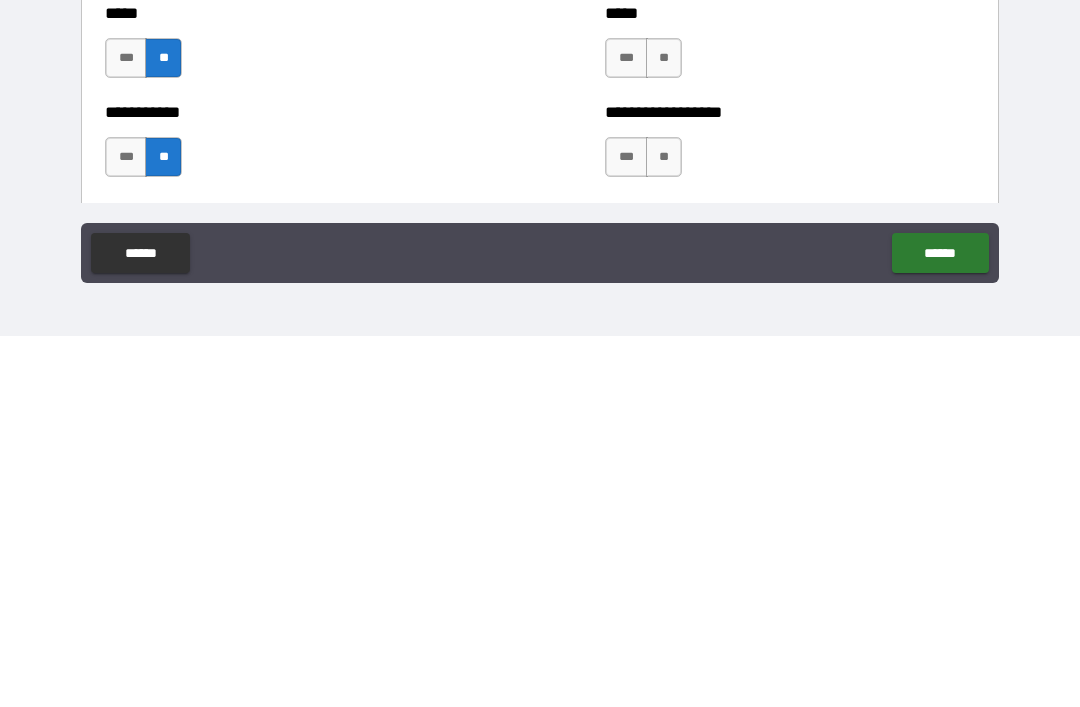 scroll, scrollTop: 1569, scrollLeft: 0, axis: vertical 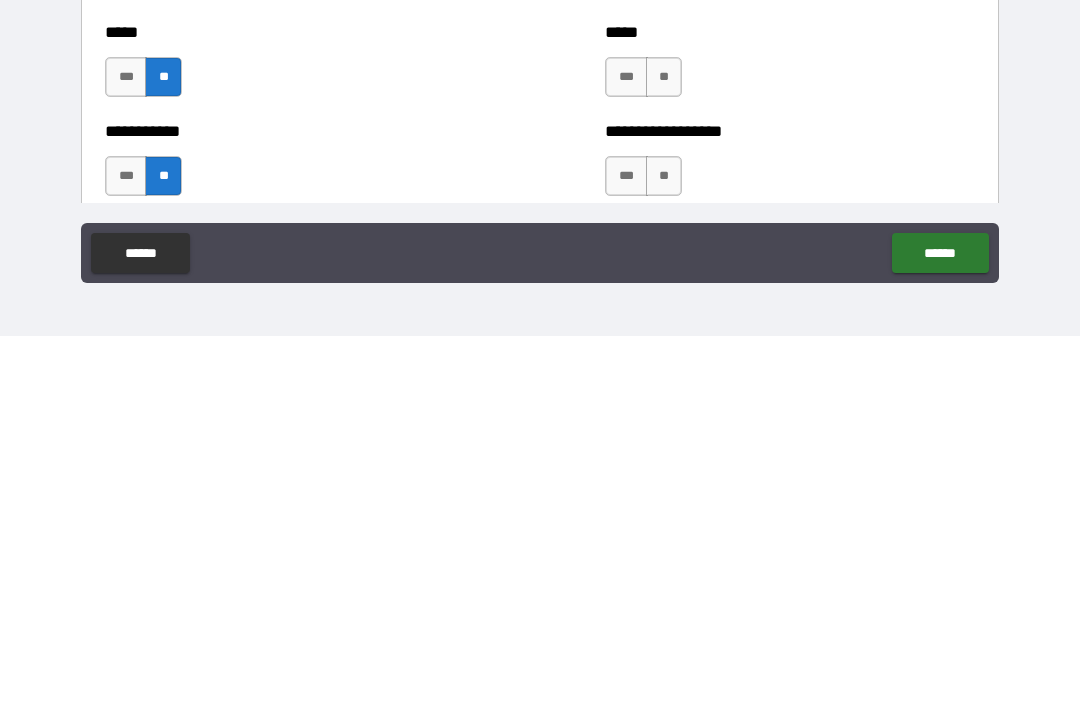 type on "********" 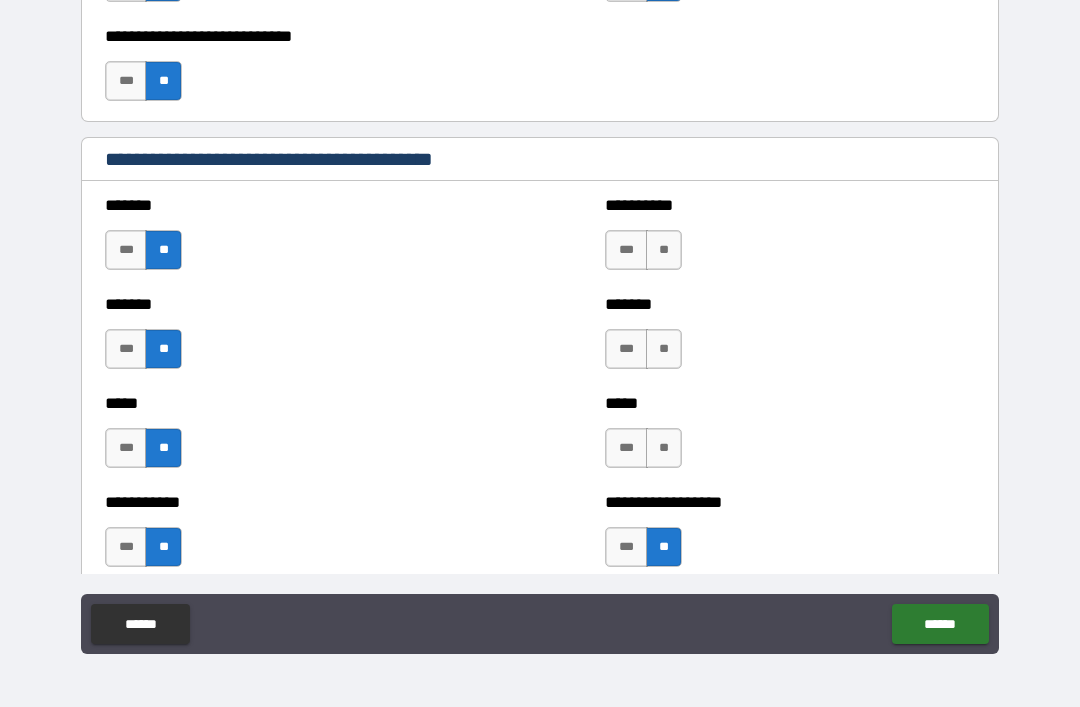 click on "**" at bounding box center (664, 448) 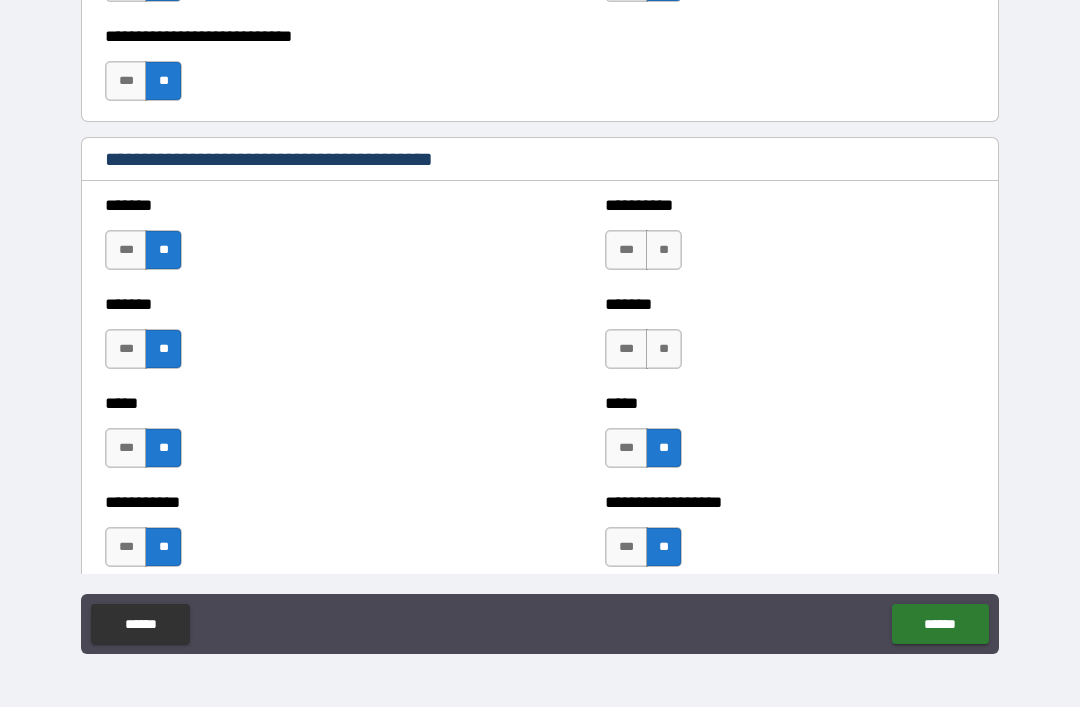 click on "**" at bounding box center [664, 349] 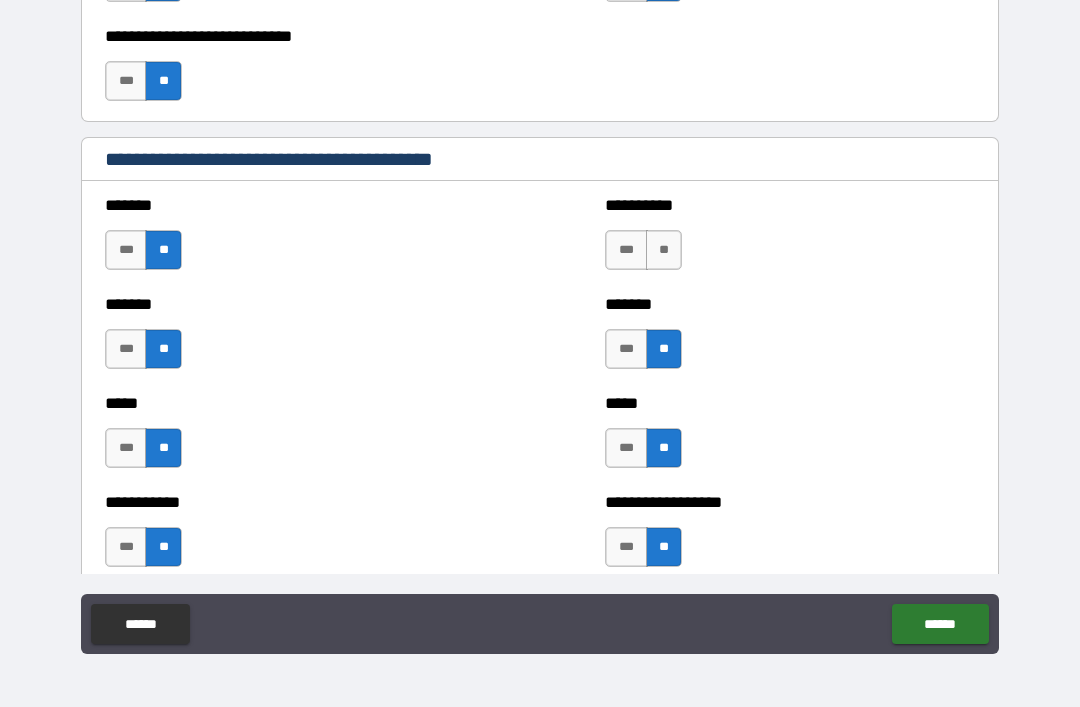 click on "**" at bounding box center (664, 250) 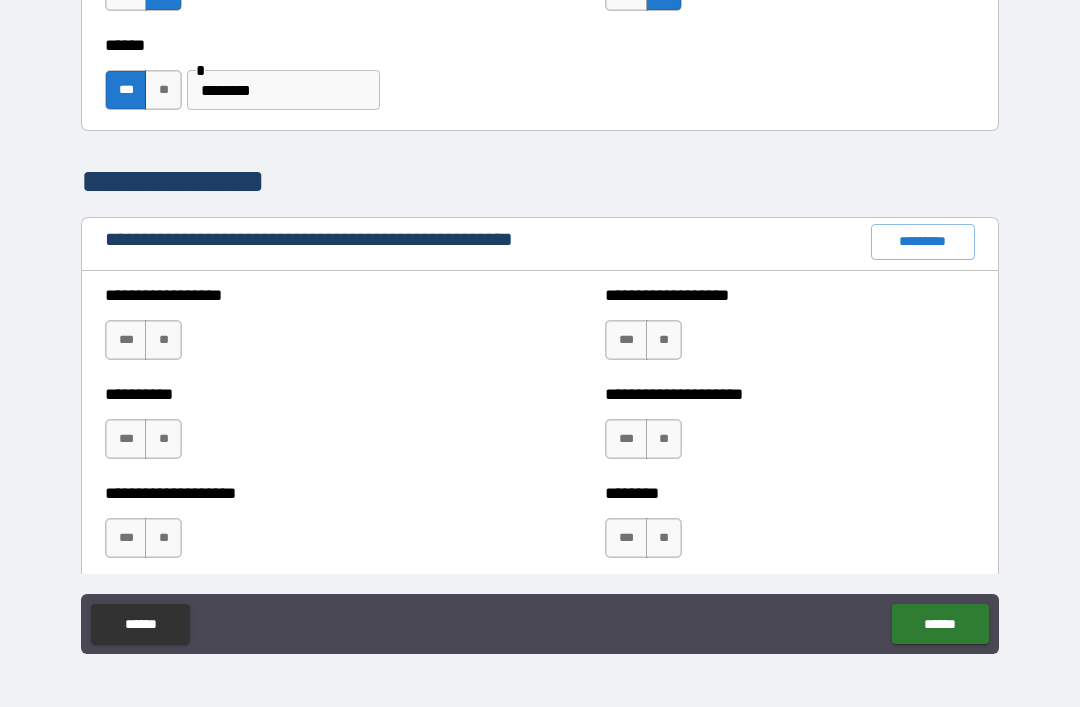 scroll, scrollTop: 2128, scrollLeft: 0, axis: vertical 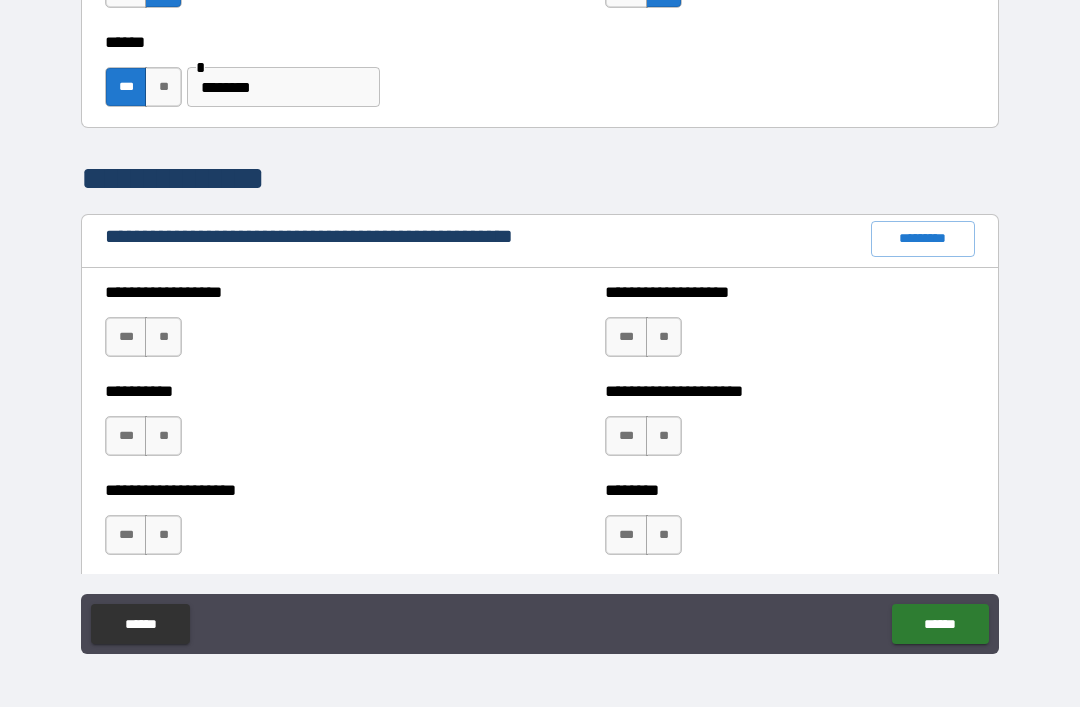 click on "**" at bounding box center (163, 337) 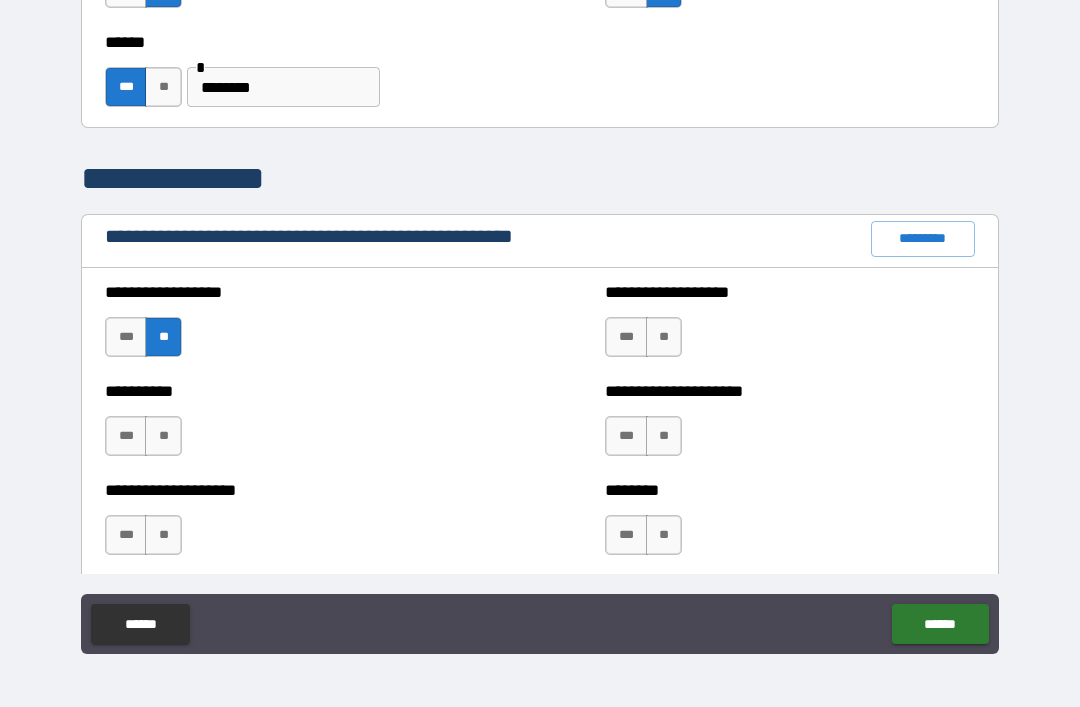 click on "**" at bounding box center [664, 337] 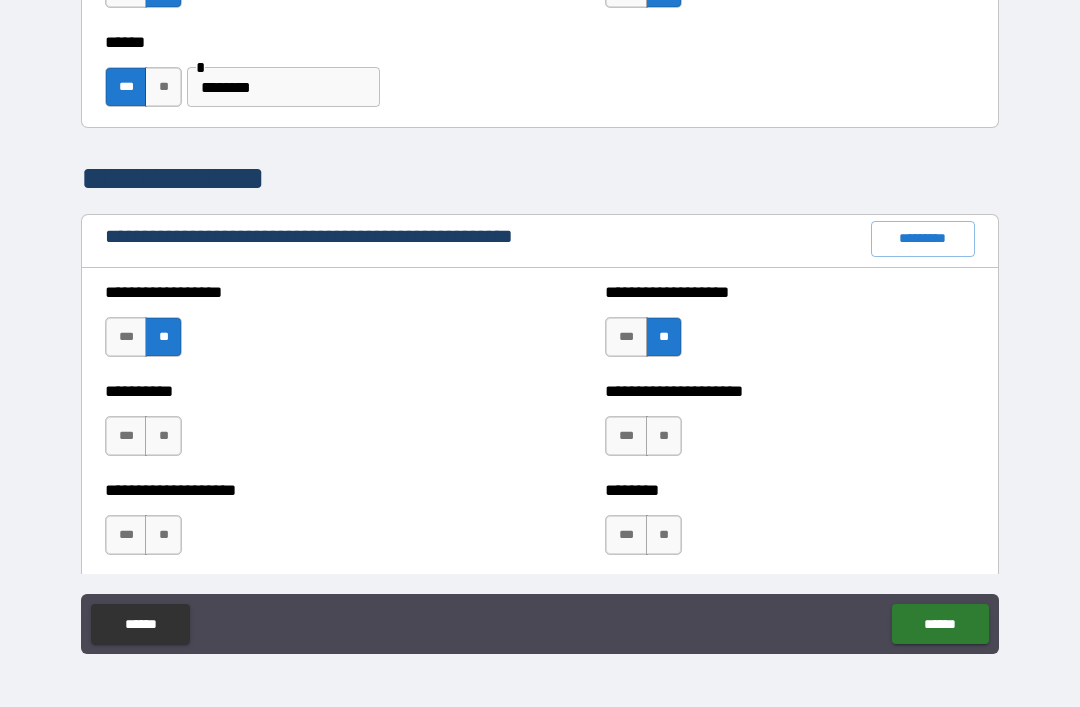 click on "**" at bounding box center [664, 436] 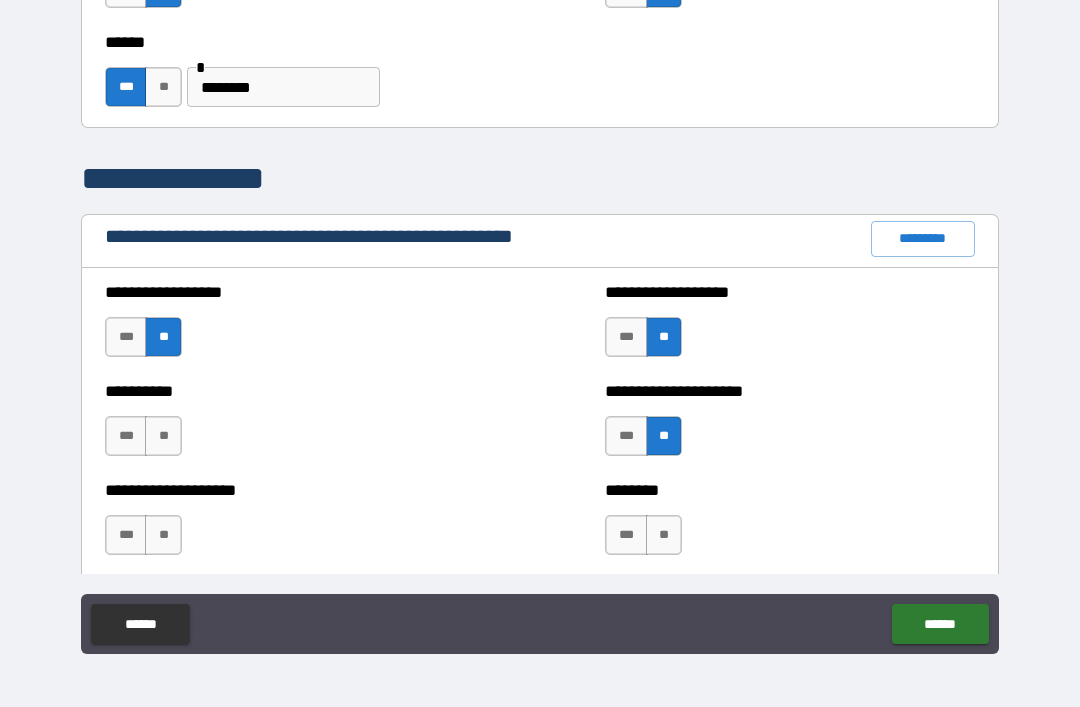 click on "**" at bounding box center (163, 436) 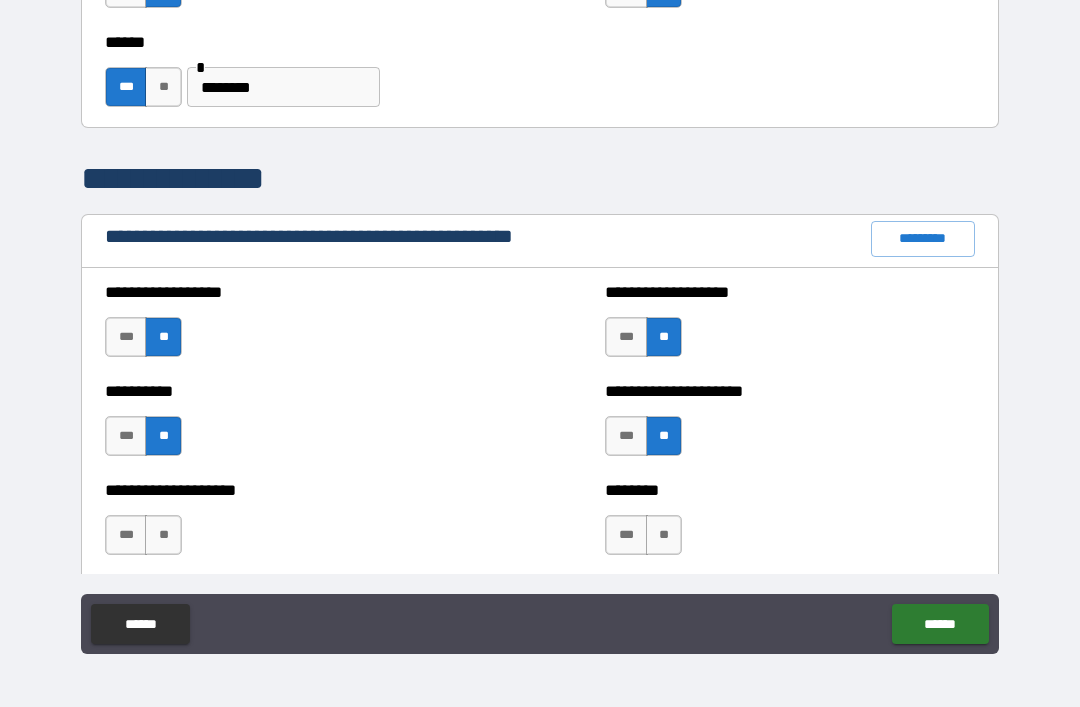 click on "**" at bounding box center [664, 535] 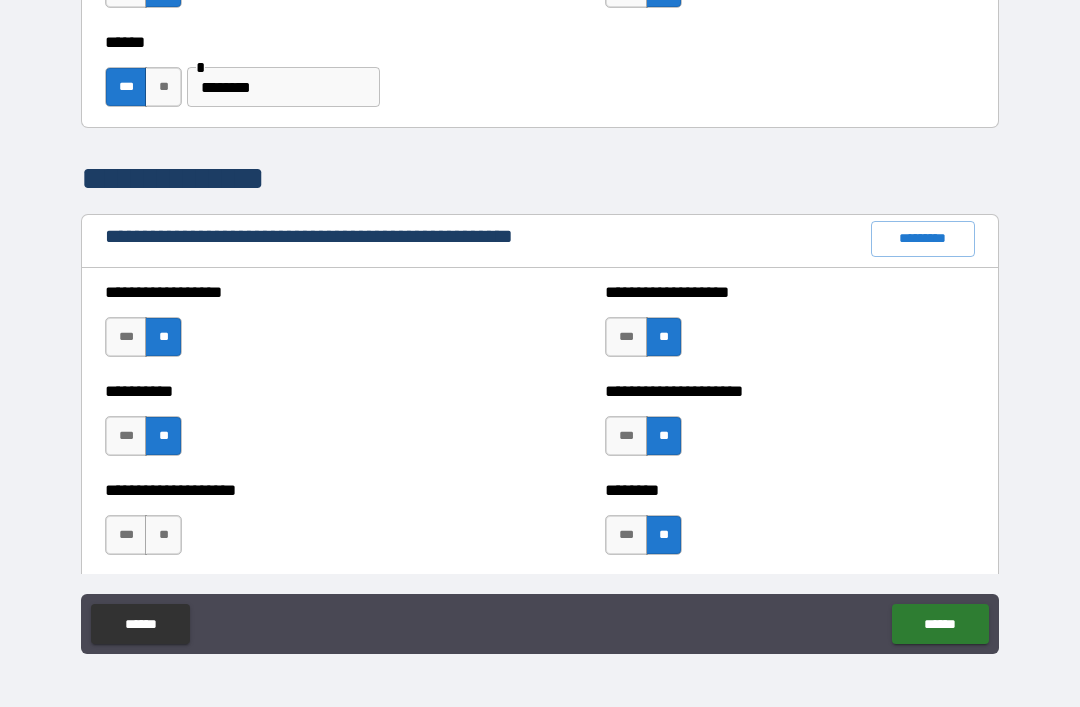 click on "**" at bounding box center [163, 535] 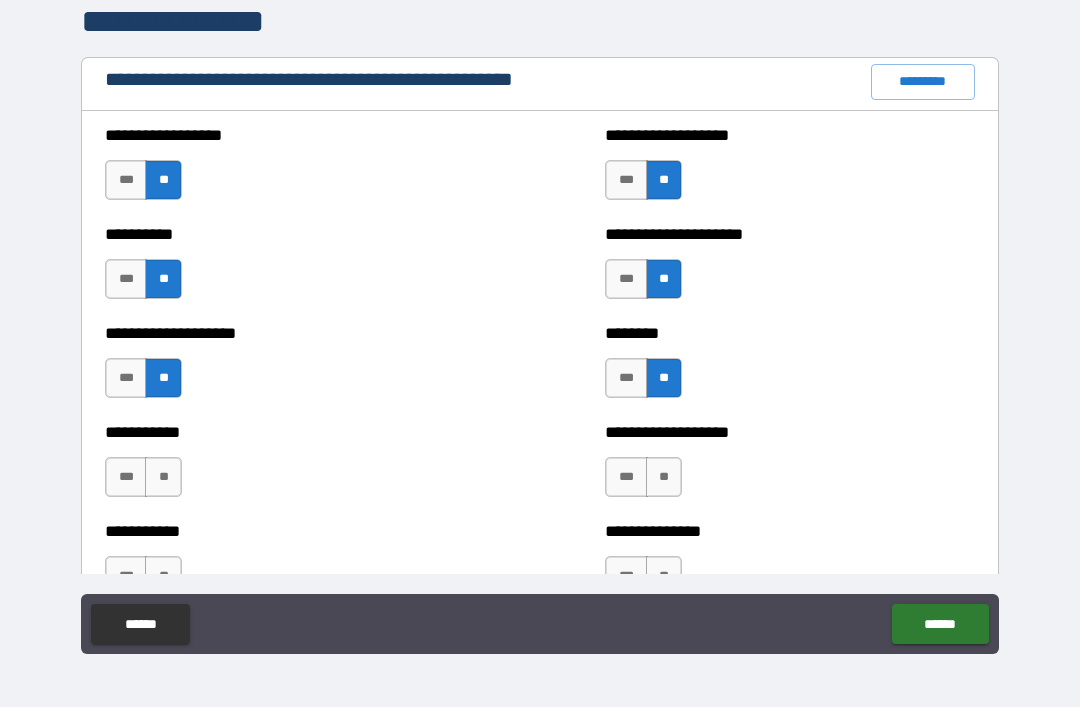 scroll, scrollTop: 2335, scrollLeft: 0, axis: vertical 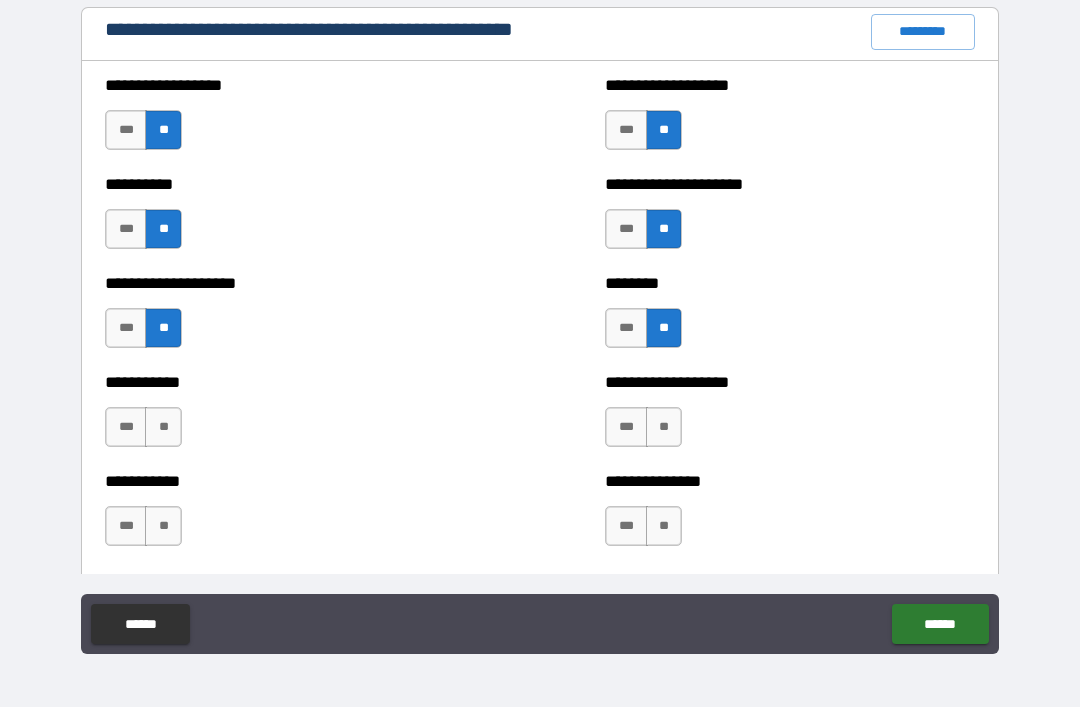 click on "**" at bounding box center [163, 427] 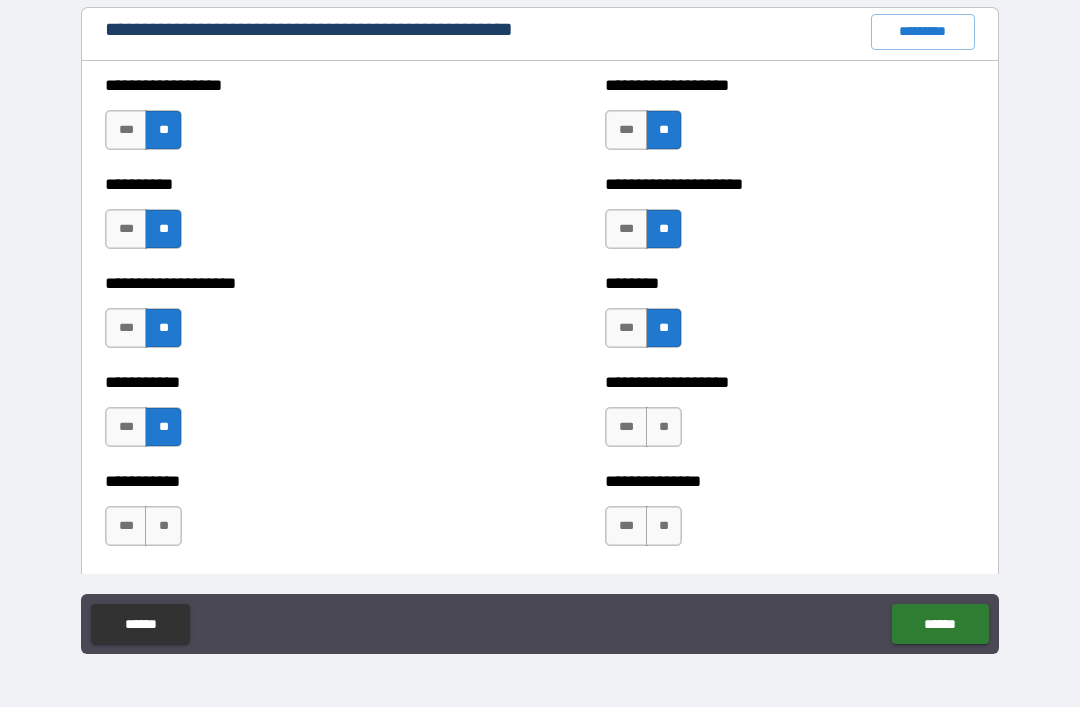 click on "**" at bounding box center (664, 427) 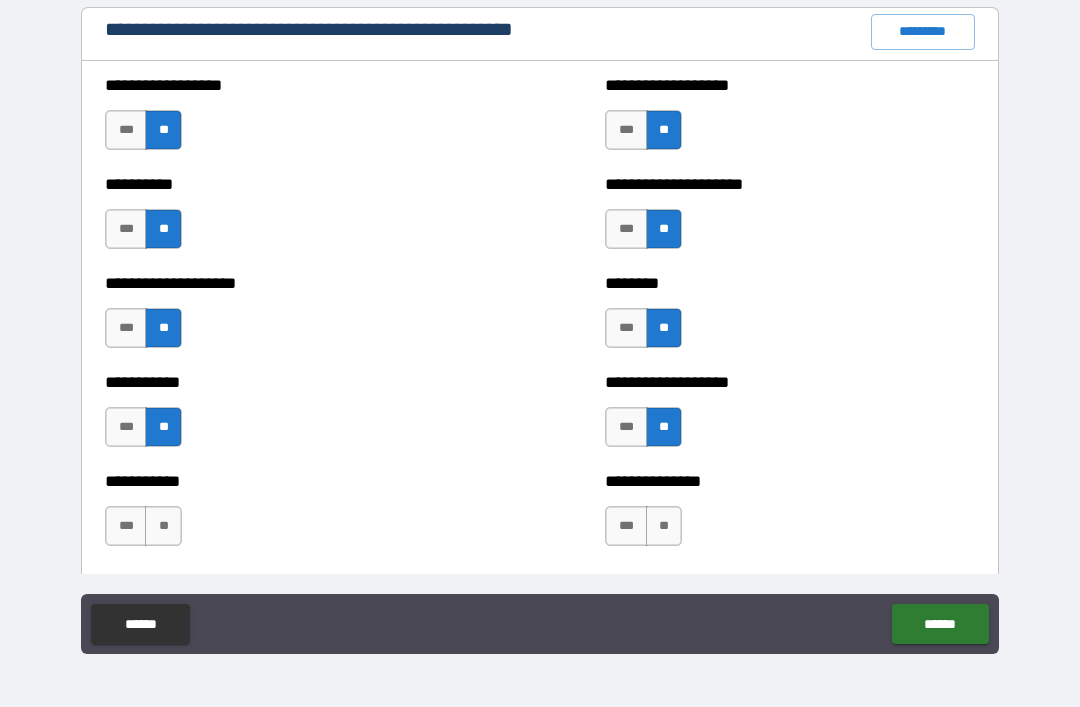 click on "**" at bounding box center [664, 526] 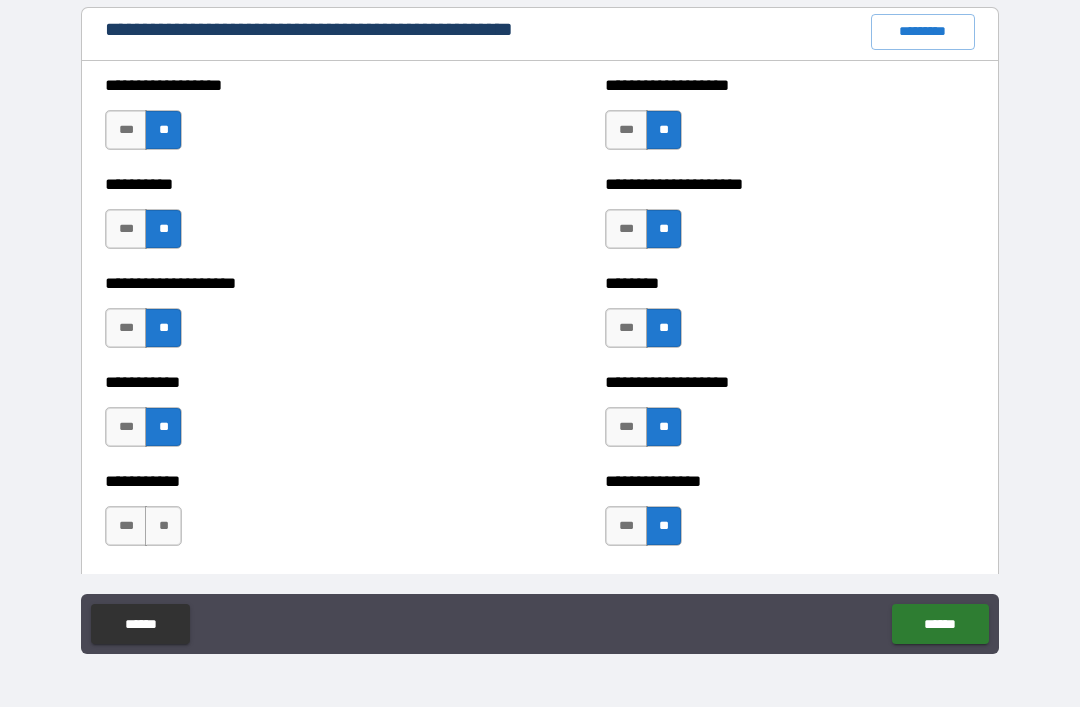click on "**" at bounding box center [163, 526] 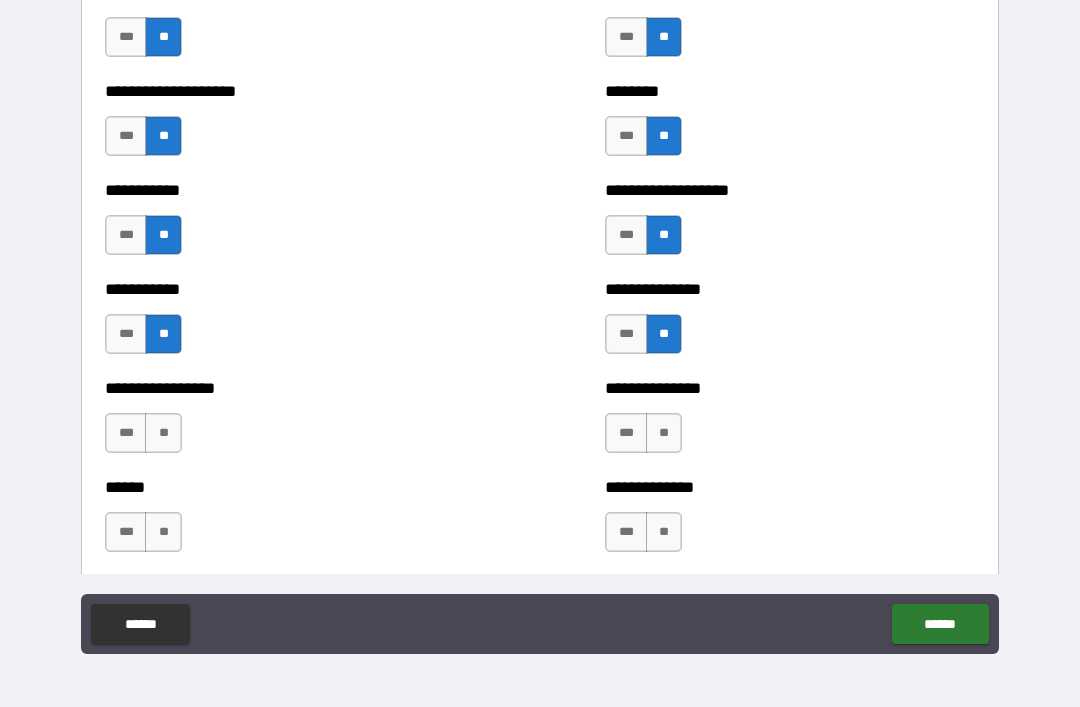 scroll, scrollTop: 2530, scrollLeft: 0, axis: vertical 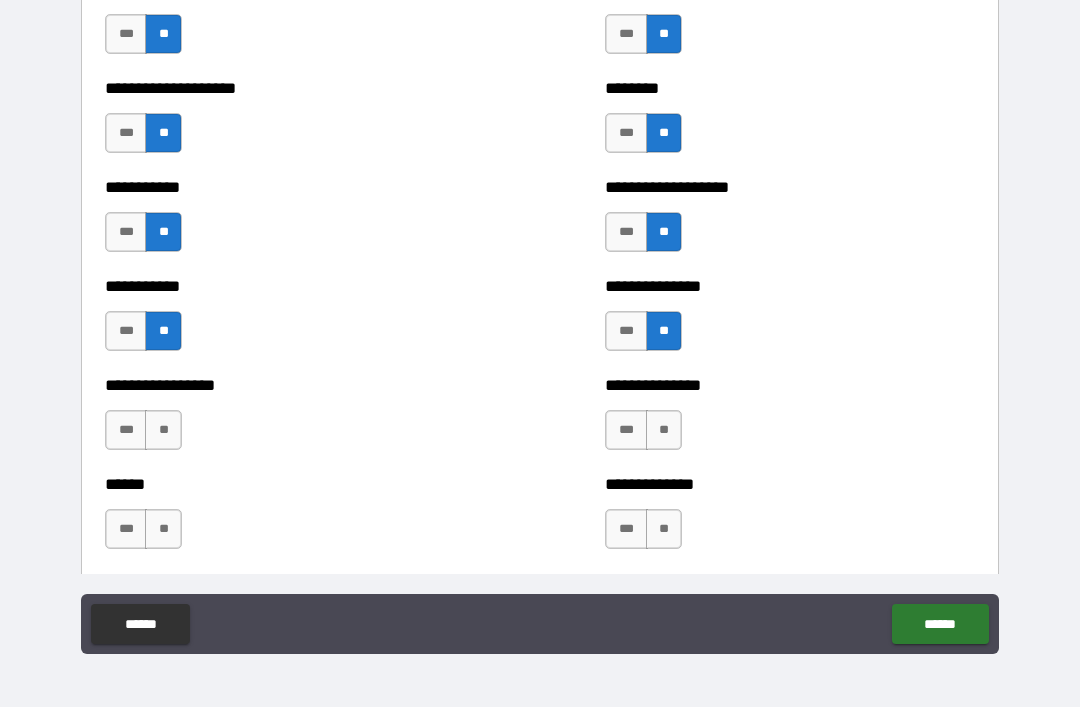 click on "**" at bounding box center [163, 430] 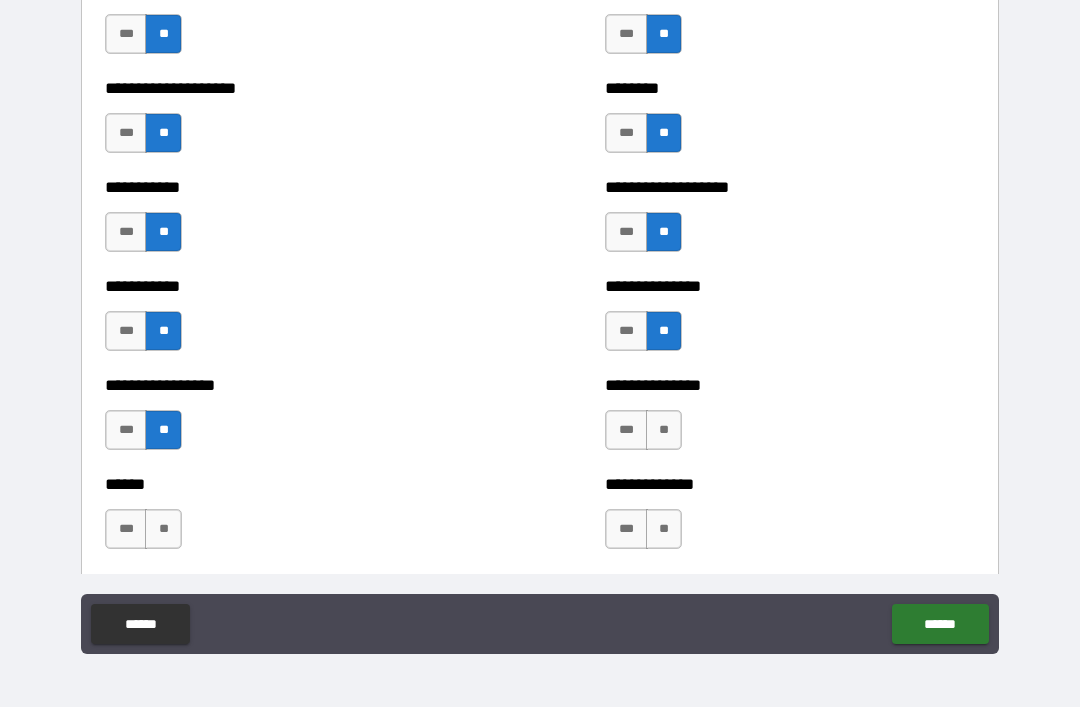 click on "**" at bounding box center [664, 430] 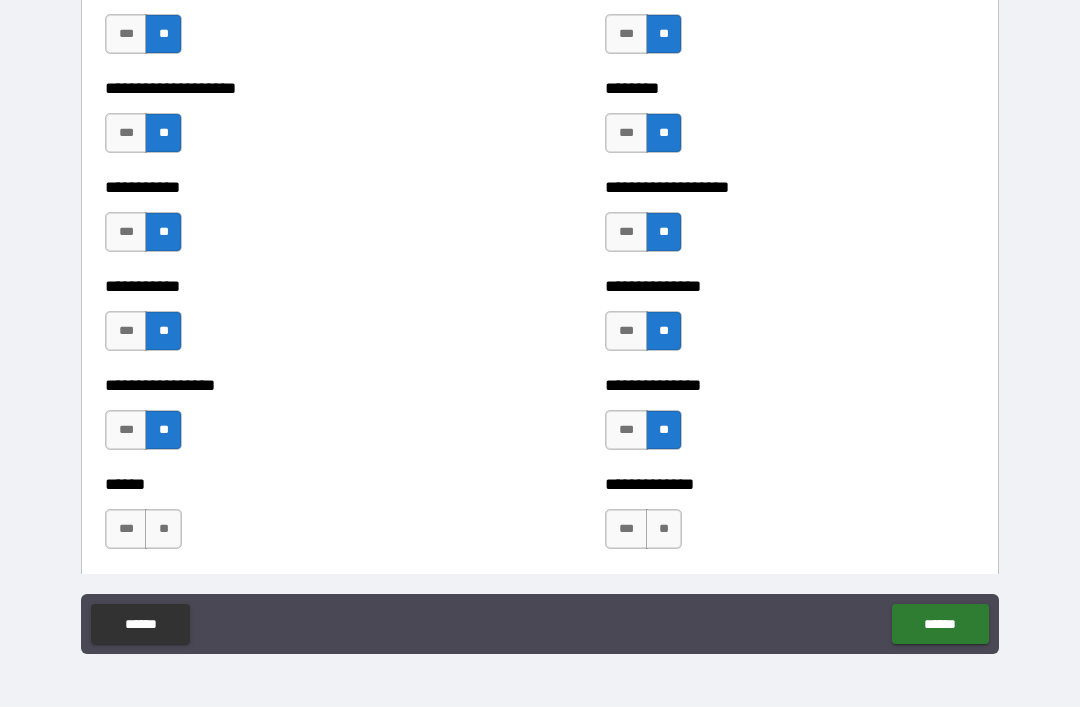 click on "***" at bounding box center [626, 529] 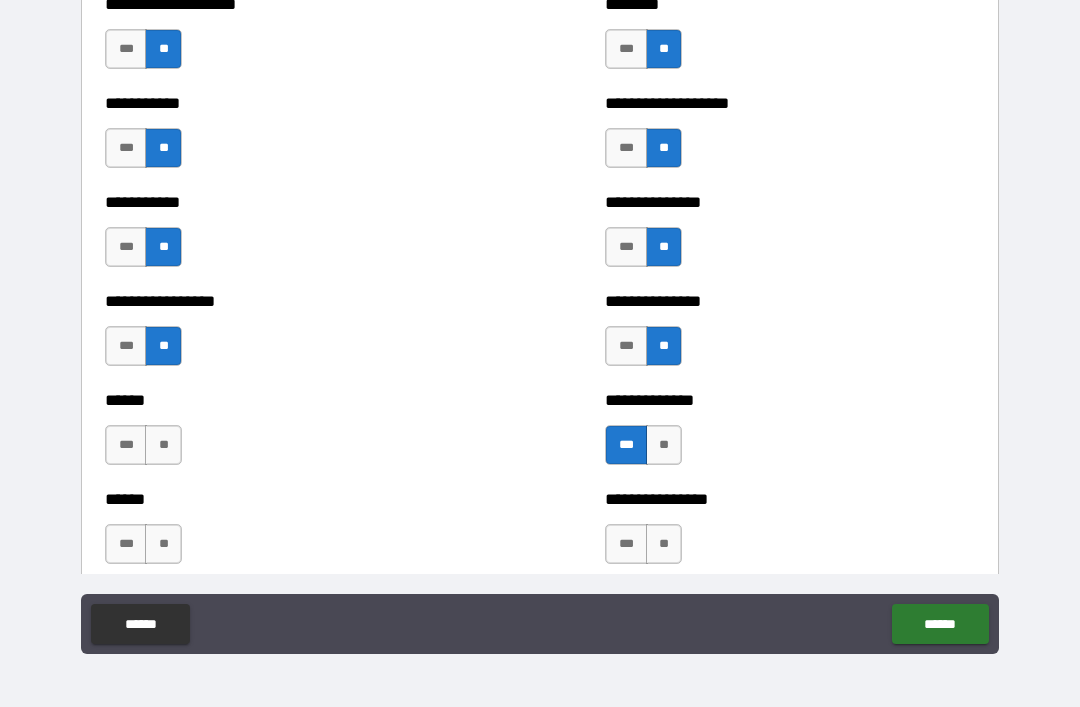 scroll, scrollTop: 2617, scrollLeft: 0, axis: vertical 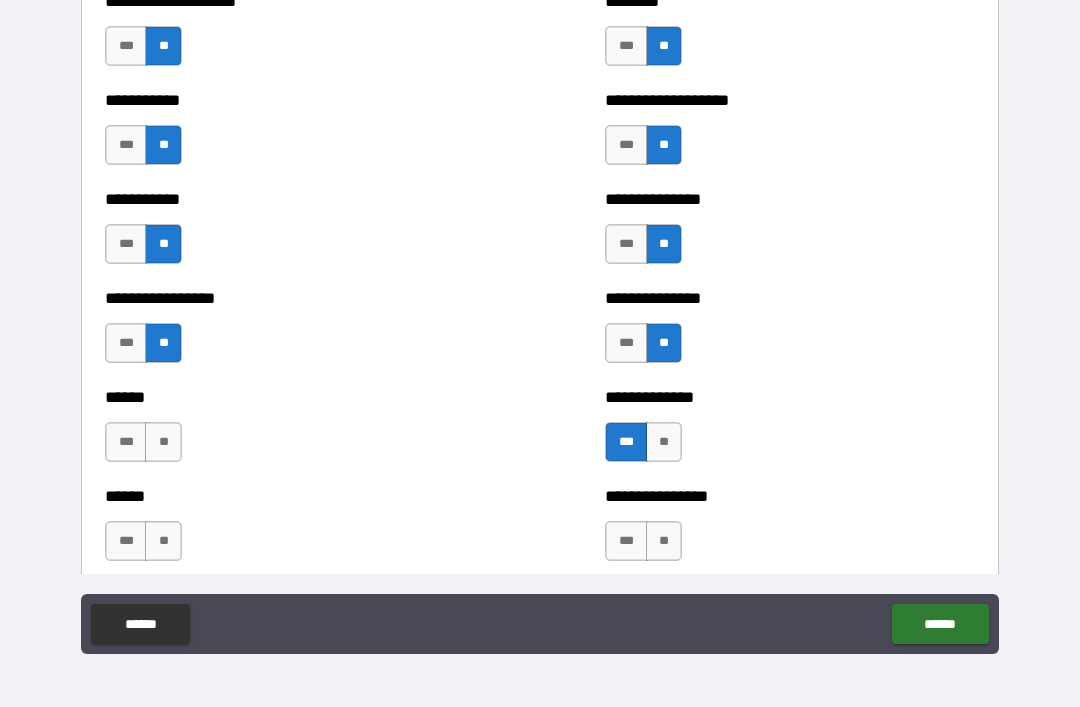 click on "**" at bounding box center [163, 442] 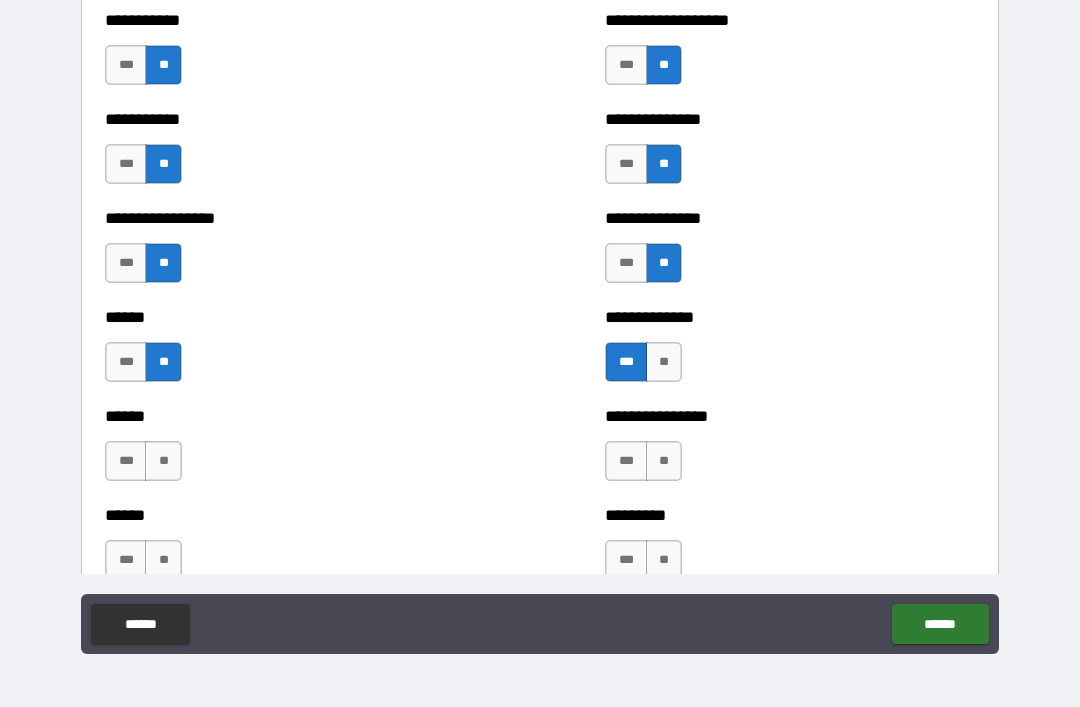 scroll, scrollTop: 2701, scrollLeft: 0, axis: vertical 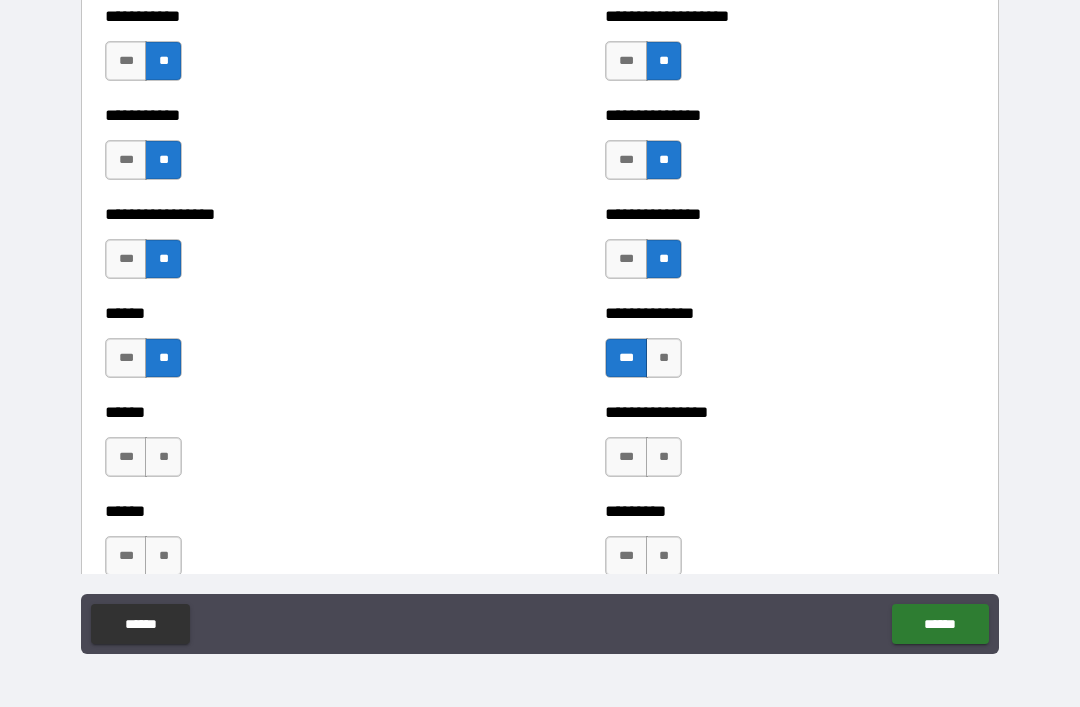 click on "**" at bounding box center [664, 457] 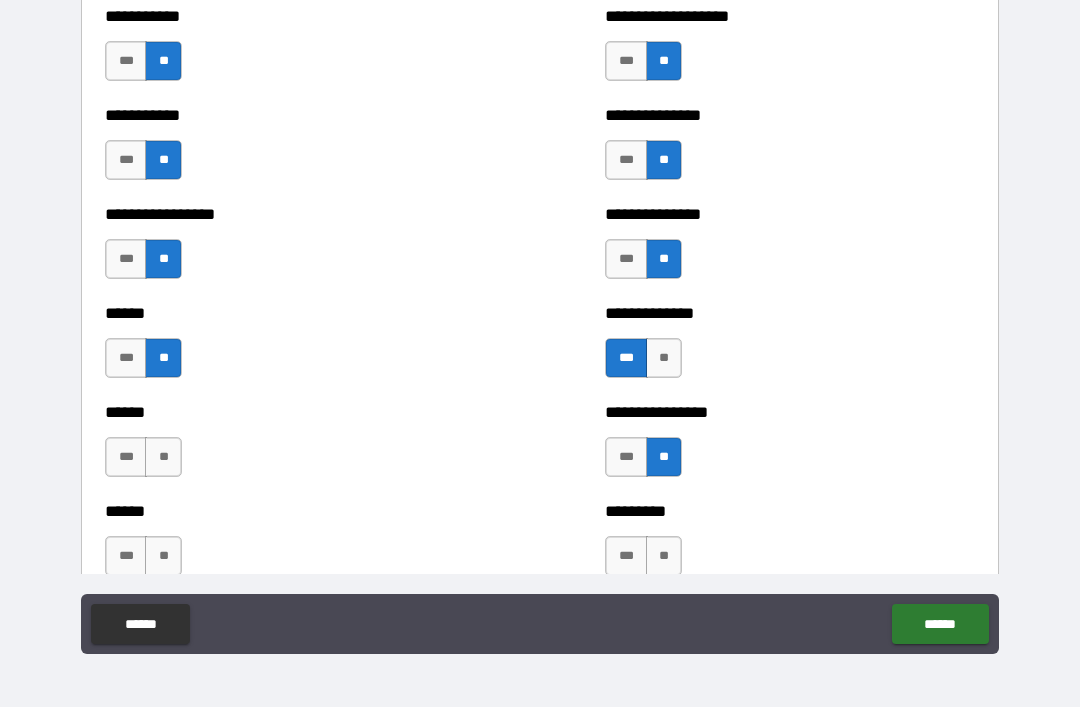 click on "**" at bounding box center (163, 457) 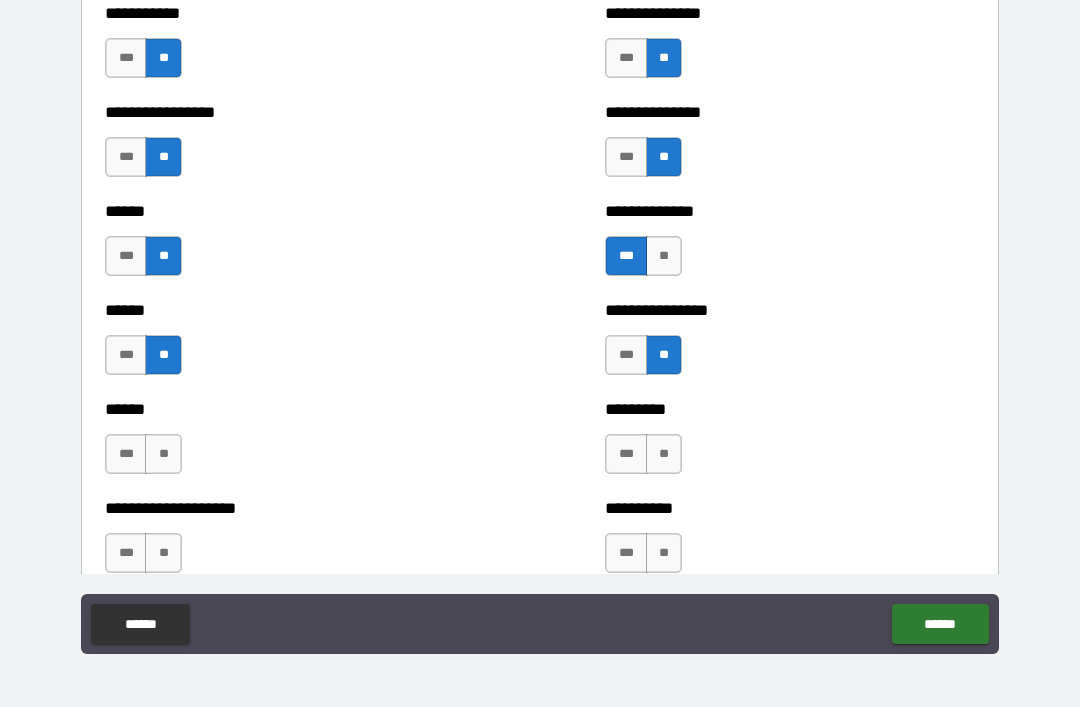 scroll, scrollTop: 2811, scrollLeft: 0, axis: vertical 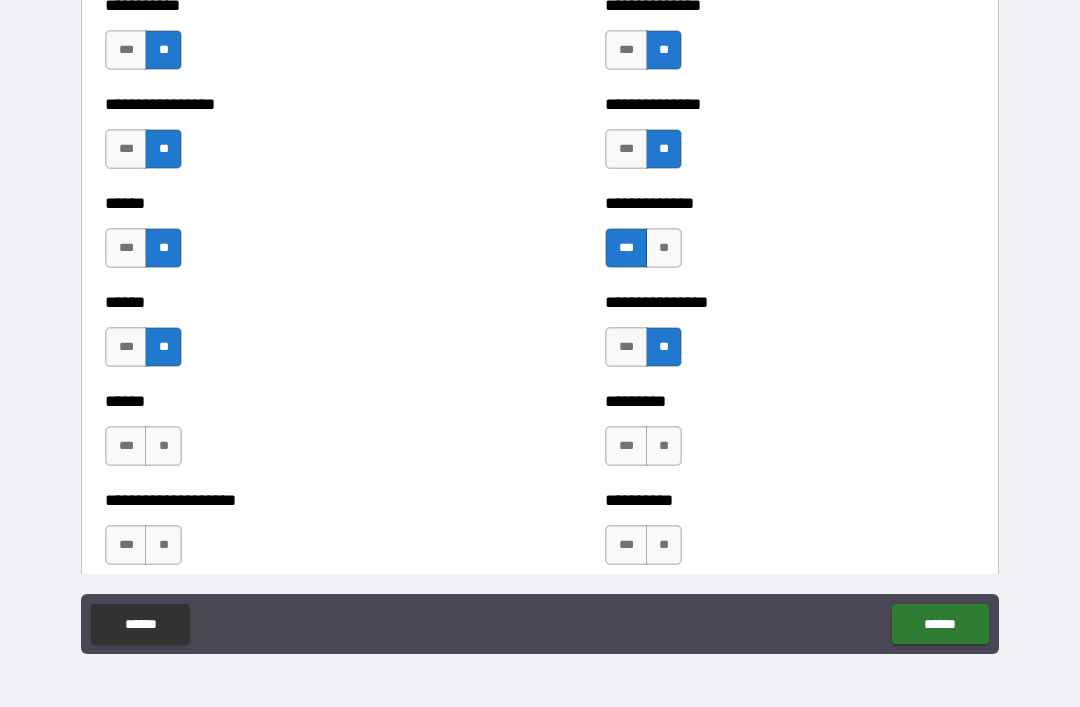 click on "**" at bounding box center (163, 446) 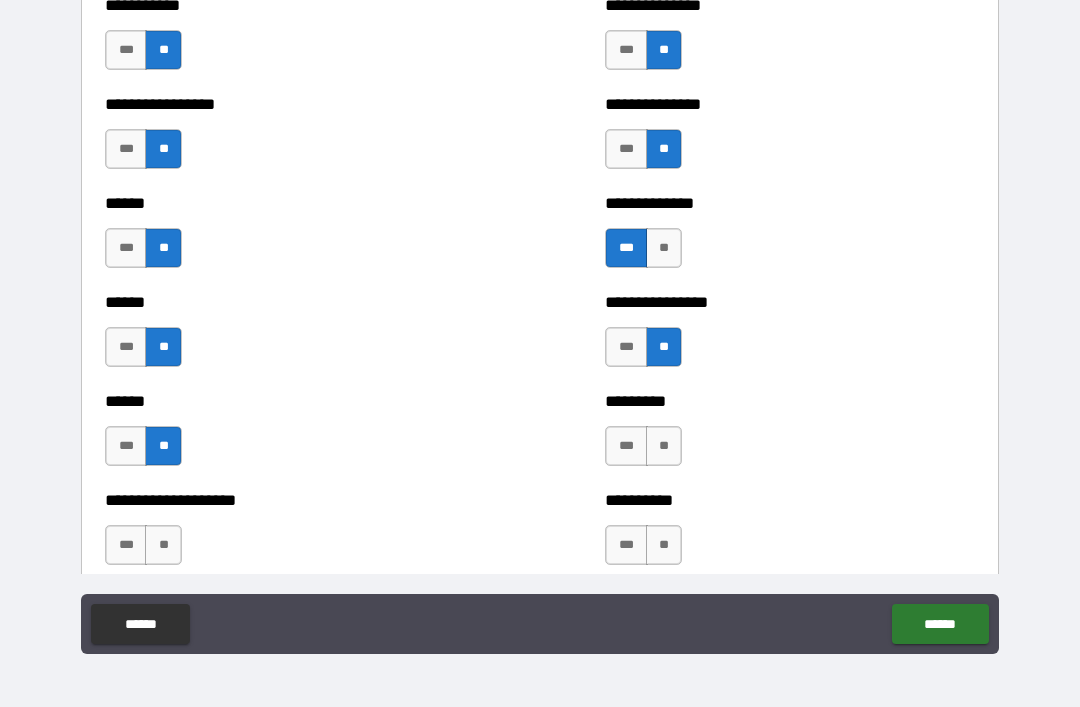 click on "**" at bounding box center [664, 446] 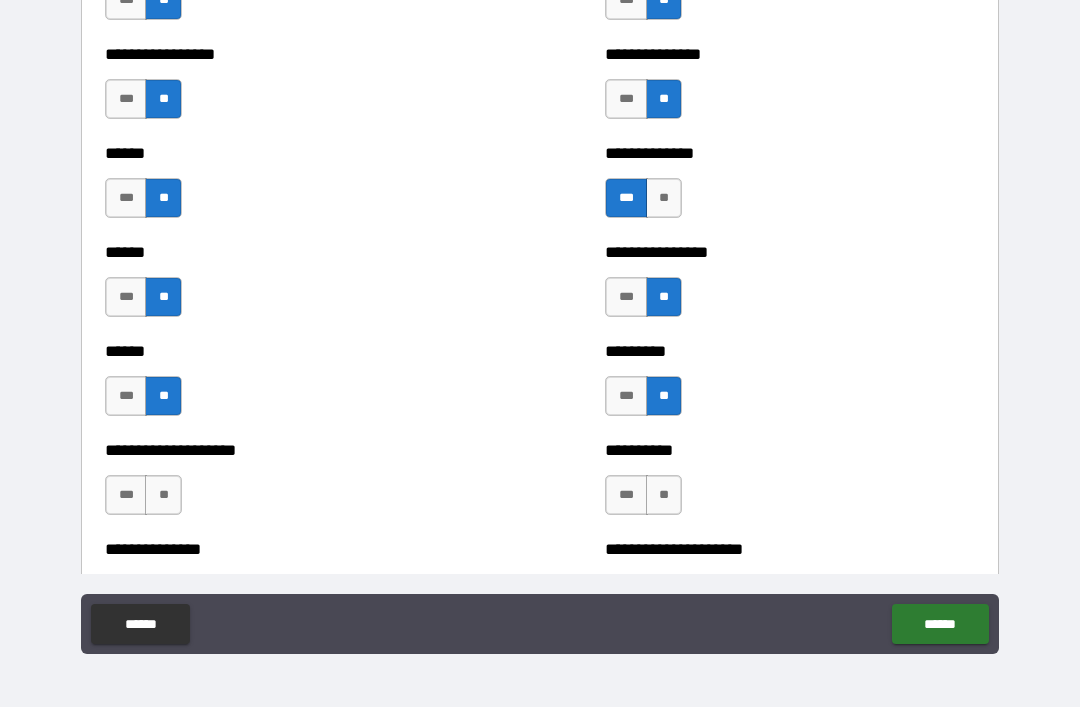 scroll, scrollTop: 2874, scrollLeft: 0, axis: vertical 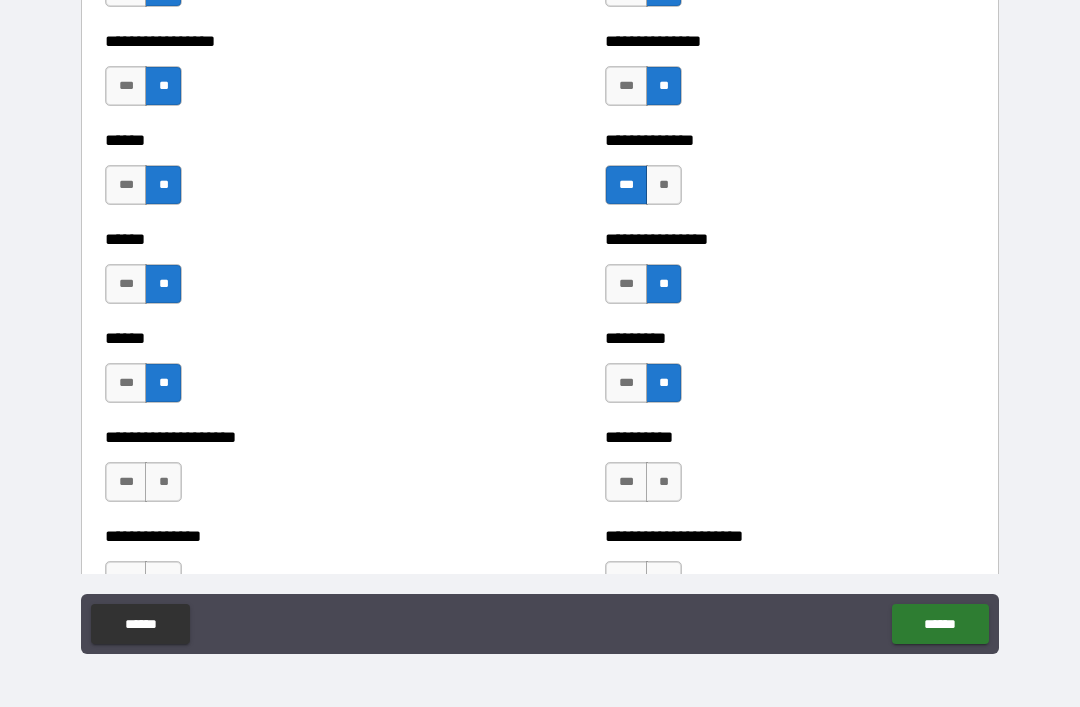 click on "**" at bounding box center [163, 482] 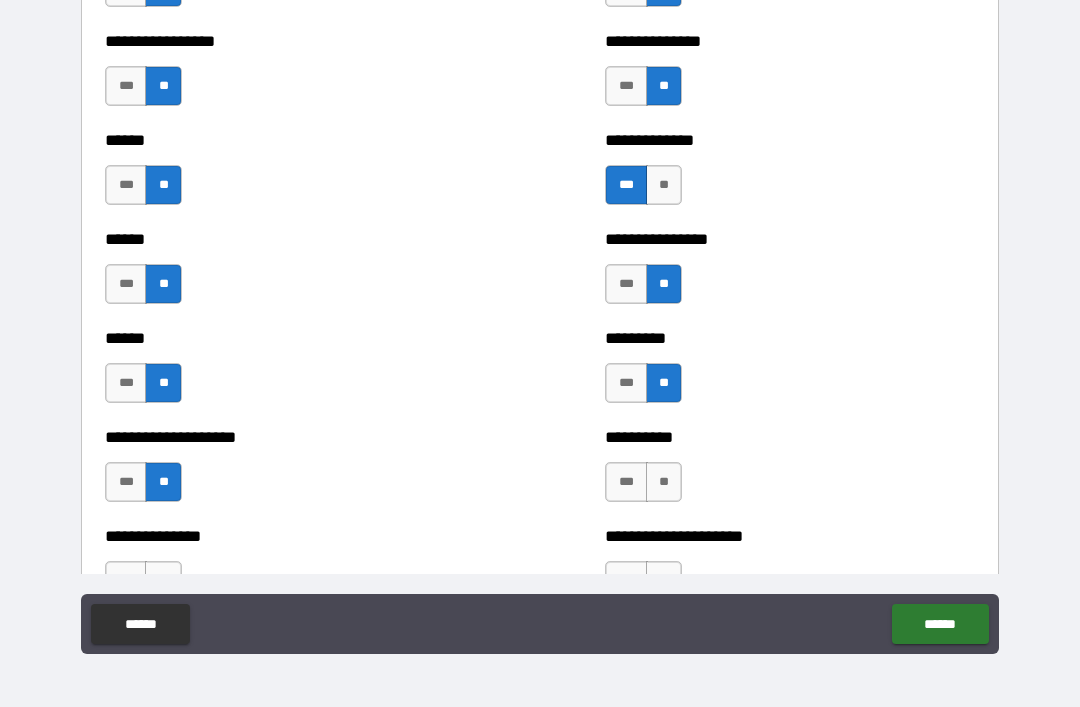 click on "**" at bounding box center (664, 482) 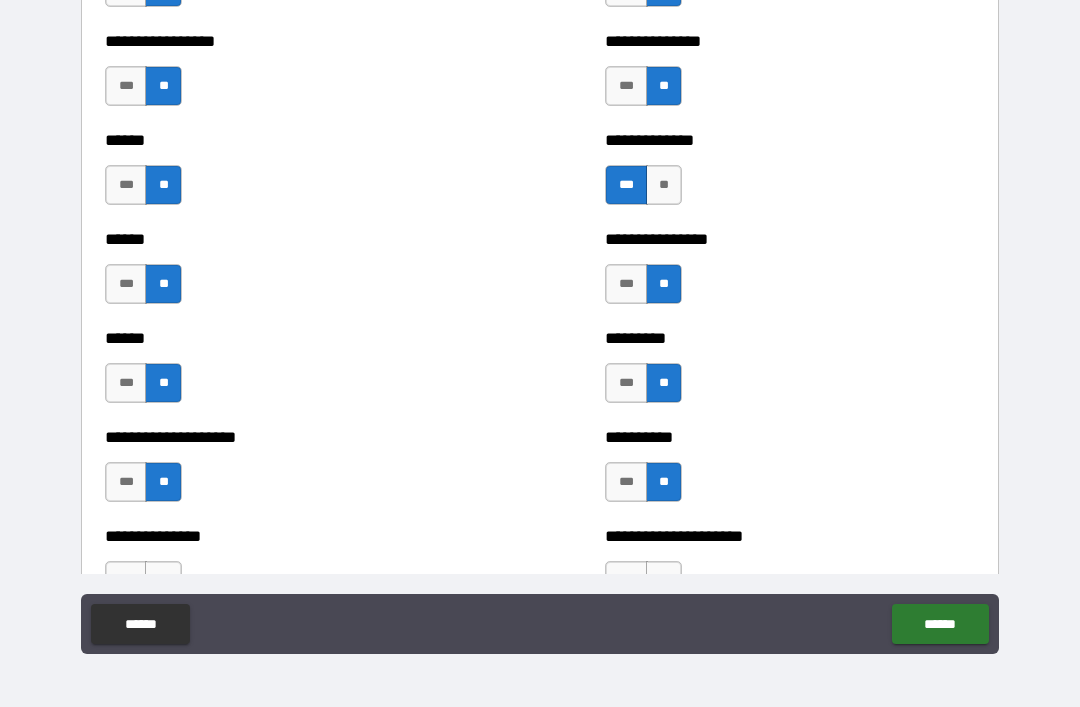click on "***" at bounding box center [126, 284] 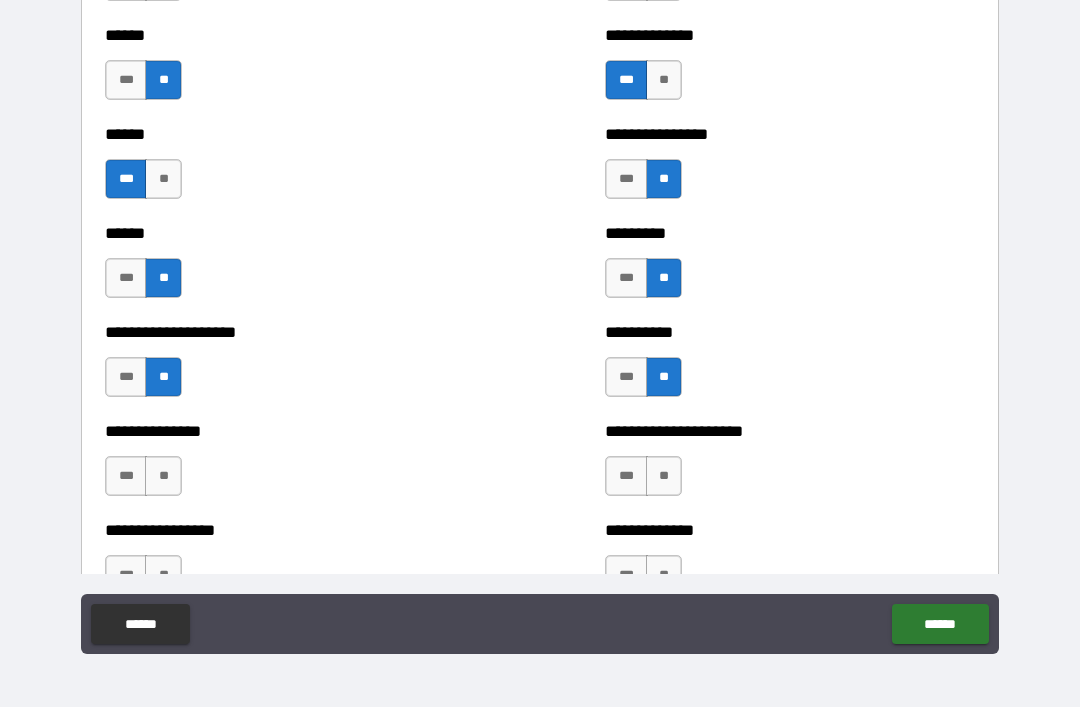 scroll, scrollTop: 2988, scrollLeft: 0, axis: vertical 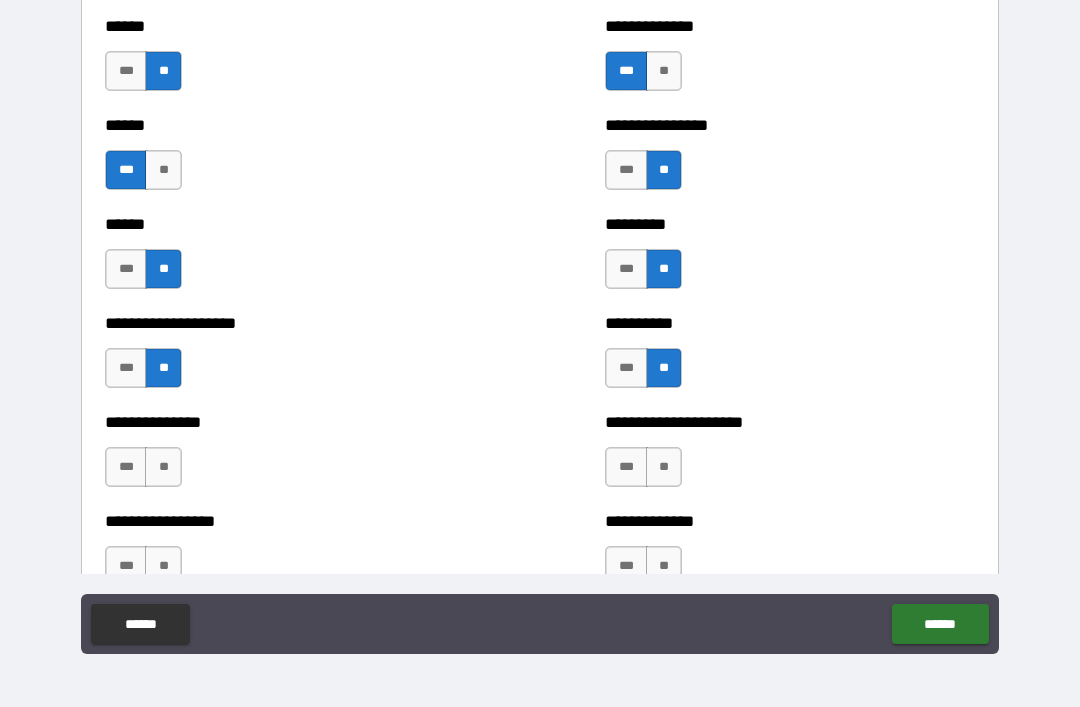 click on "**" at bounding box center [664, 467] 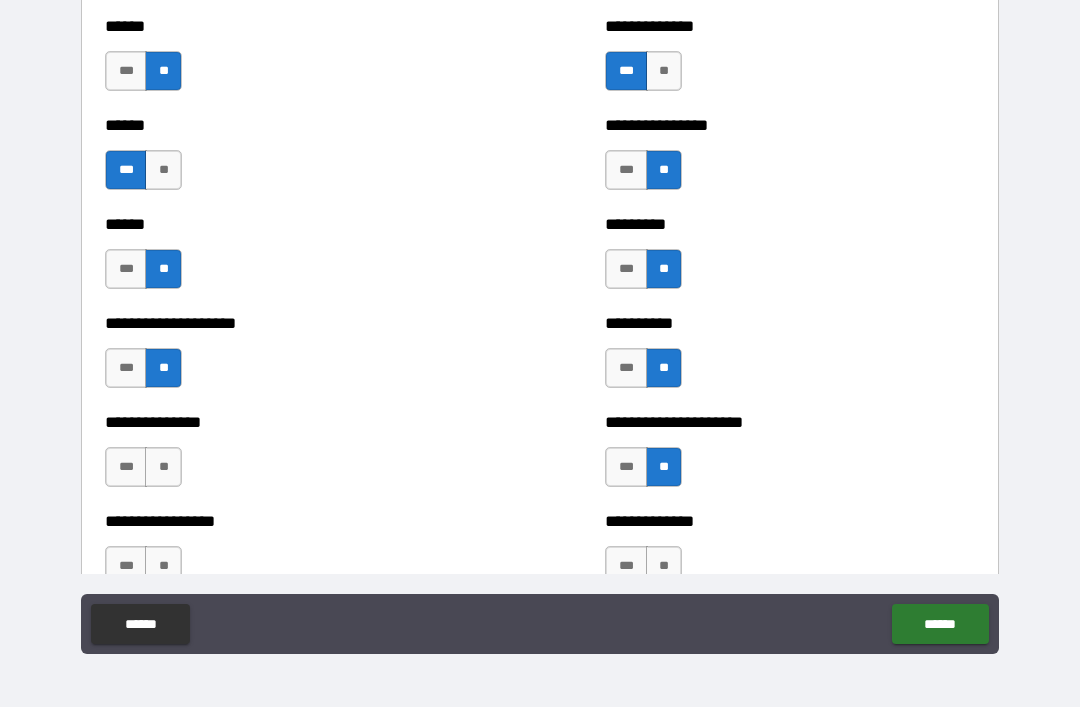 click on "**" at bounding box center [163, 467] 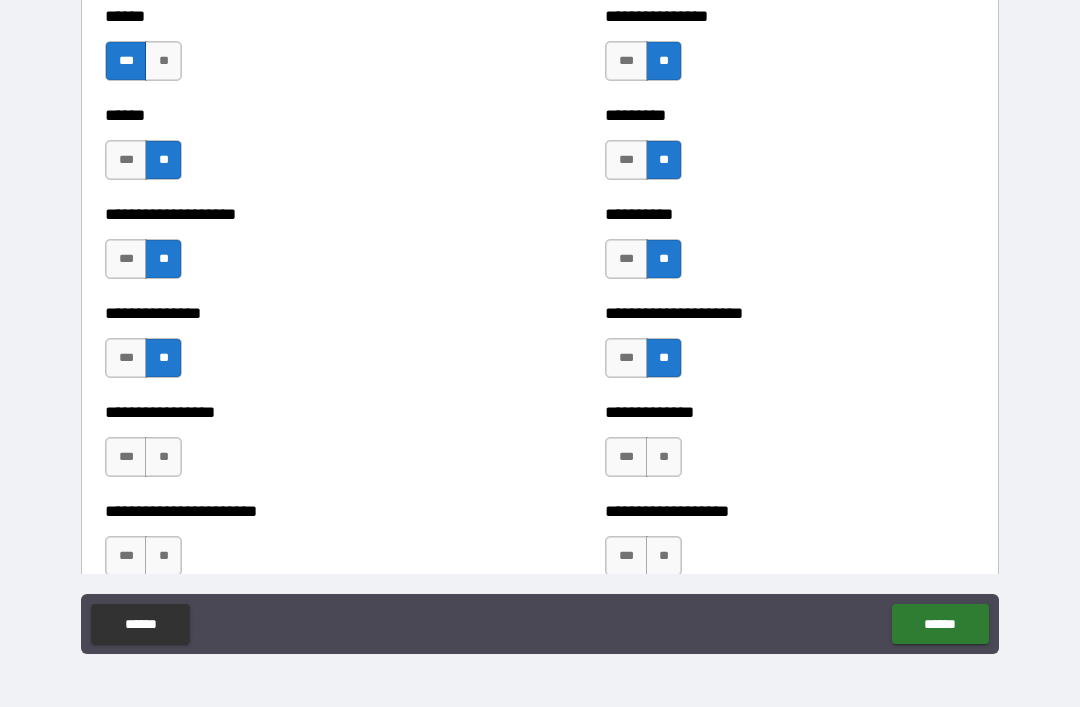scroll, scrollTop: 3100, scrollLeft: 0, axis: vertical 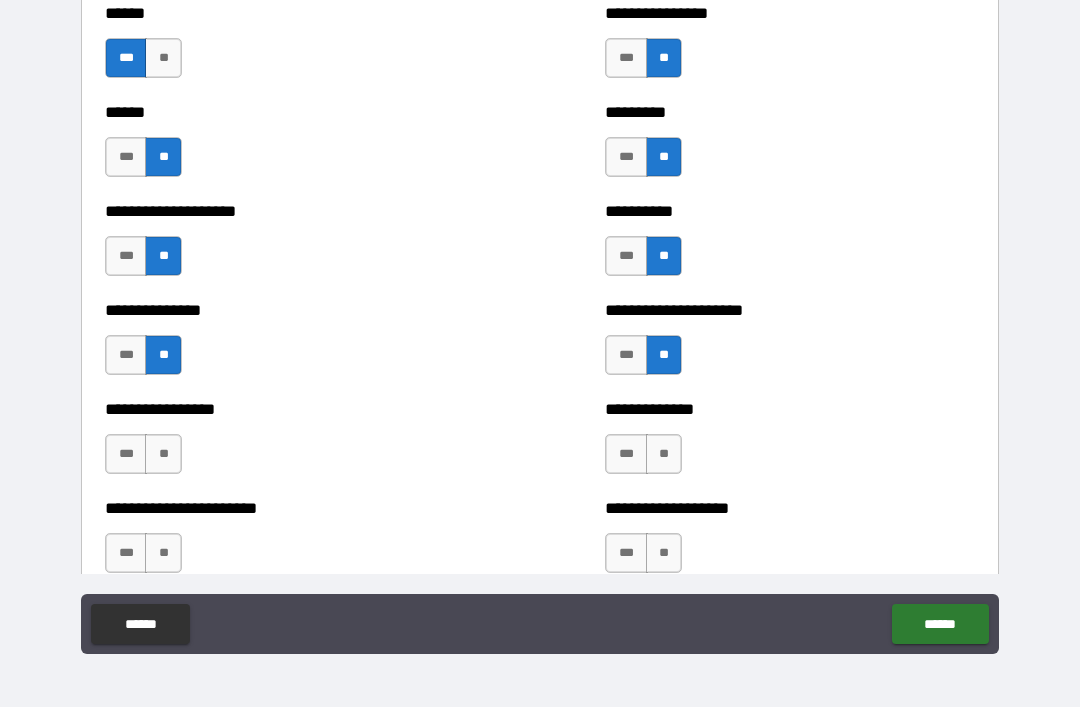 click on "**" at bounding box center [163, 454] 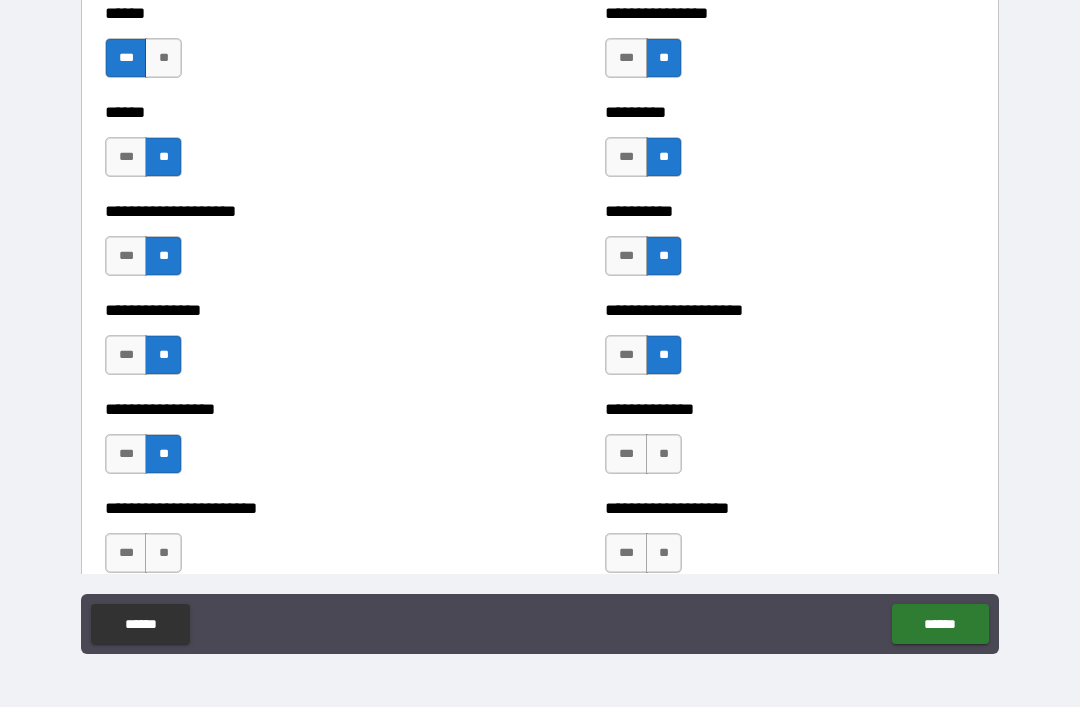 click on "**" at bounding box center (664, 454) 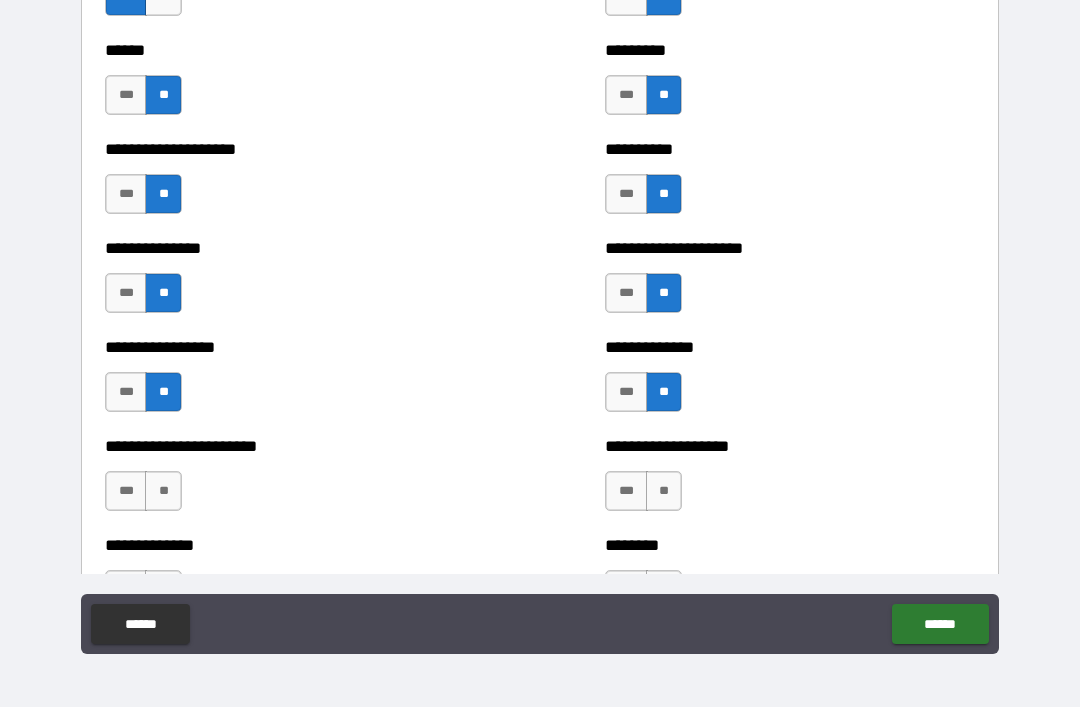 scroll, scrollTop: 3189, scrollLeft: 0, axis: vertical 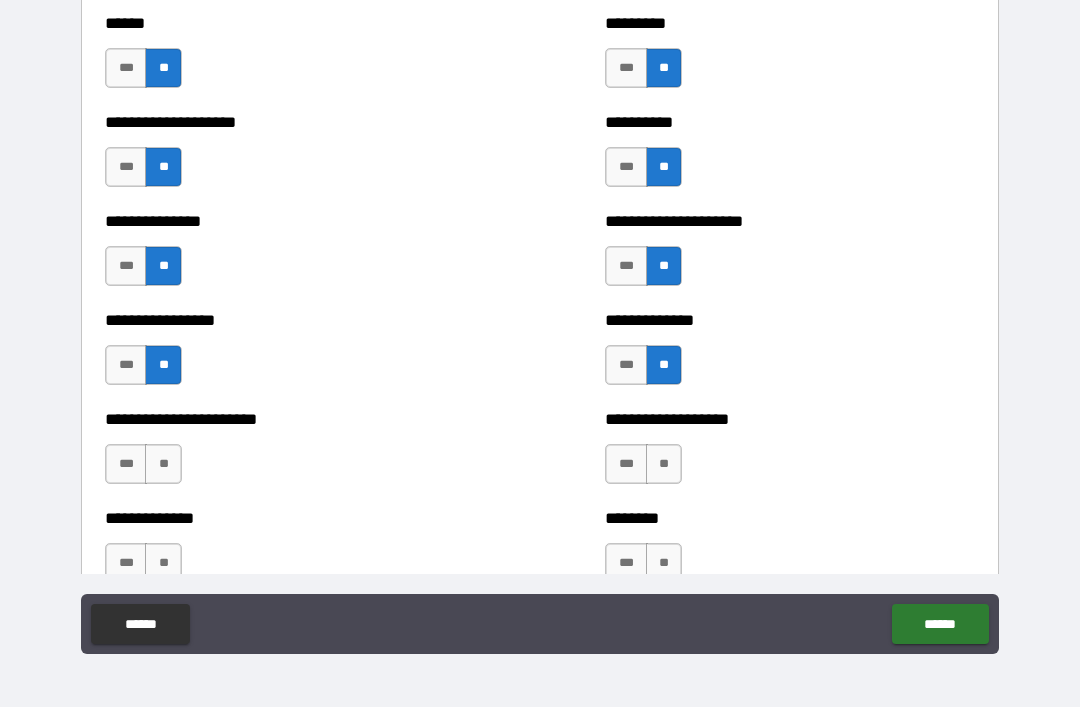 click on "**" at bounding box center [664, 464] 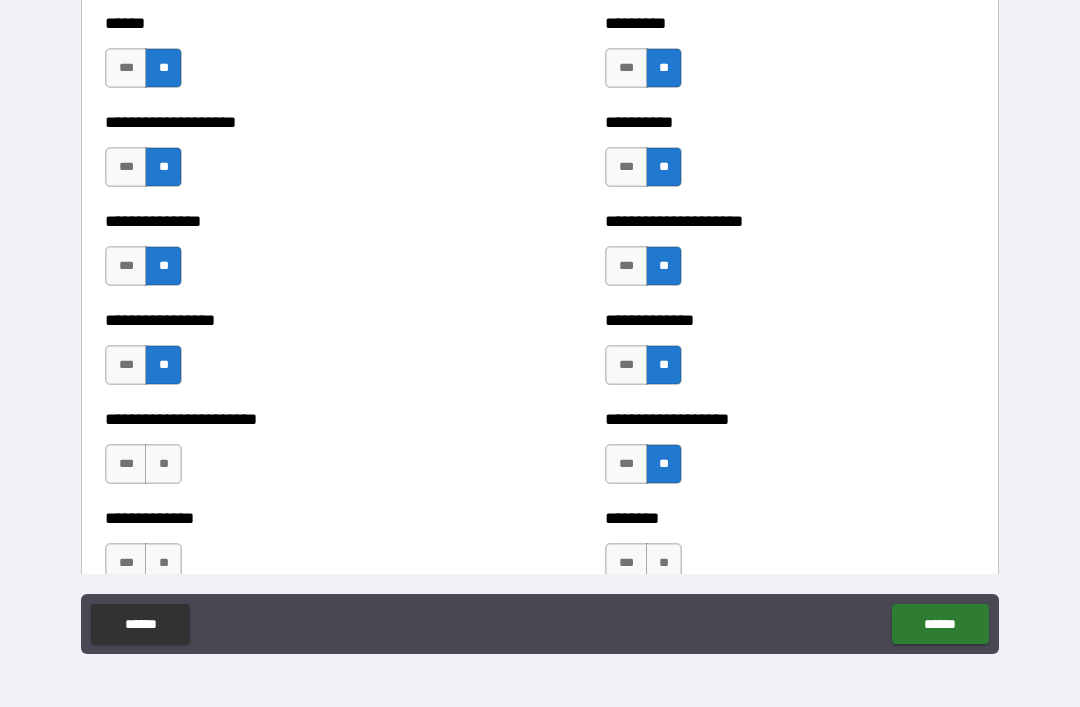 click on "**" at bounding box center [163, 464] 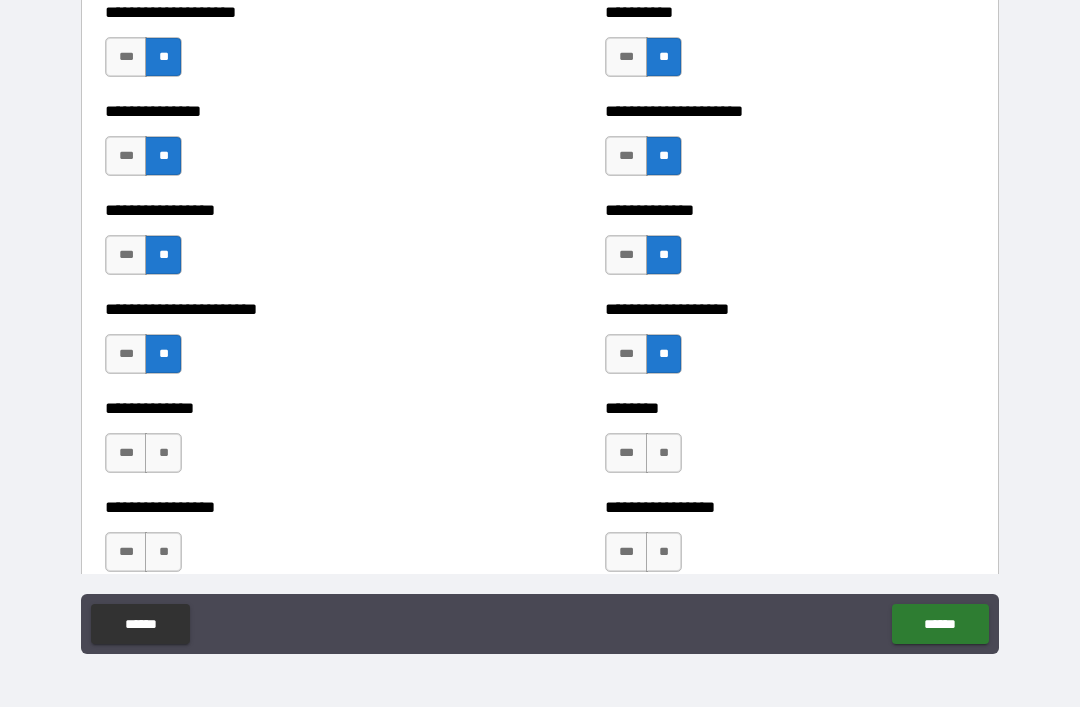 scroll, scrollTop: 3315, scrollLeft: 0, axis: vertical 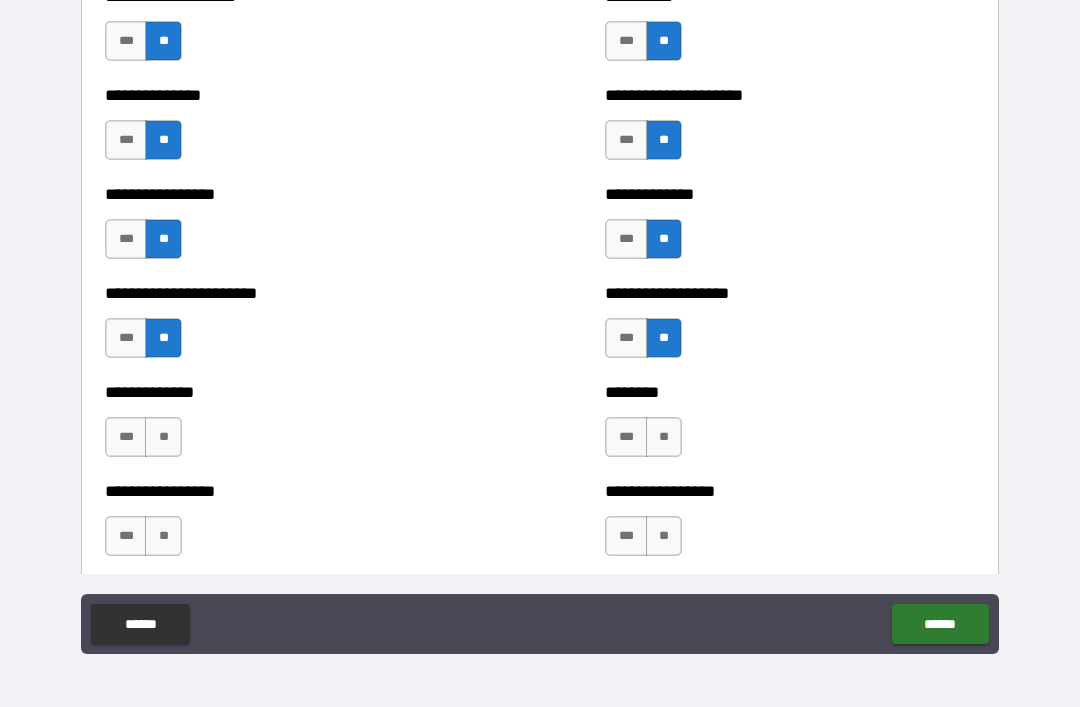 click on "**" at bounding box center (664, 437) 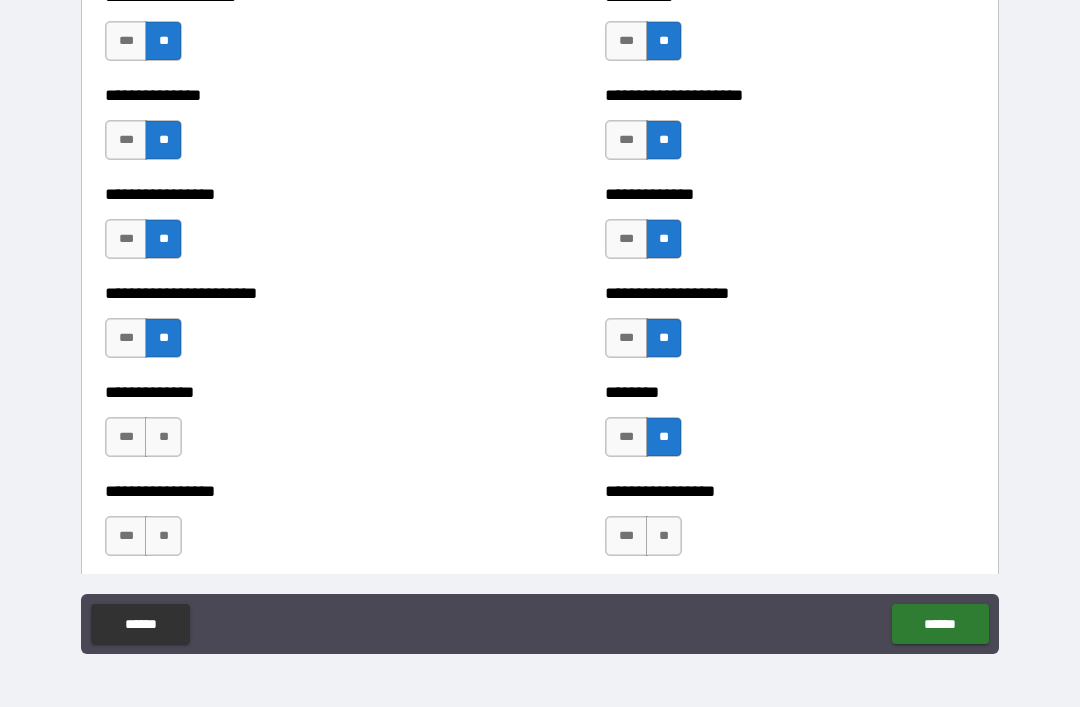 click on "**" at bounding box center [163, 437] 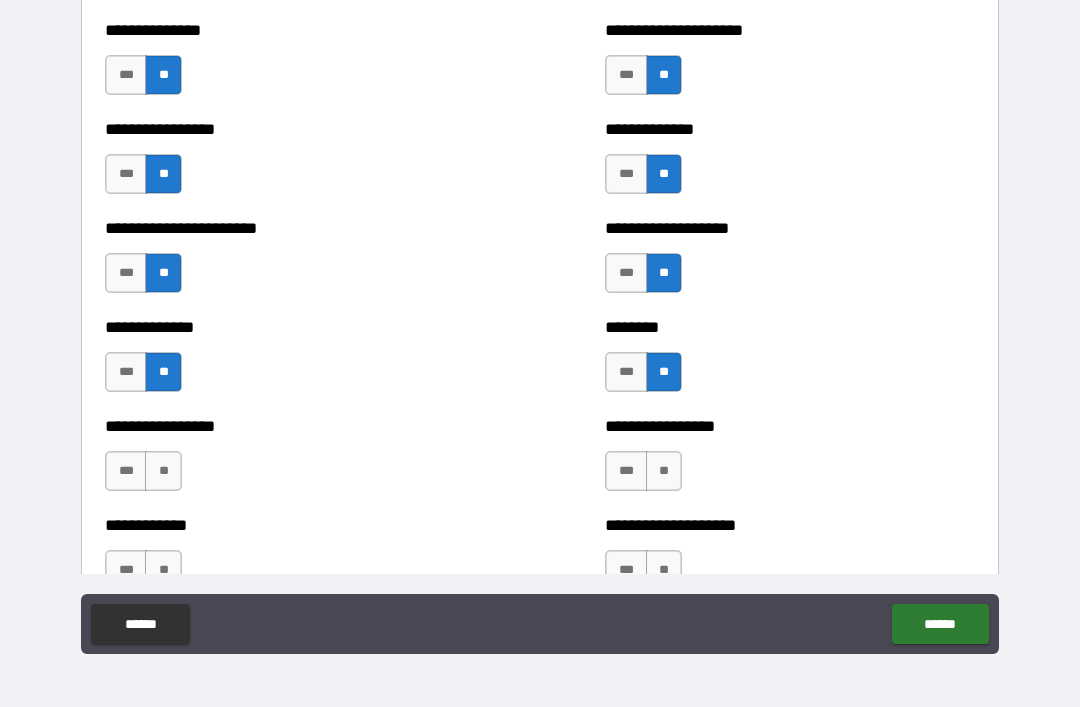 scroll, scrollTop: 3385, scrollLeft: 0, axis: vertical 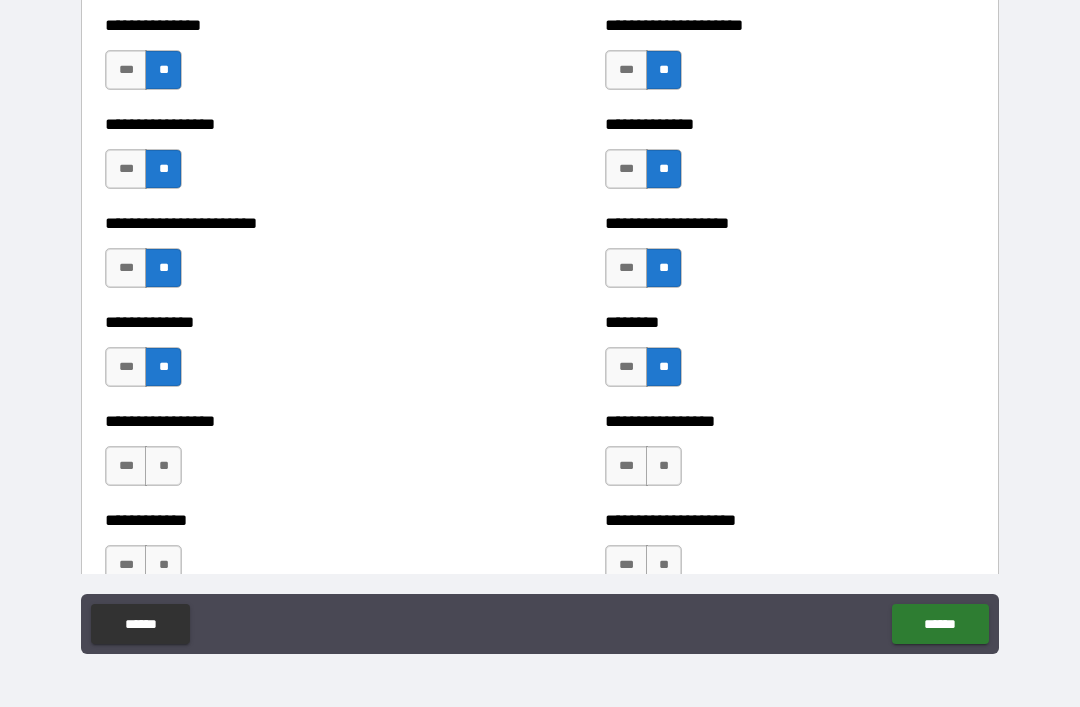 click on "**" at bounding box center (664, 466) 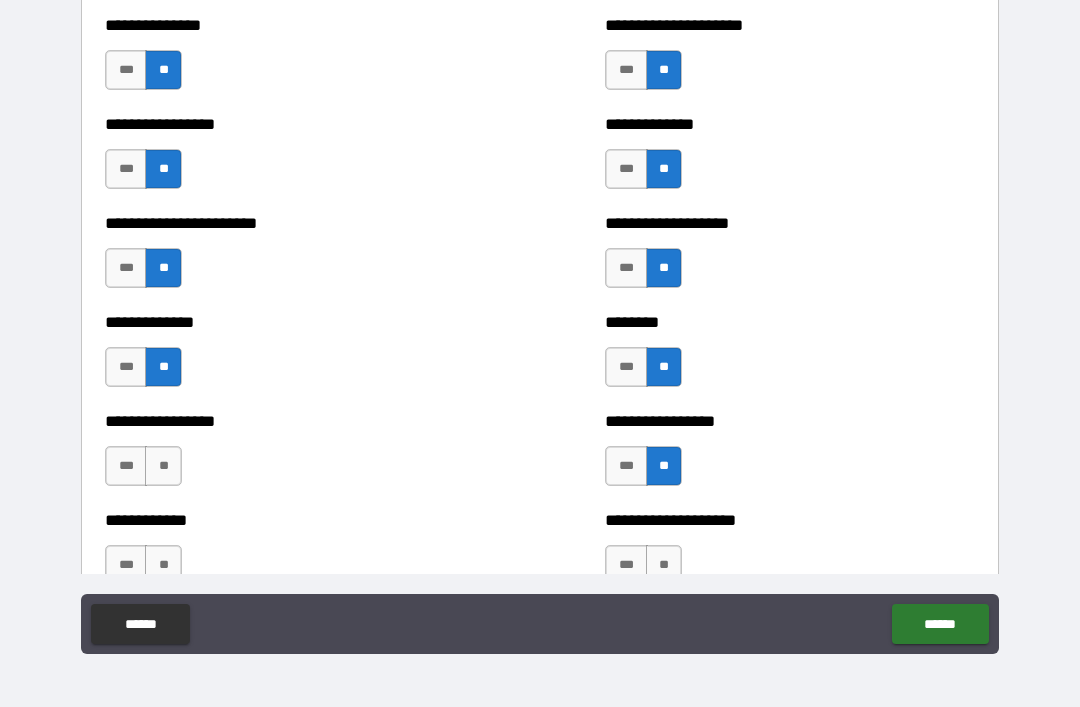 click on "**" at bounding box center [163, 466] 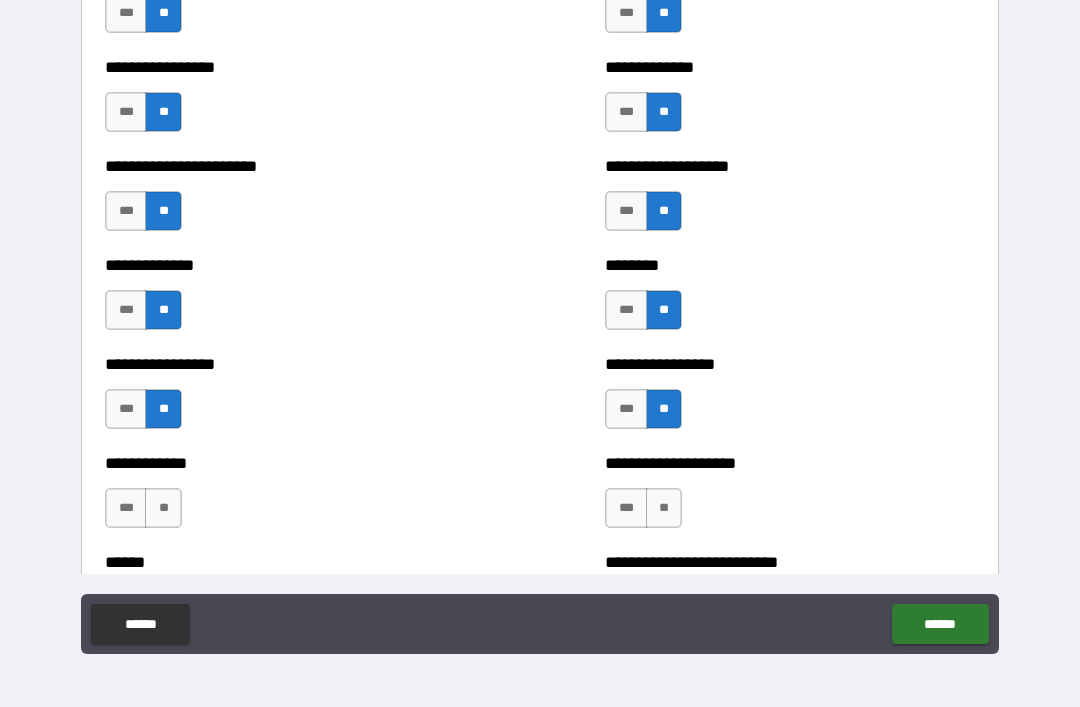 scroll, scrollTop: 3522, scrollLeft: 0, axis: vertical 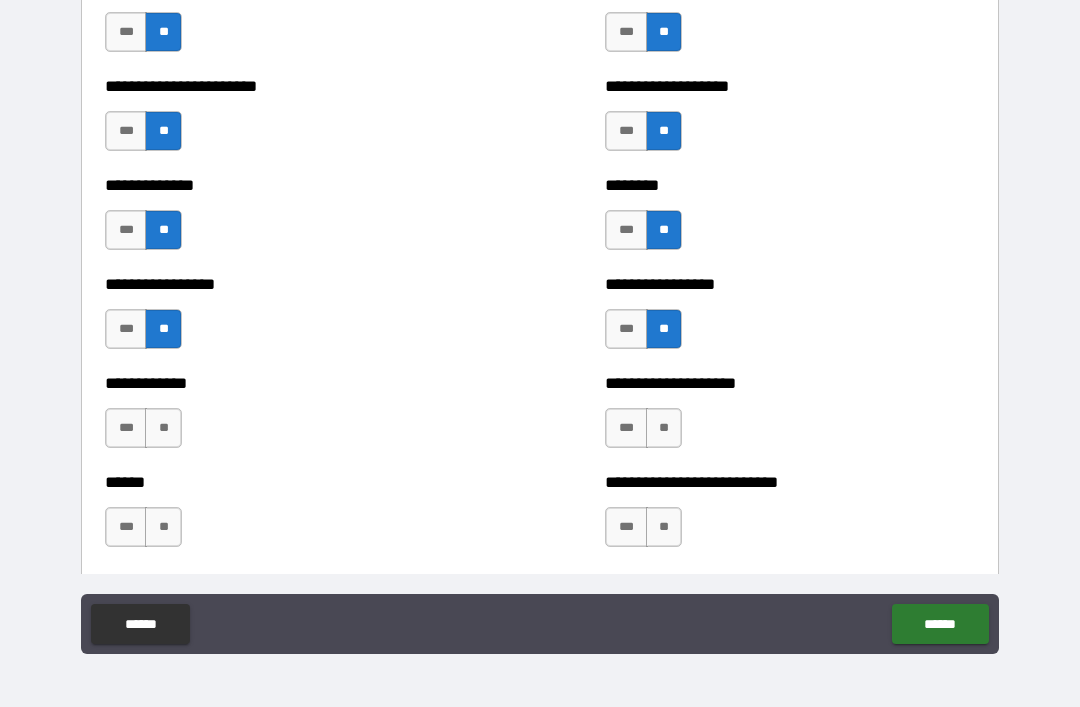 click on "**" at bounding box center [664, 428] 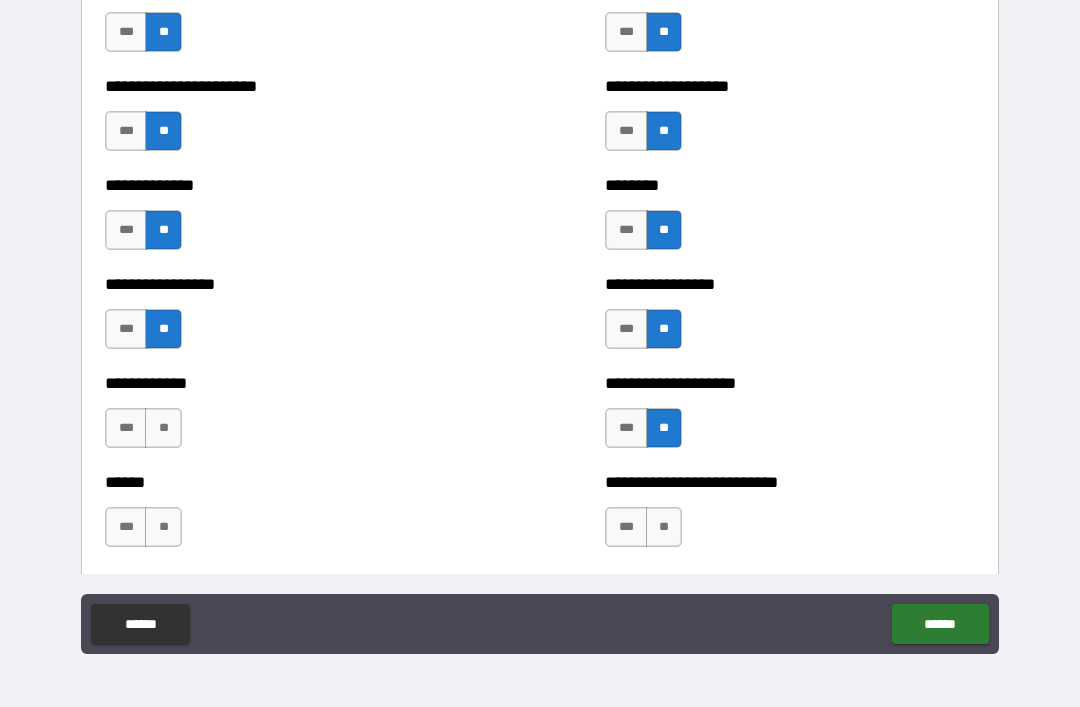 click on "**" at bounding box center (163, 428) 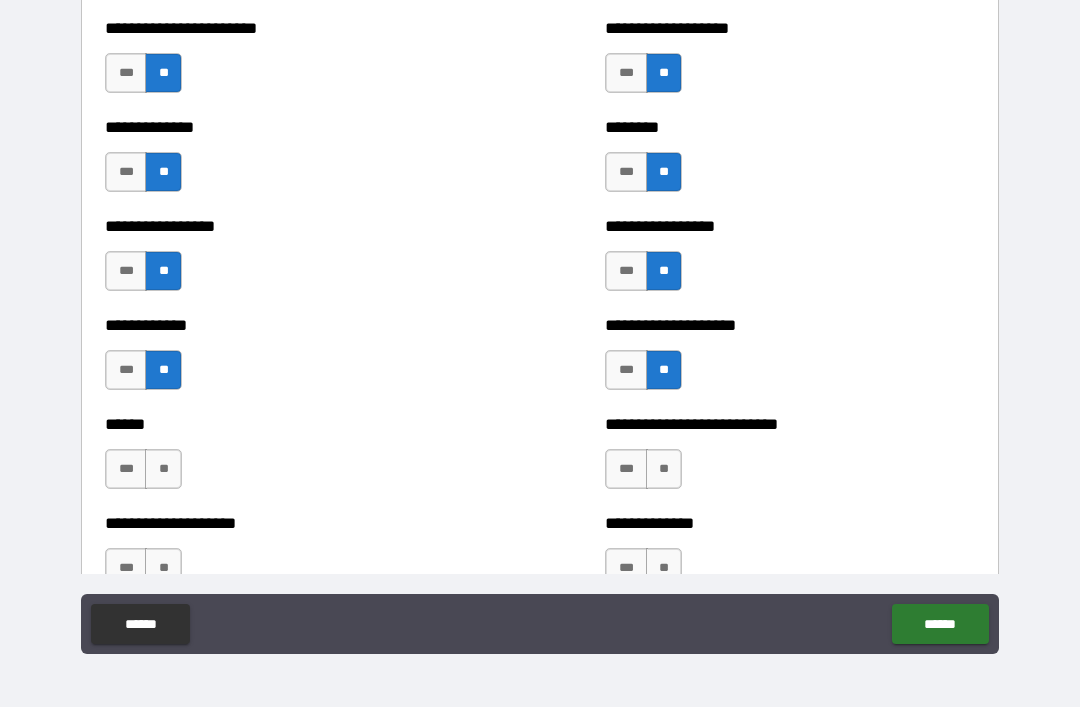scroll, scrollTop: 3593, scrollLeft: 0, axis: vertical 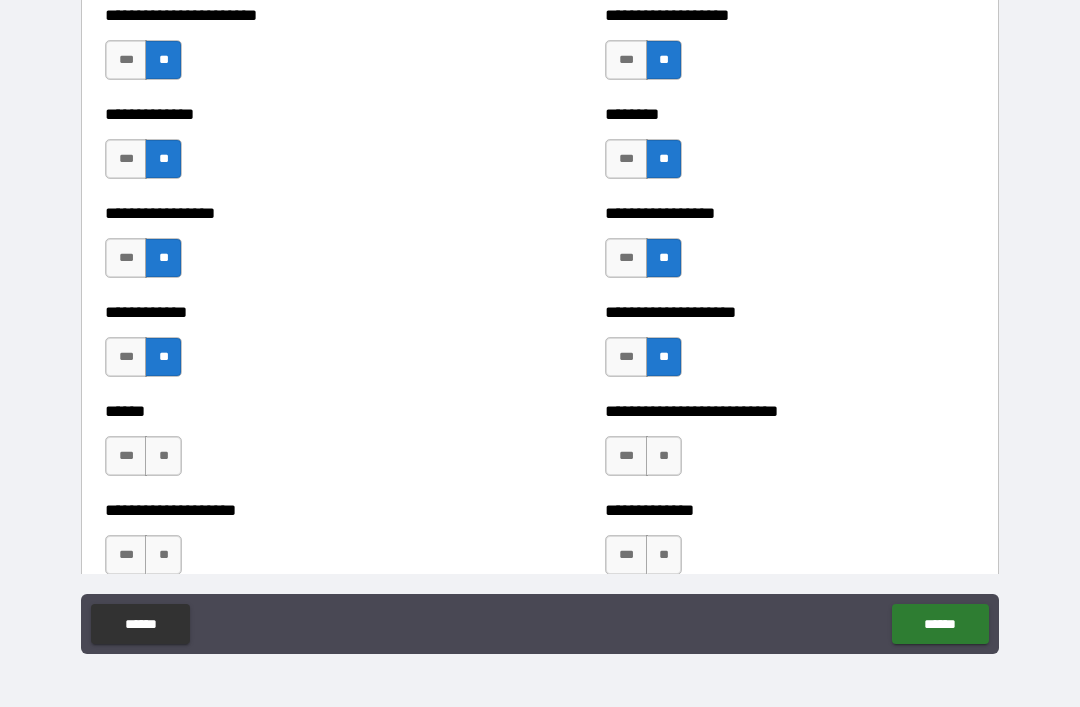 click on "**" at bounding box center (664, 456) 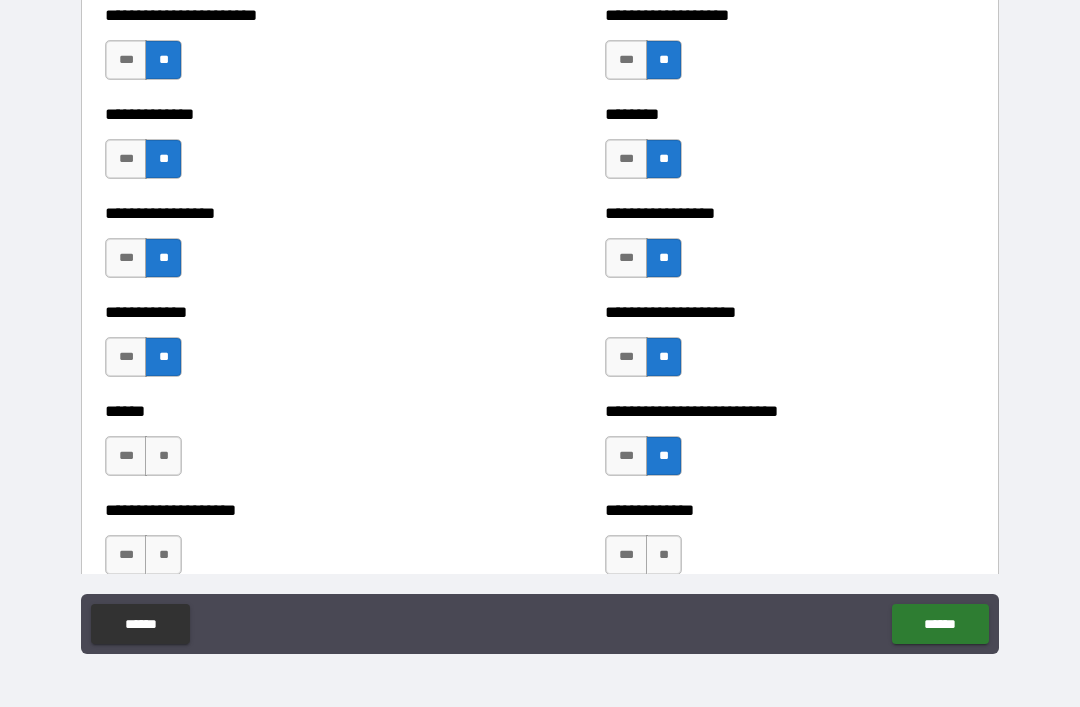 click on "**" at bounding box center (163, 456) 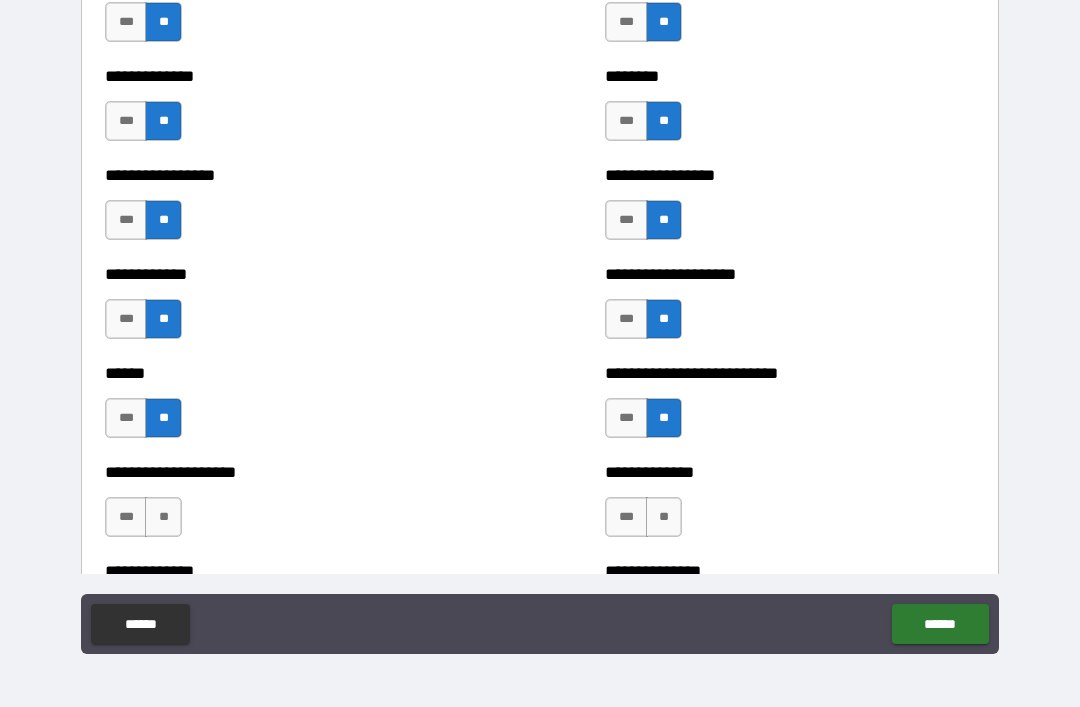 scroll, scrollTop: 3677, scrollLeft: 0, axis: vertical 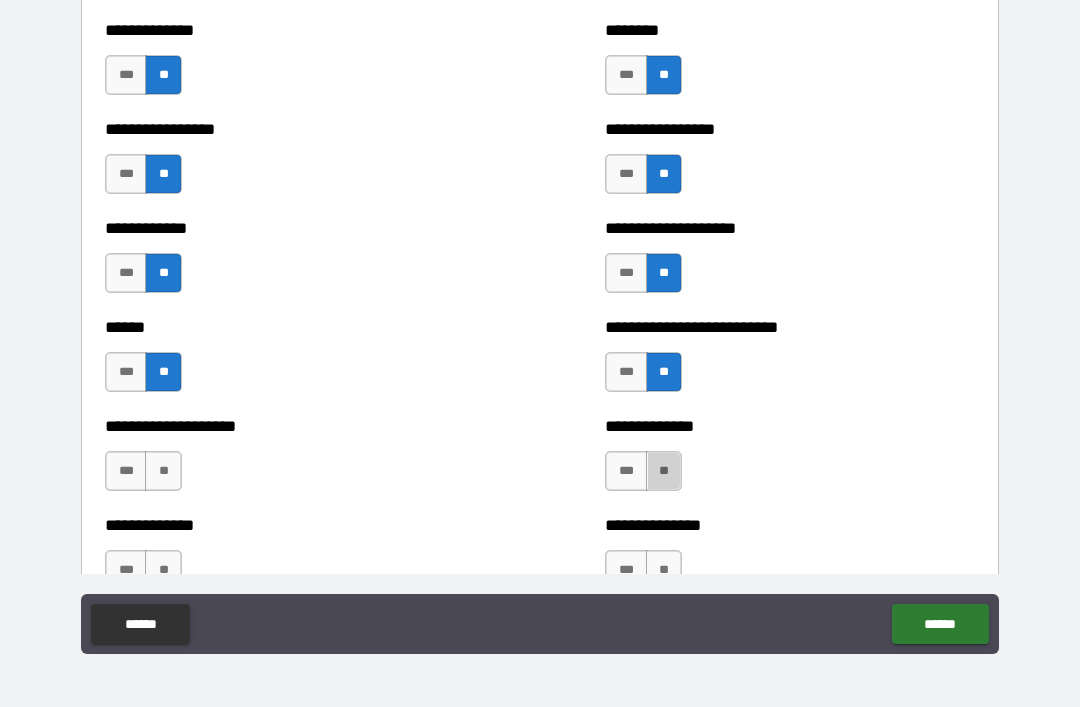 click on "**" at bounding box center [664, 471] 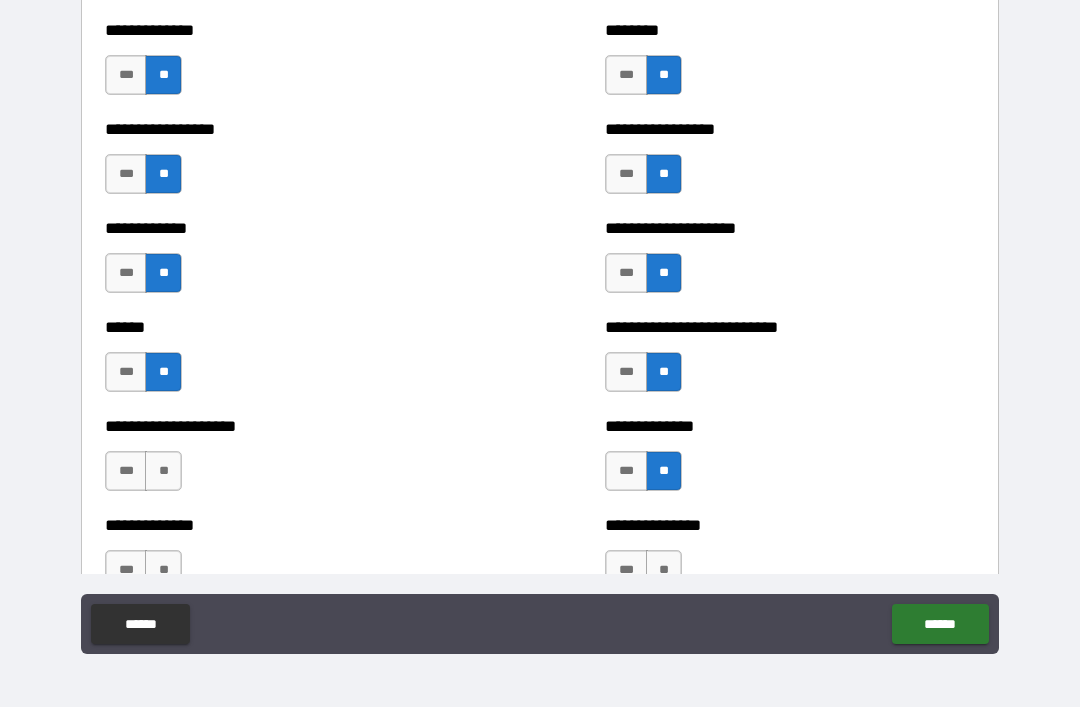 click on "***" at bounding box center (626, 471) 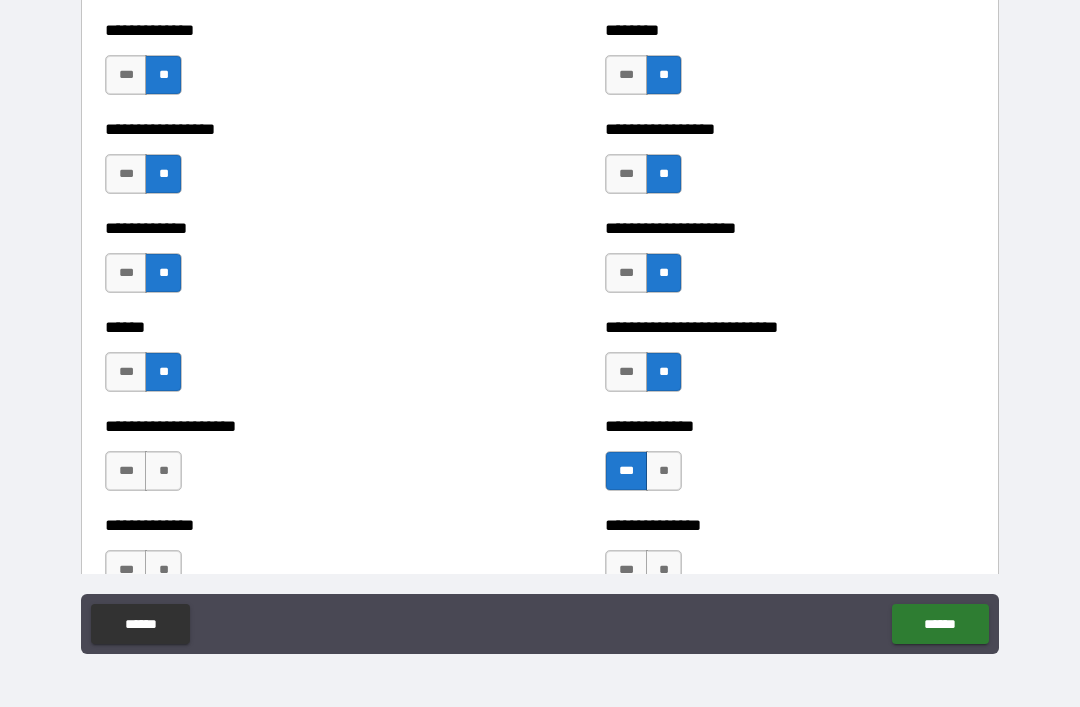 click on "**" at bounding box center [163, 471] 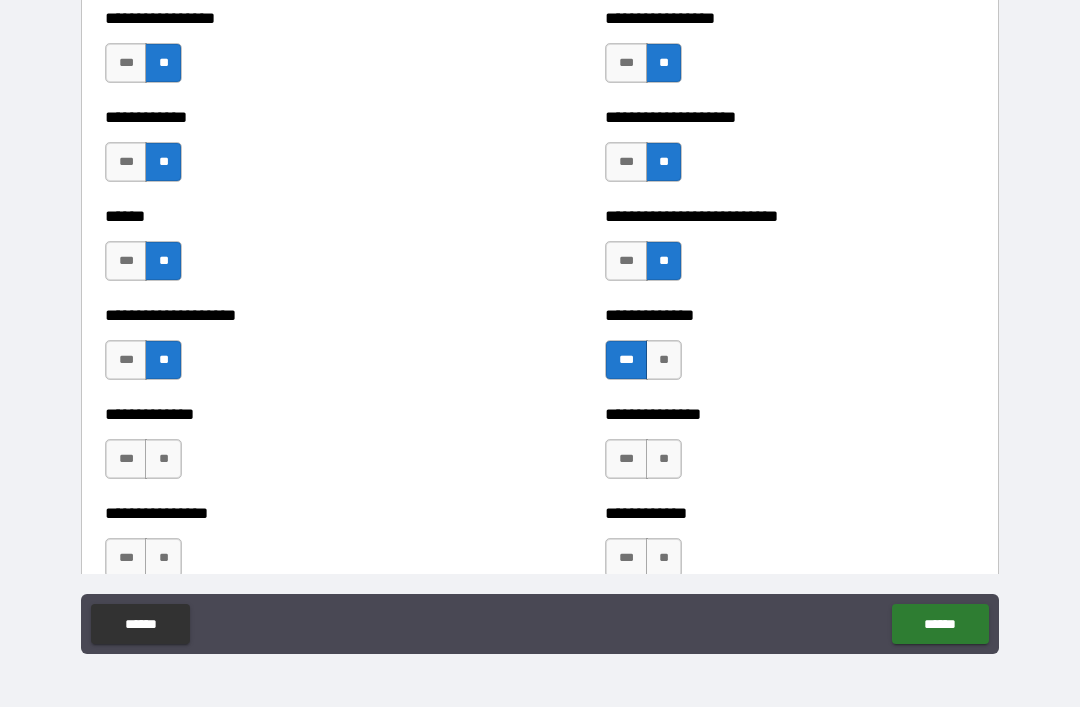 scroll, scrollTop: 3786, scrollLeft: 0, axis: vertical 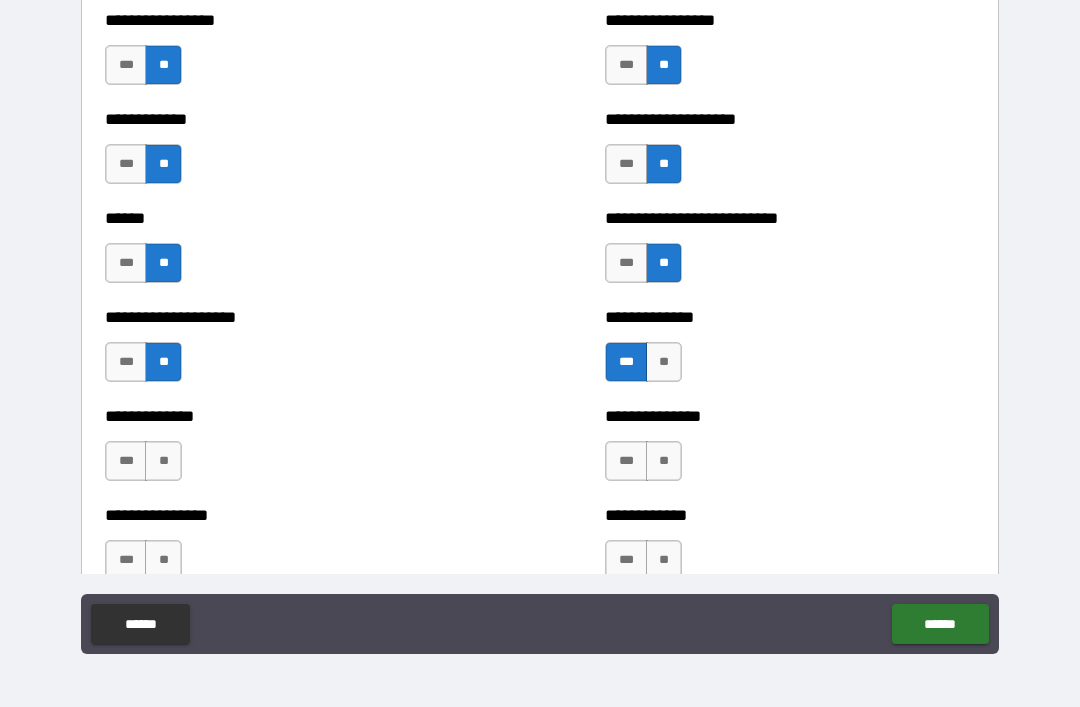 click on "**" at bounding box center (163, 461) 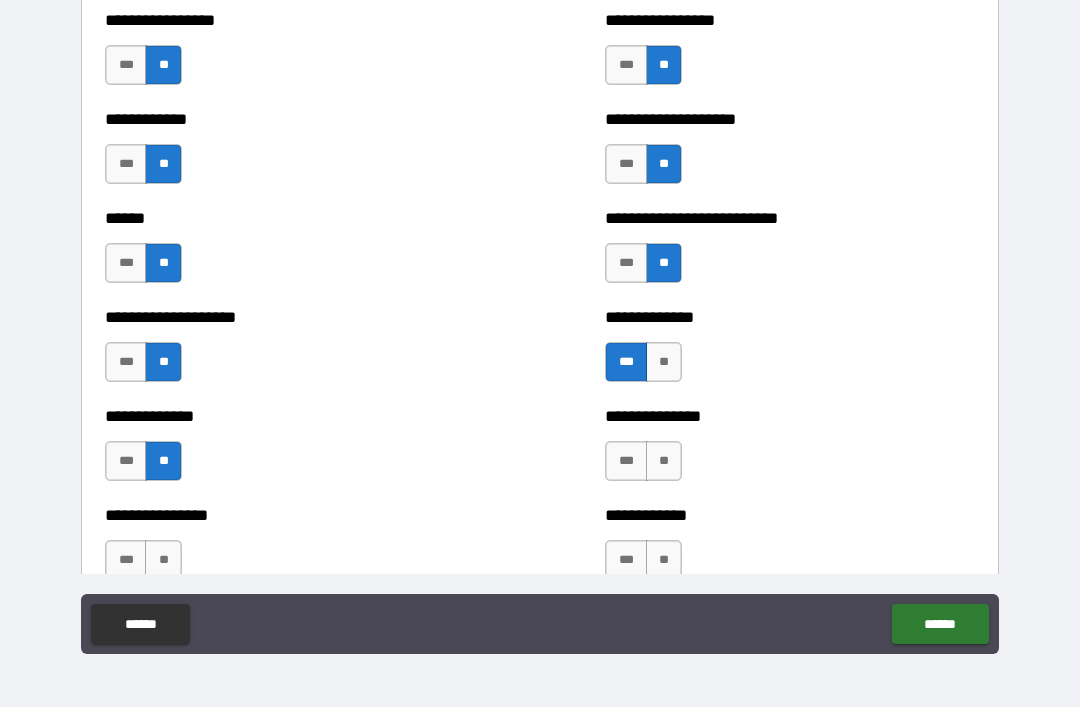click on "**" at bounding box center [664, 461] 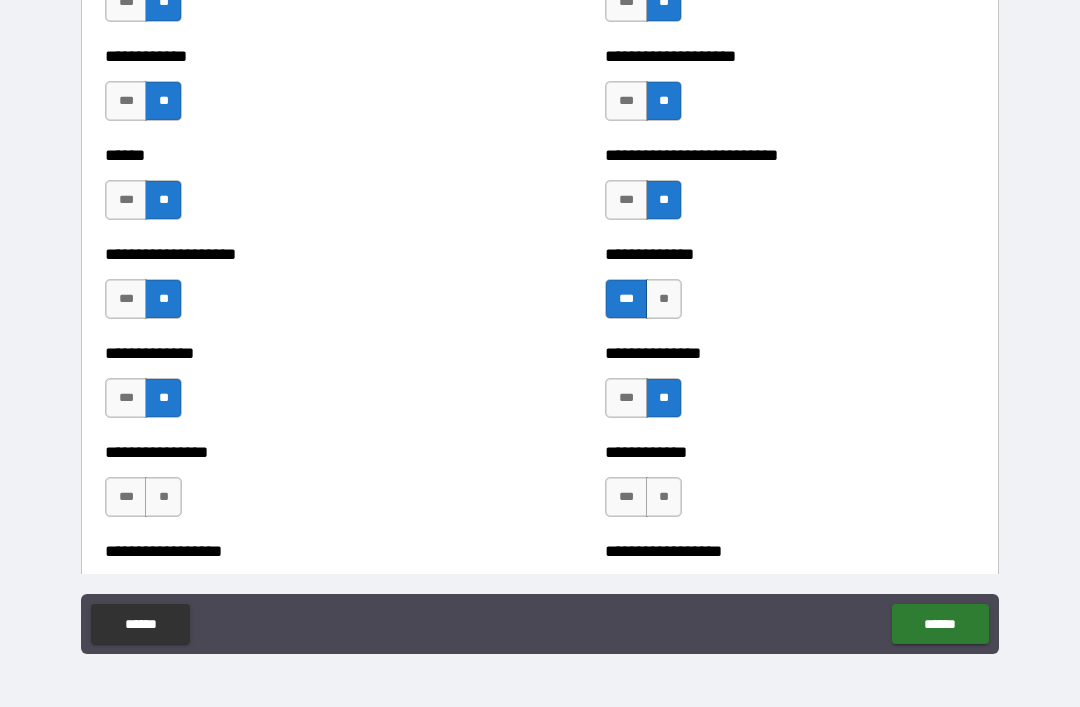 scroll, scrollTop: 3876, scrollLeft: 0, axis: vertical 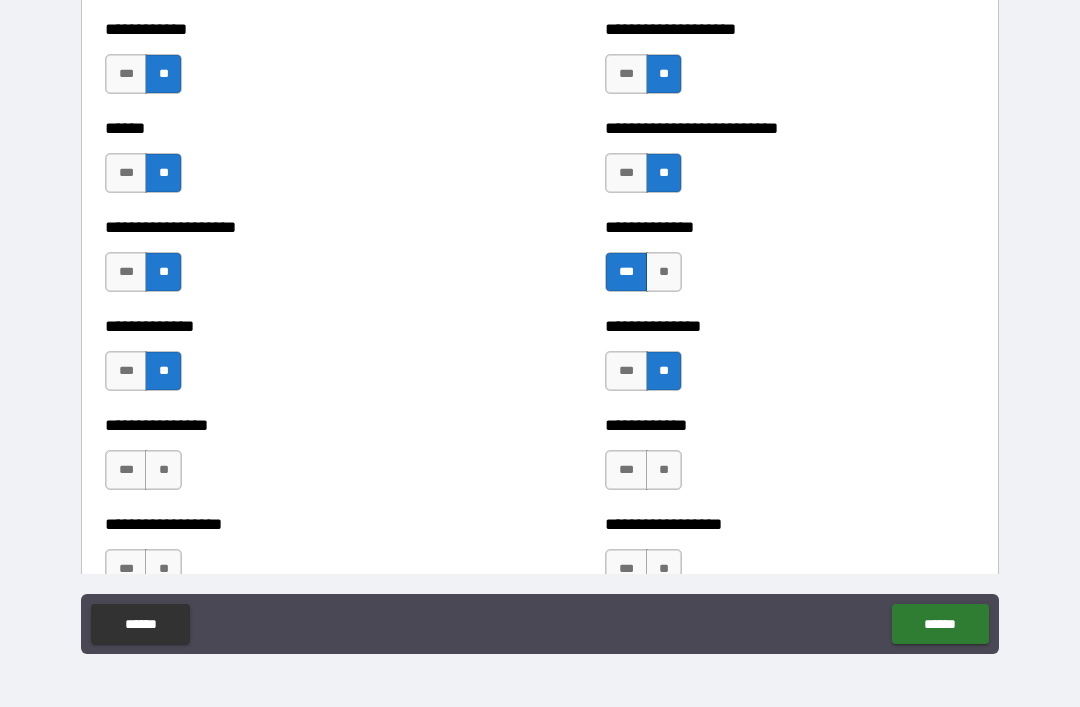 click on "**" at bounding box center (664, 470) 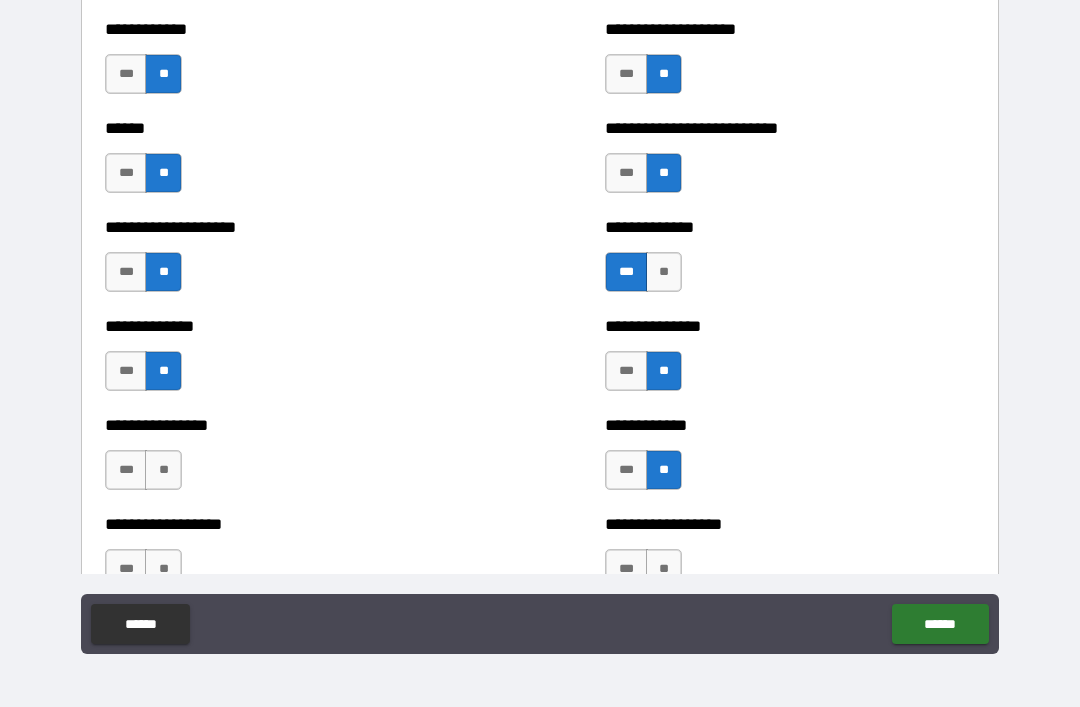 click on "**" at bounding box center (163, 470) 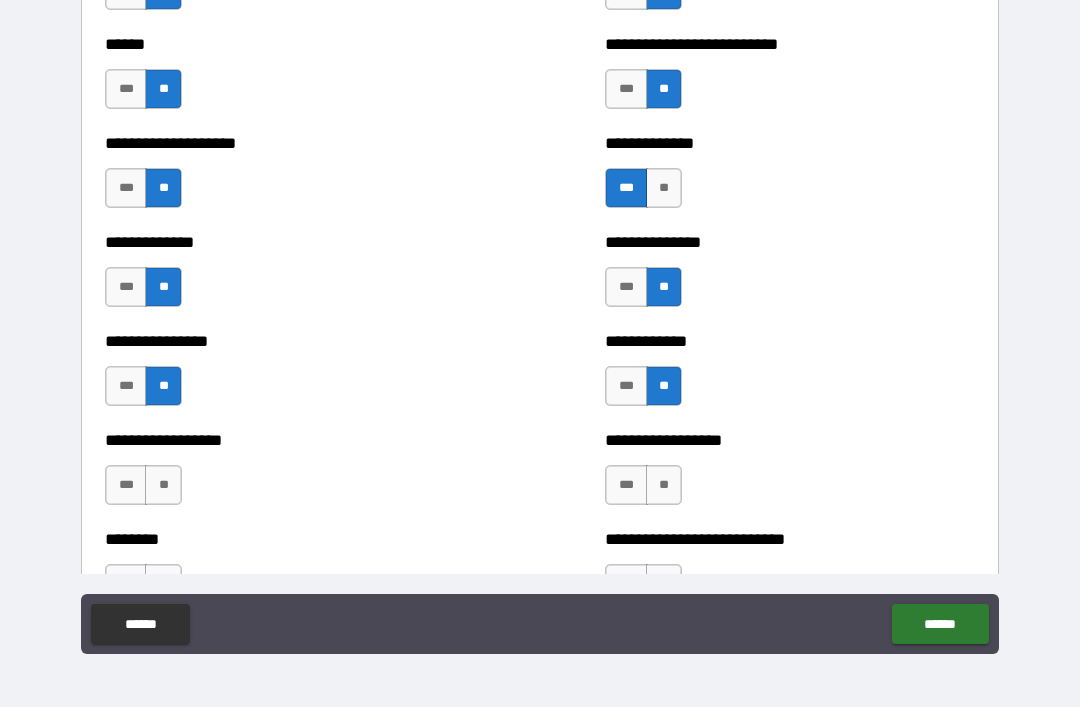 scroll, scrollTop: 3987, scrollLeft: 0, axis: vertical 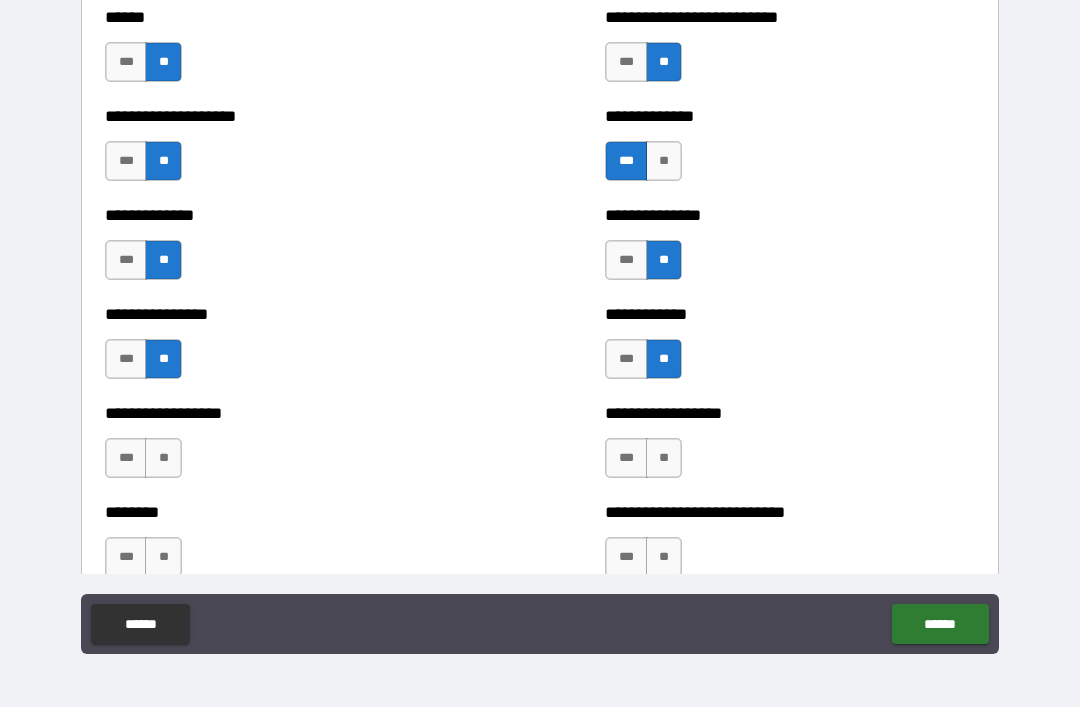 click on "**" at bounding box center (664, 458) 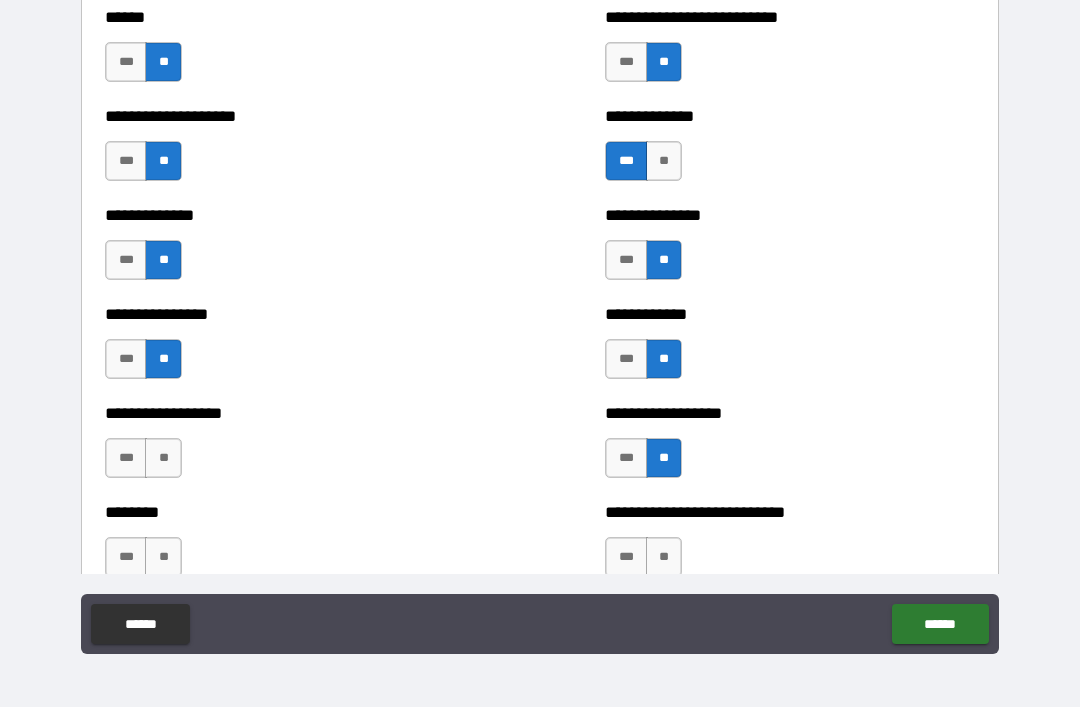 click on "**" at bounding box center [163, 458] 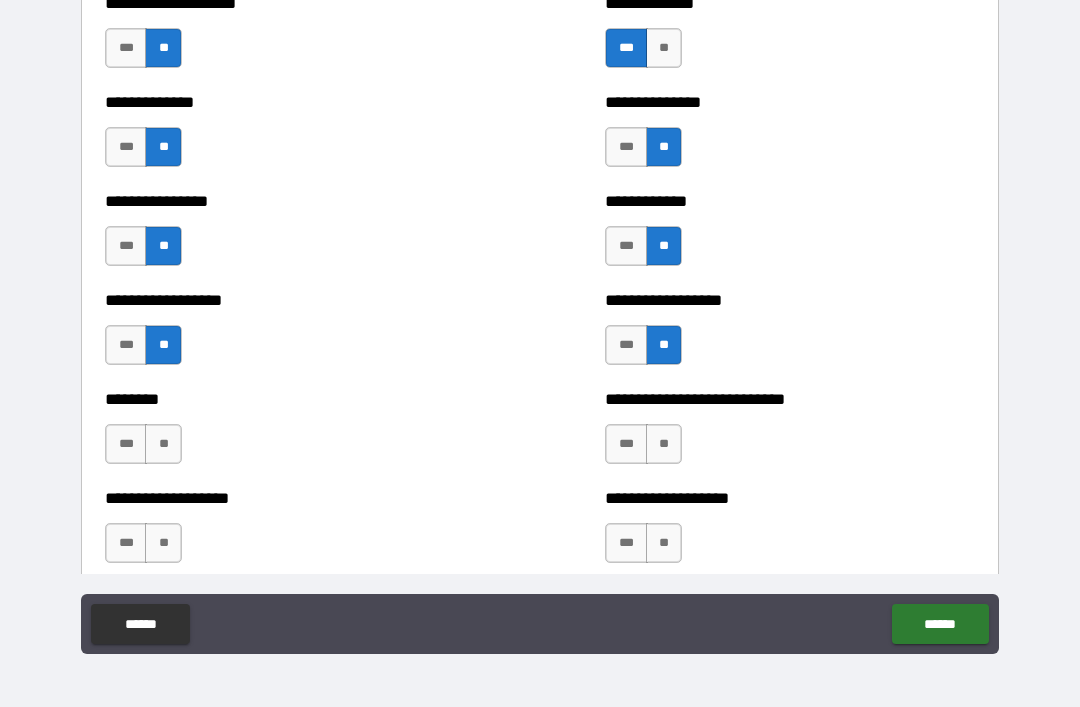 scroll, scrollTop: 4107, scrollLeft: 0, axis: vertical 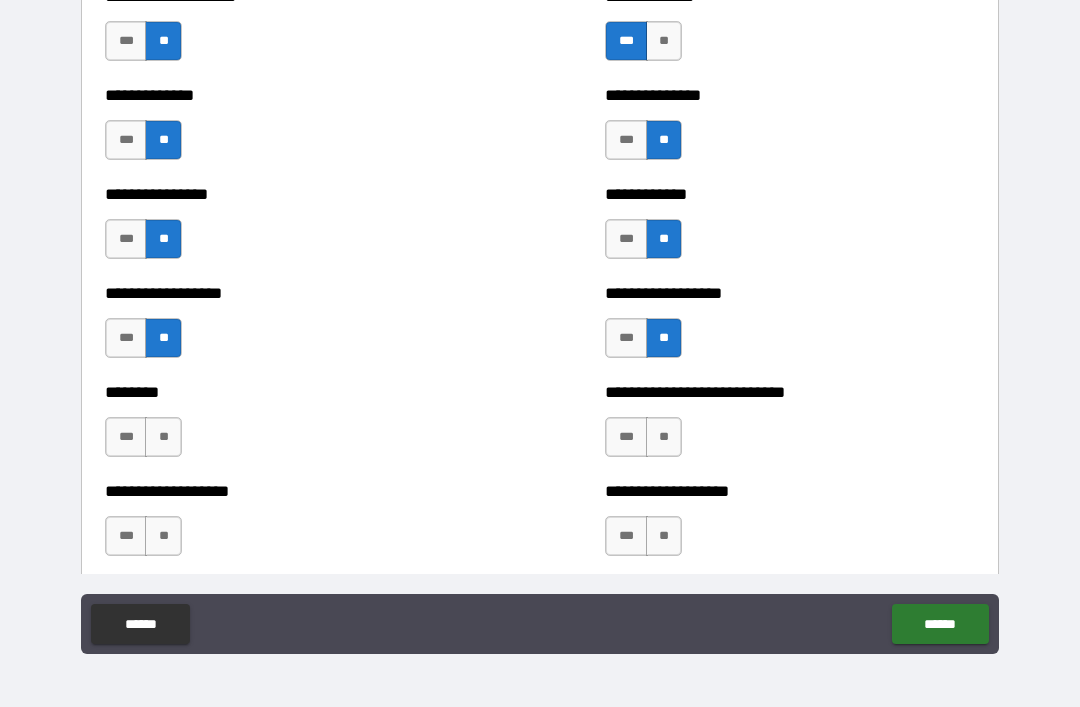 click on "**" at bounding box center [664, 437] 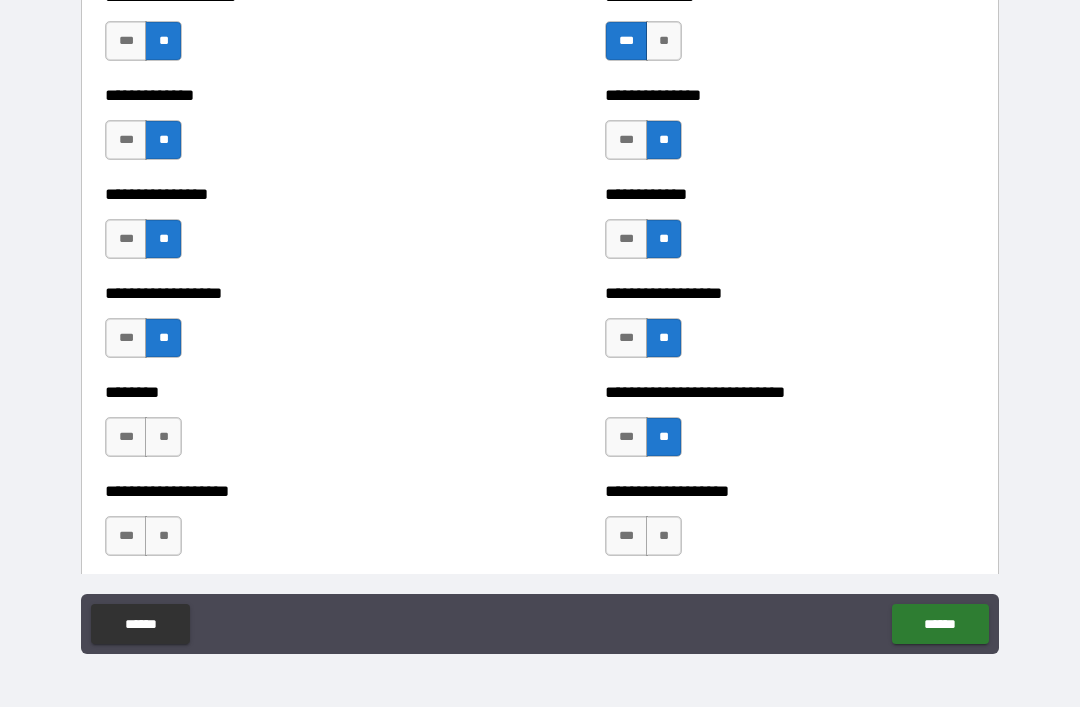 click on "**" at bounding box center [163, 437] 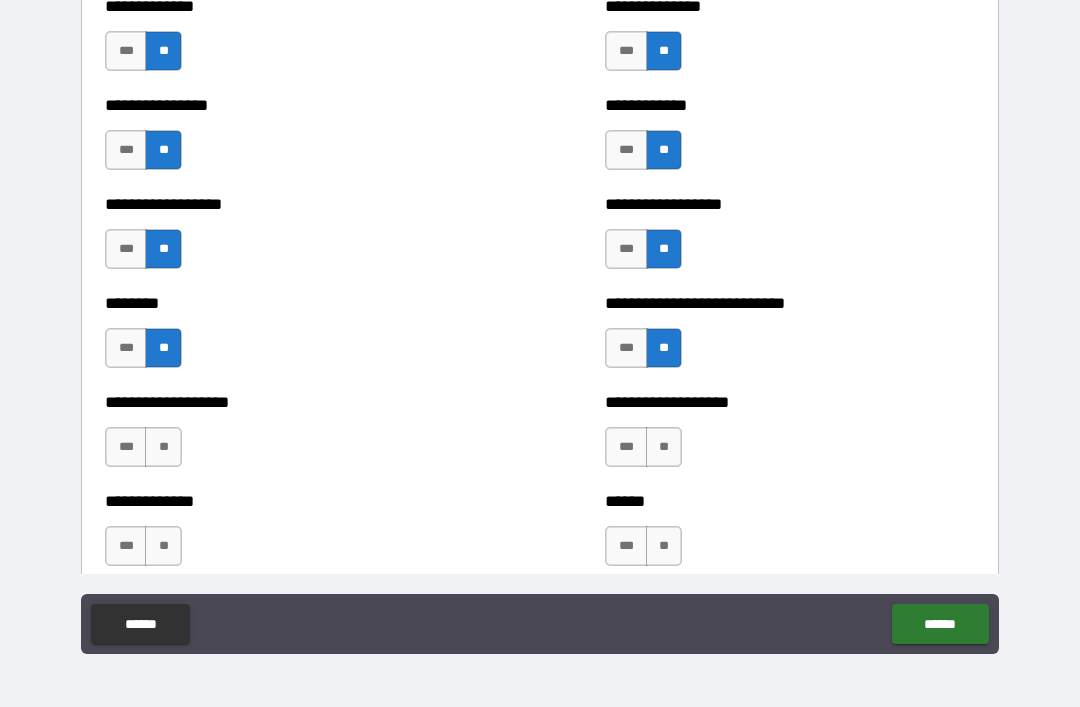 scroll, scrollTop: 4197, scrollLeft: 0, axis: vertical 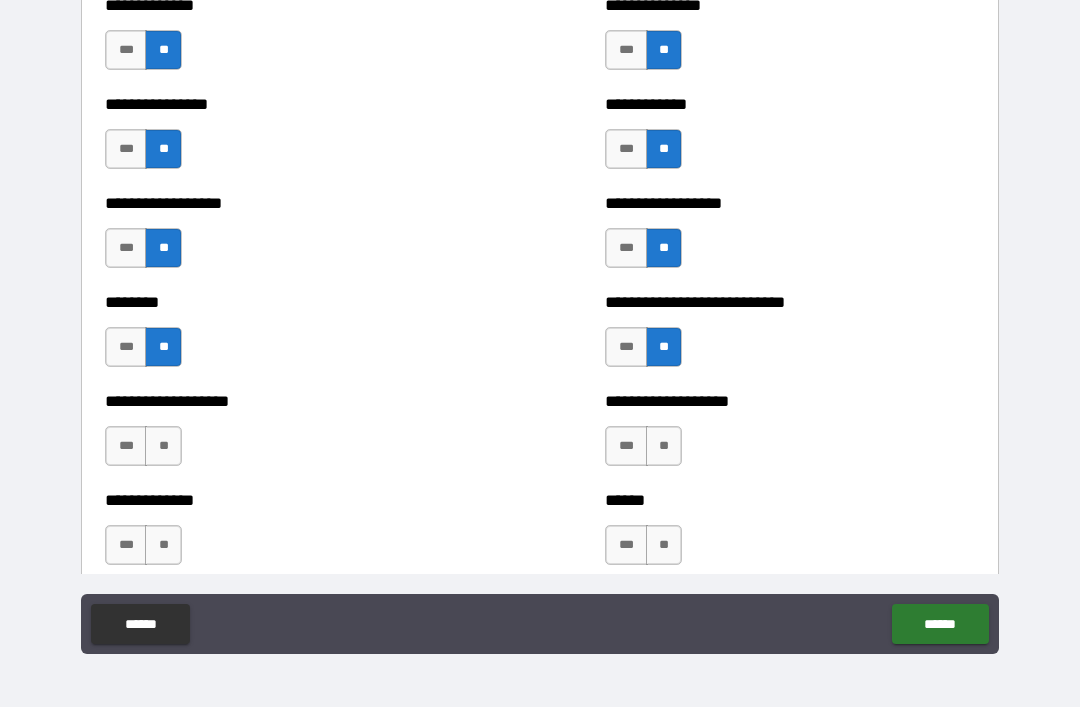 click on "**" at bounding box center [664, 446] 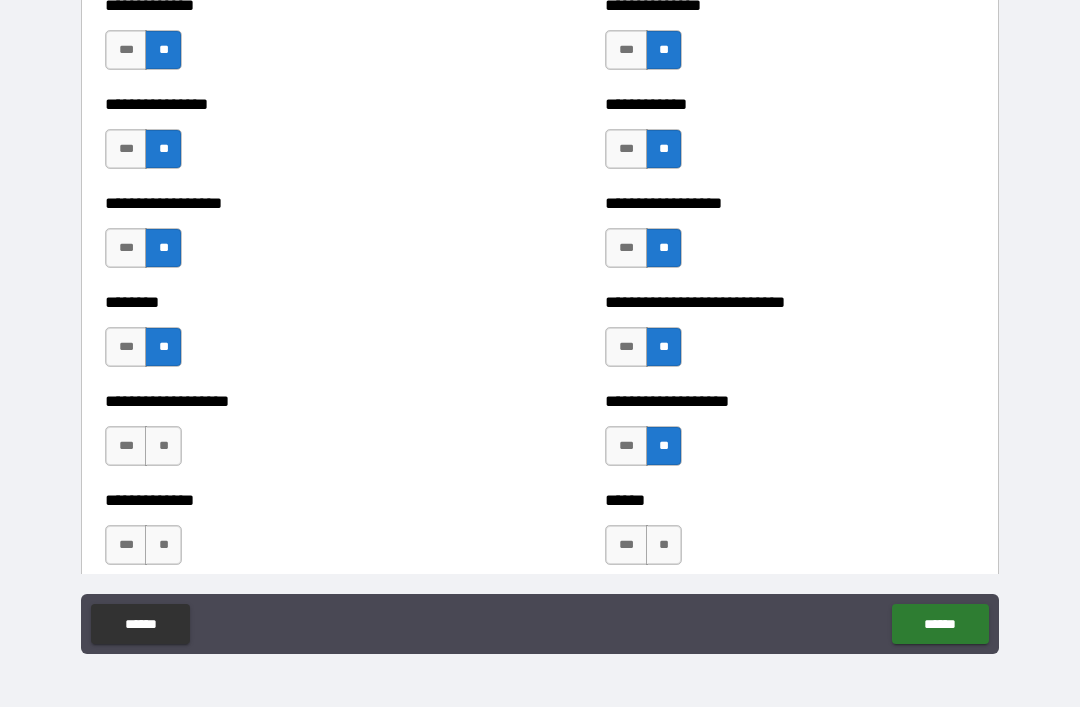 click on "**" at bounding box center [163, 446] 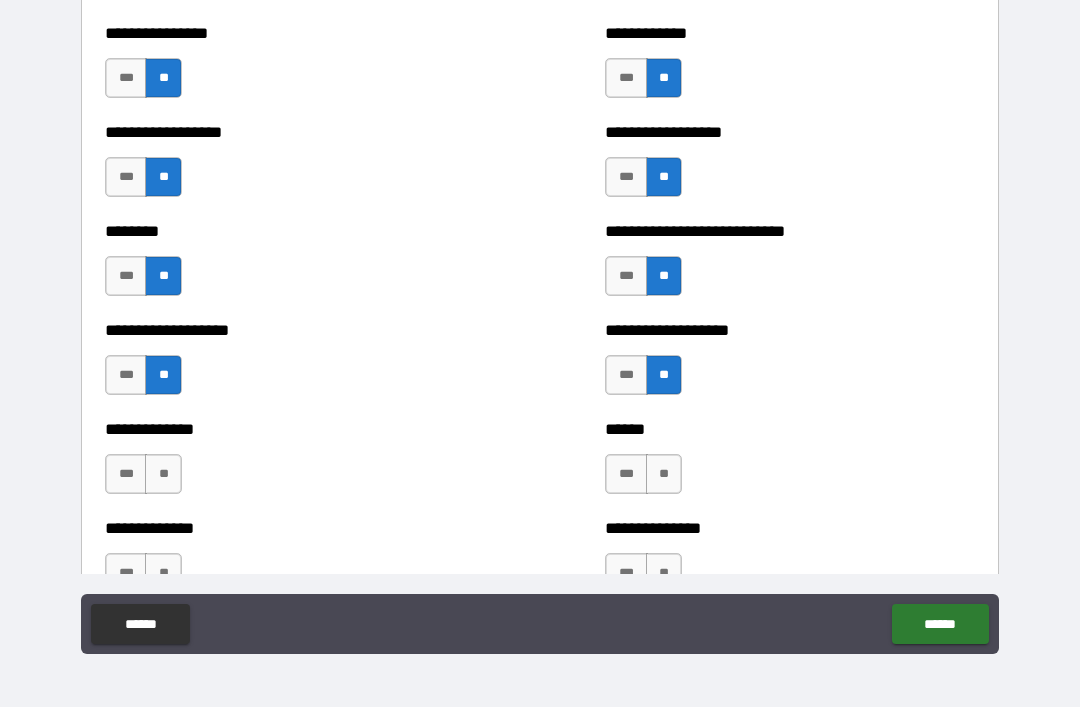 scroll, scrollTop: 4275, scrollLeft: 0, axis: vertical 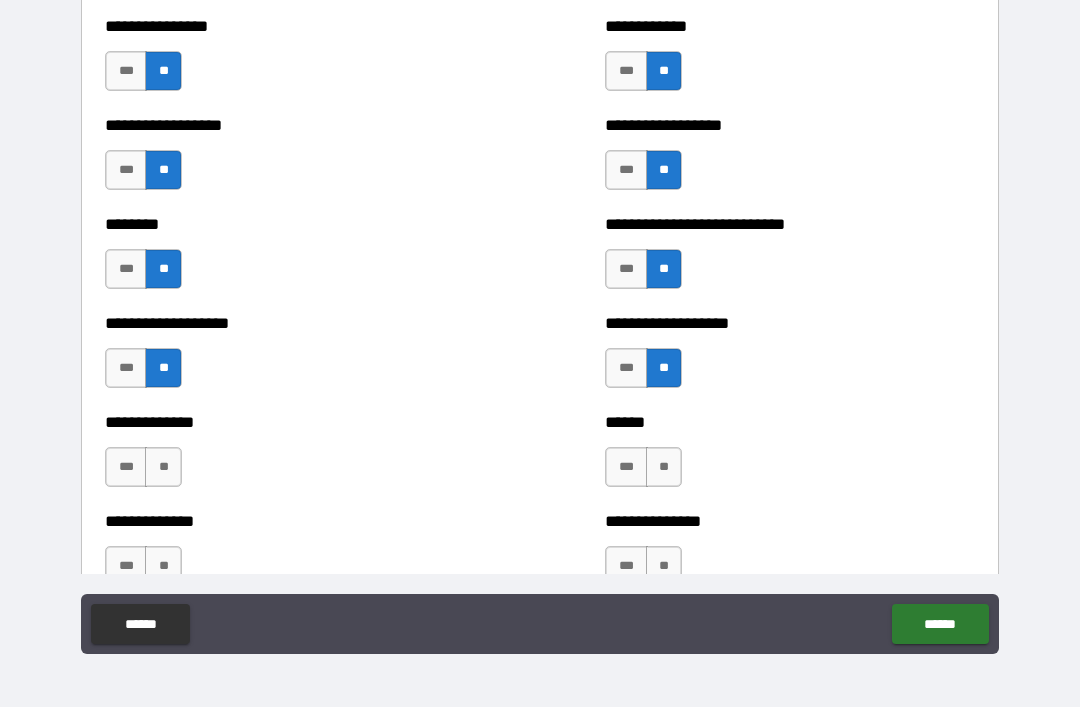 click on "**" at bounding box center (664, 467) 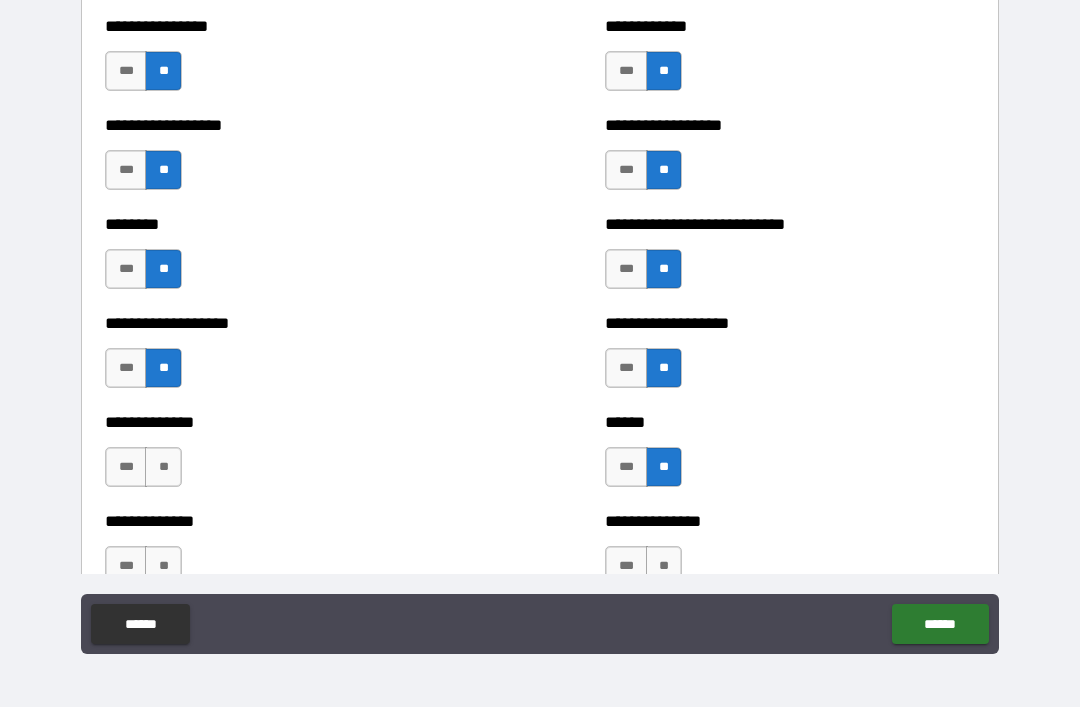 click on "**" at bounding box center [163, 467] 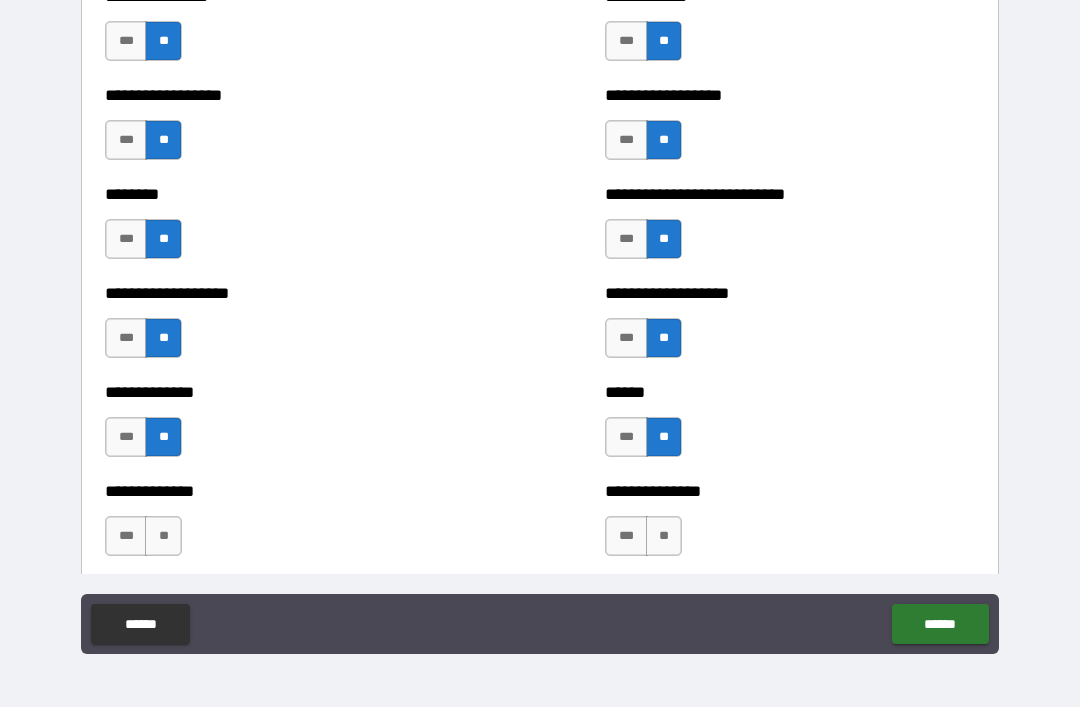 scroll, scrollTop: 4312, scrollLeft: 0, axis: vertical 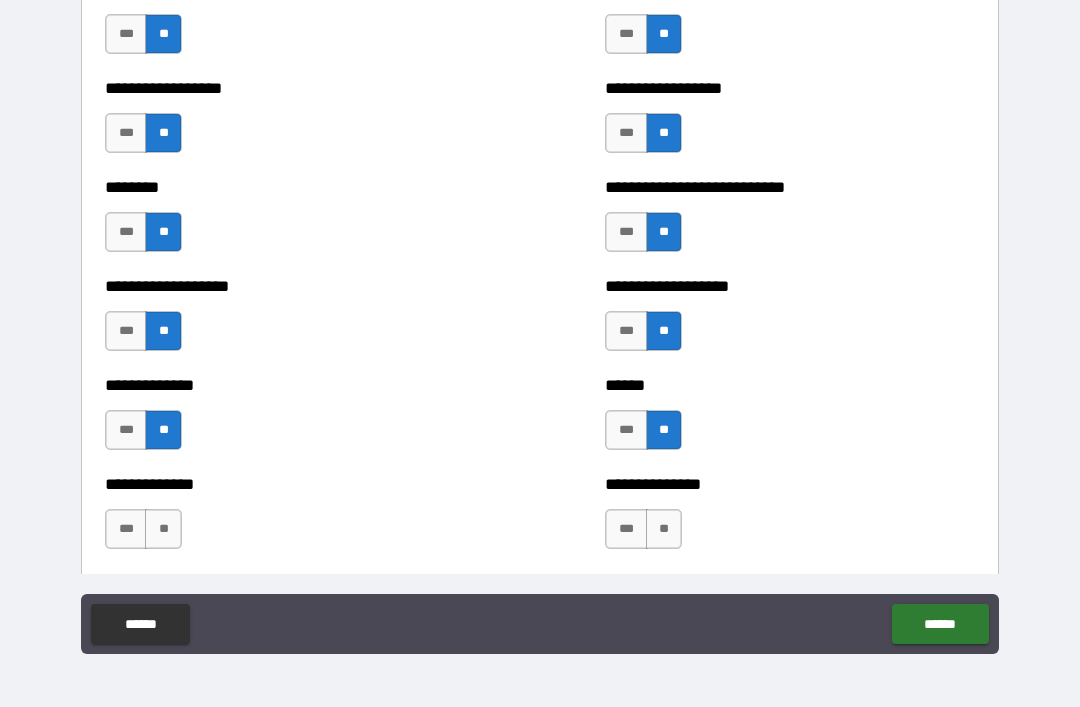 click on "**" at bounding box center (664, 529) 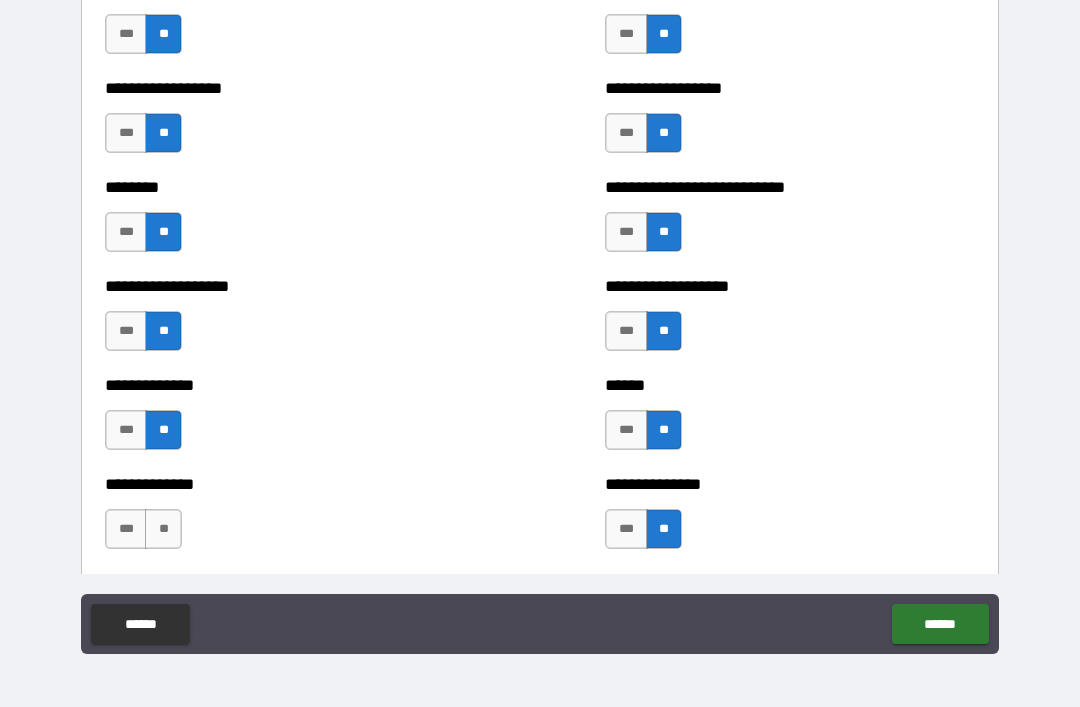 click on "**" at bounding box center [163, 529] 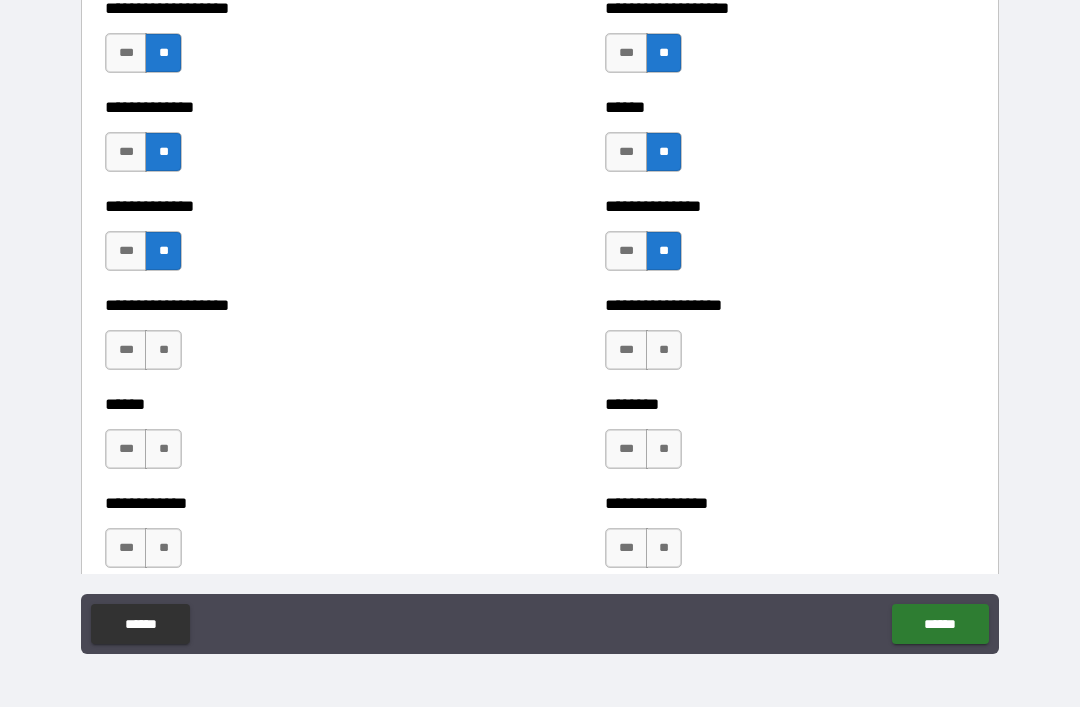 scroll, scrollTop: 4612, scrollLeft: 0, axis: vertical 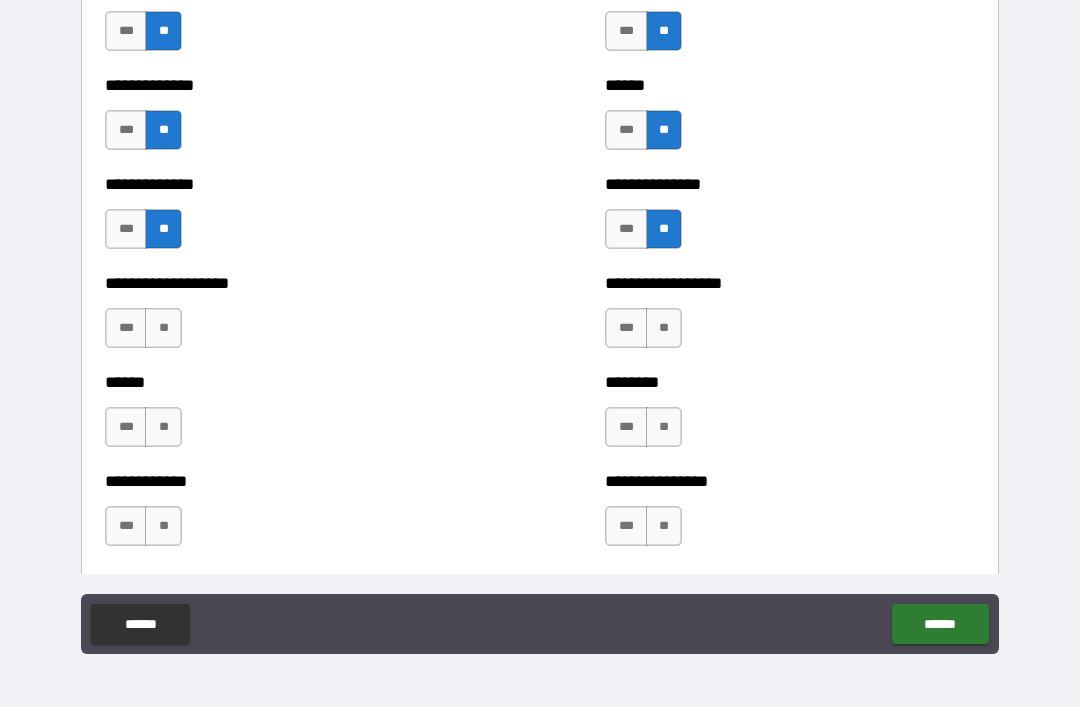 click on "**" at bounding box center (163, 328) 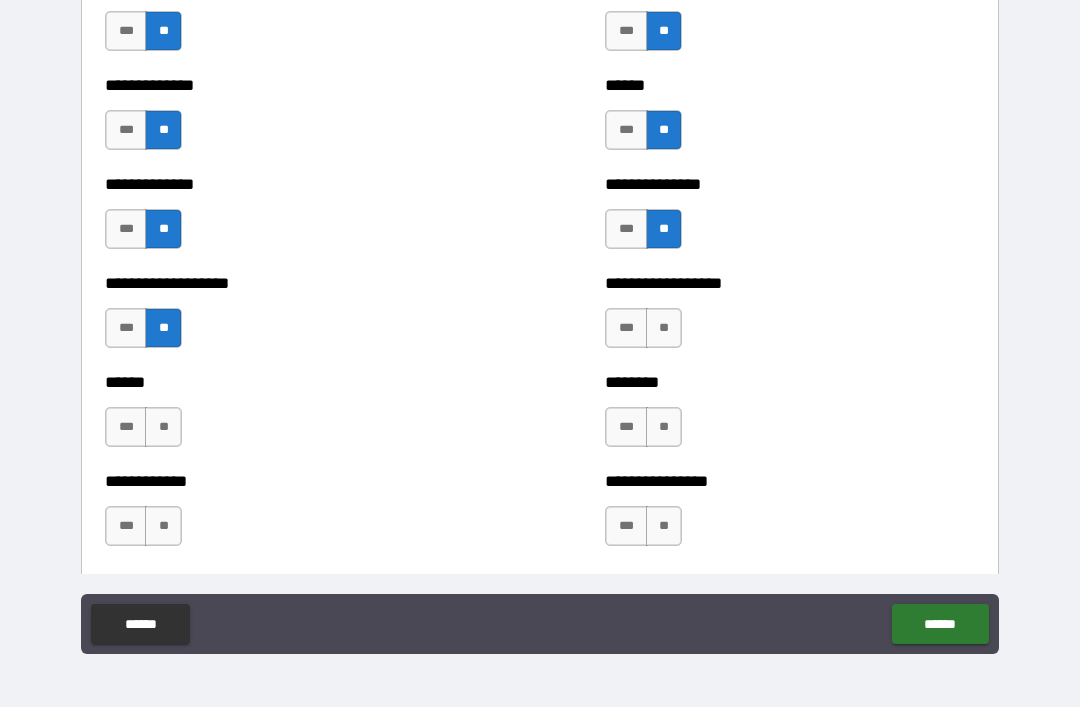 click on "**" at bounding box center [664, 328] 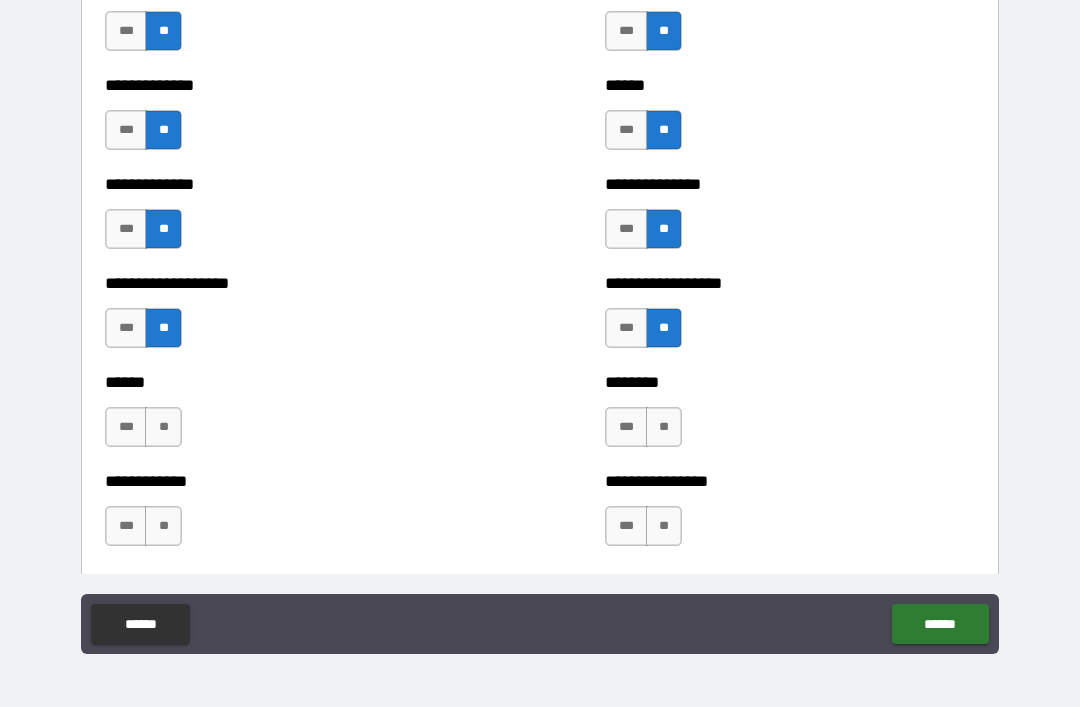 click on "**" at bounding box center (664, 427) 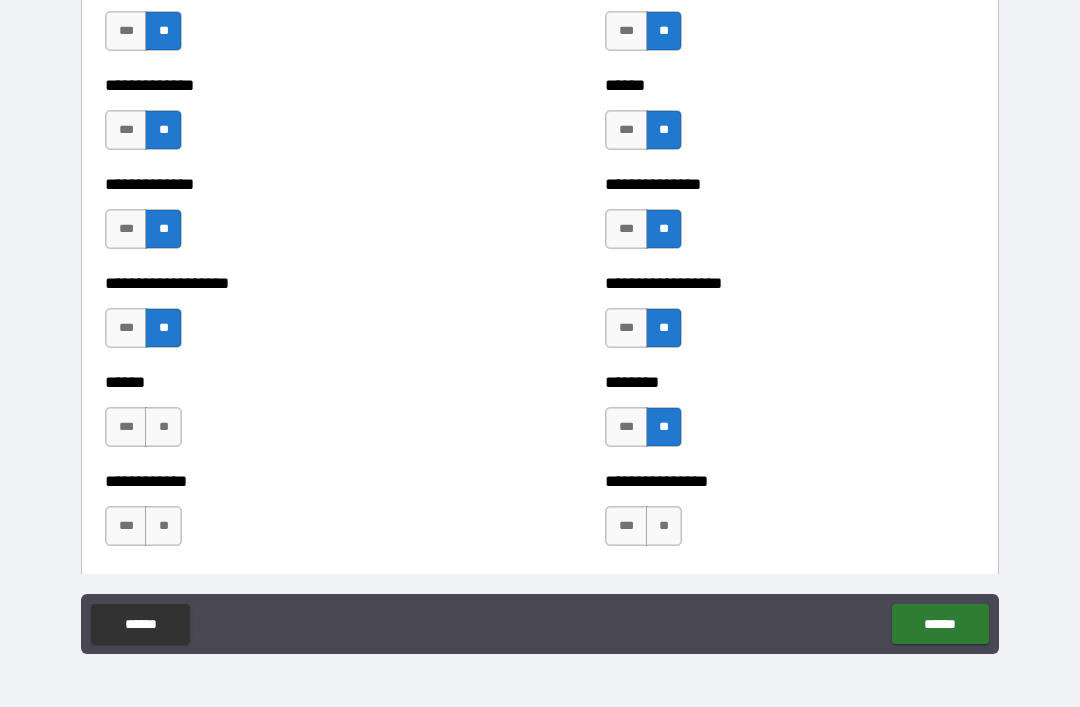 click on "**" at bounding box center (163, 427) 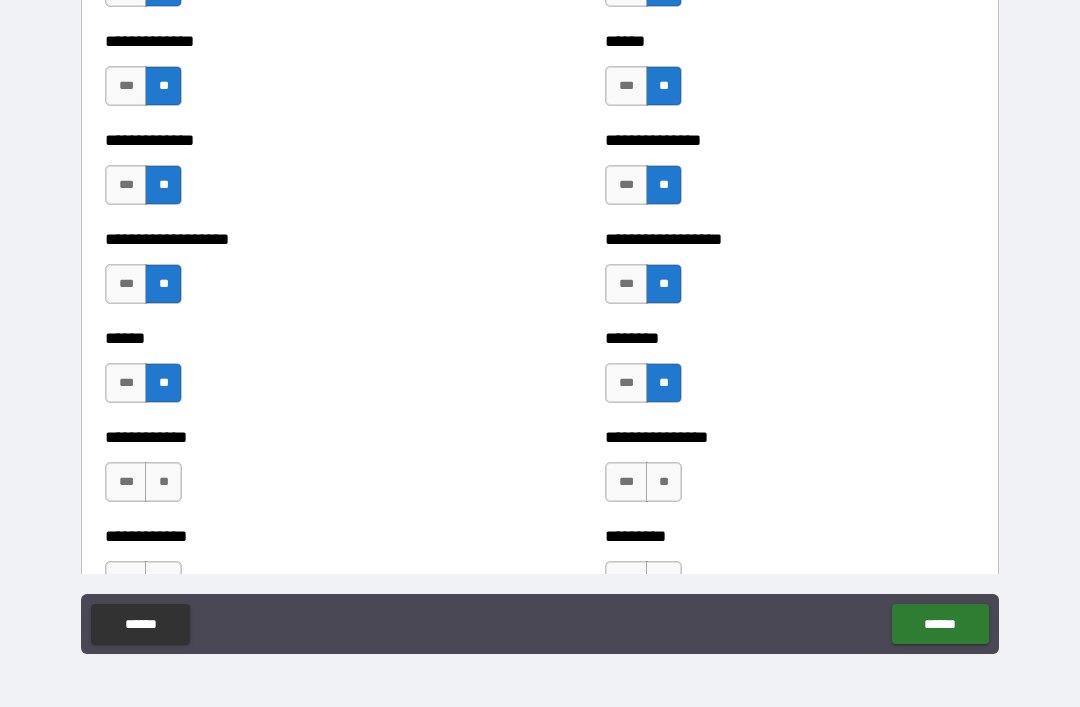 scroll, scrollTop: 4663, scrollLeft: 0, axis: vertical 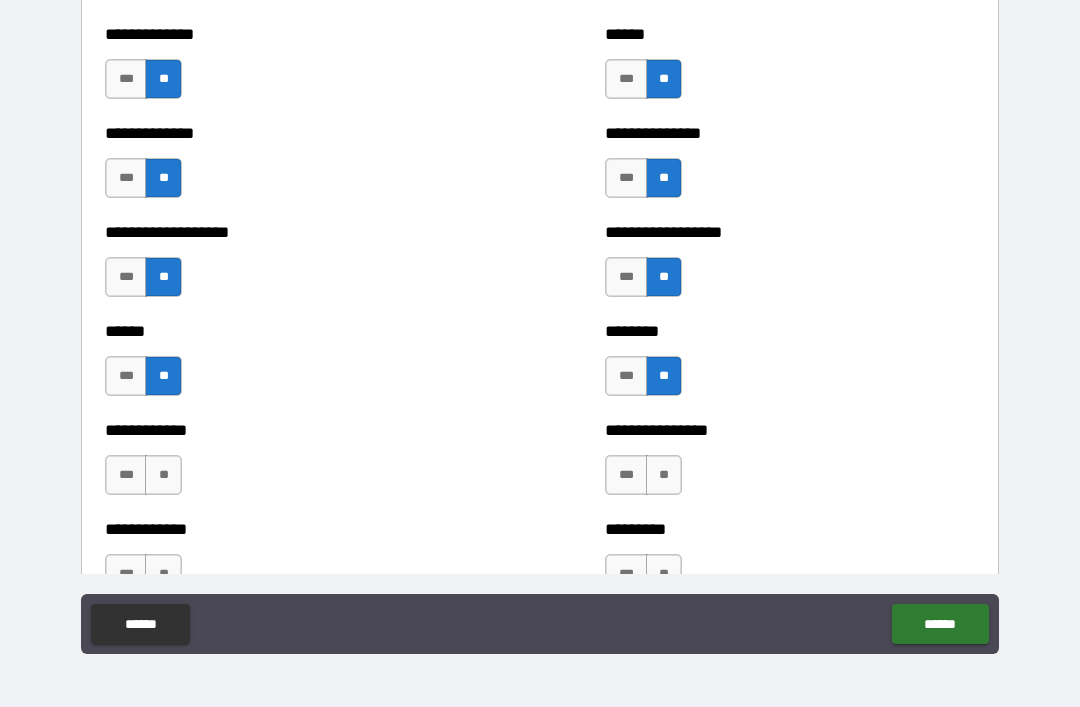 click on "**" at bounding box center [664, 475] 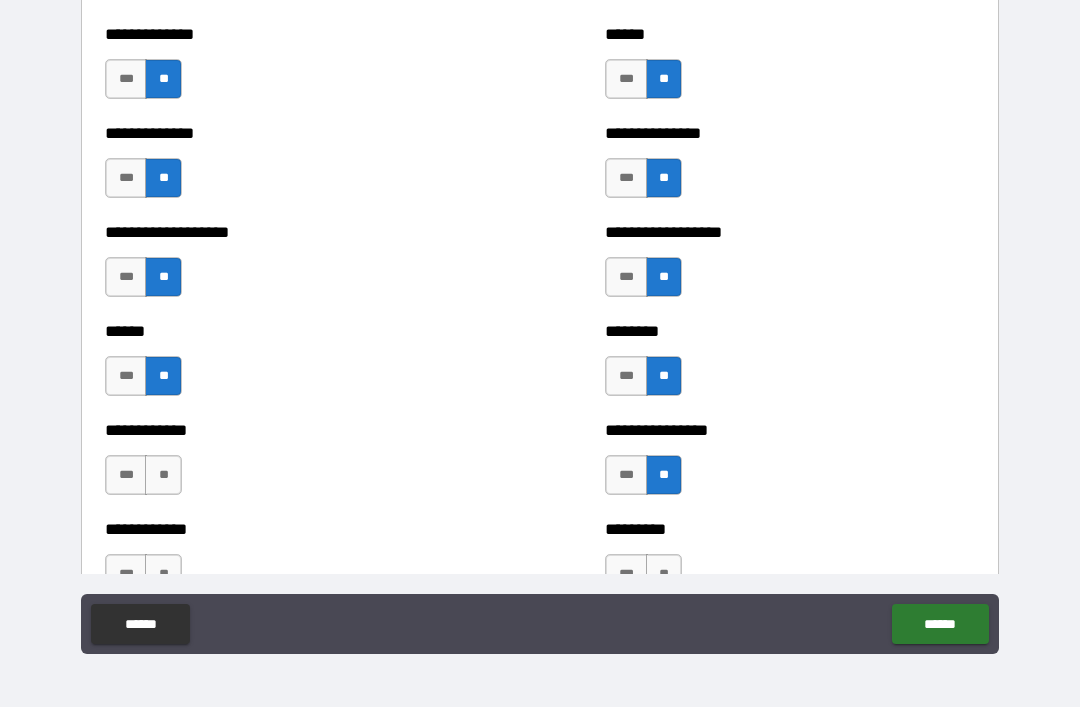 click on "**" at bounding box center [163, 475] 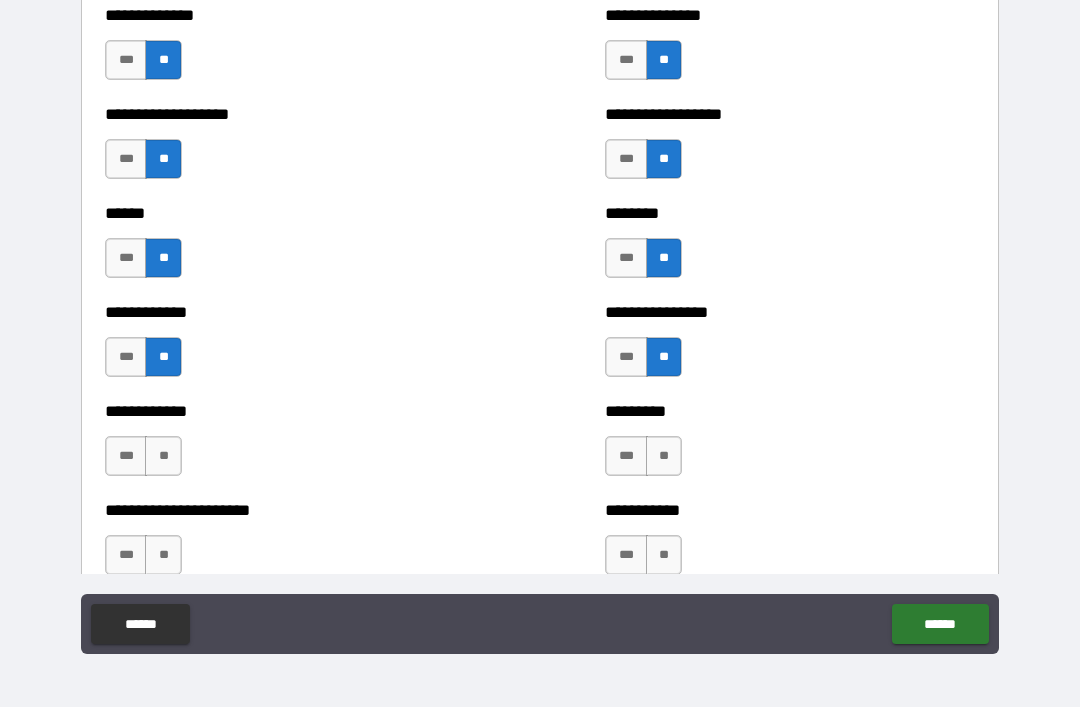 scroll, scrollTop: 4784, scrollLeft: 0, axis: vertical 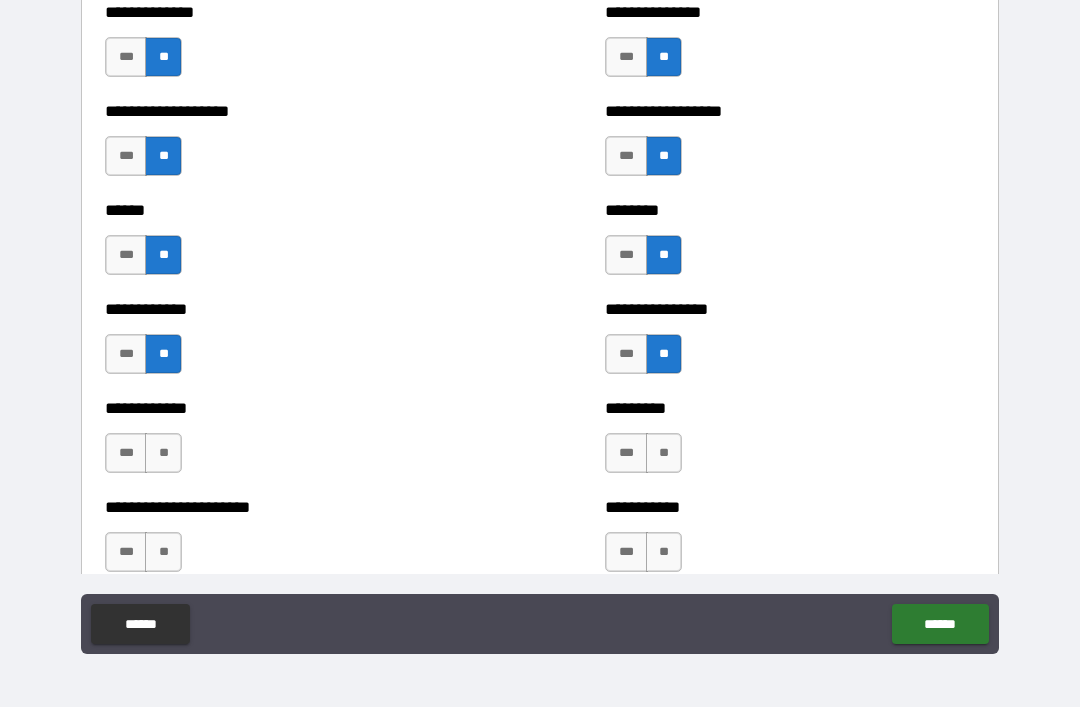 click on "**" at bounding box center (664, 453) 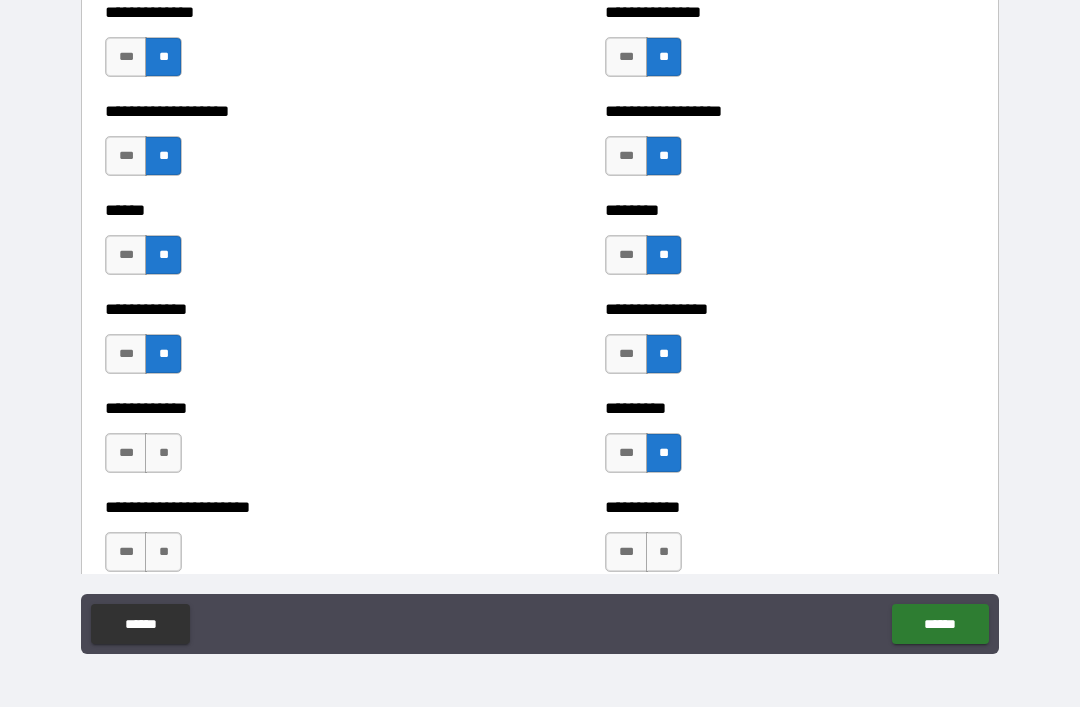 click on "**" at bounding box center [163, 453] 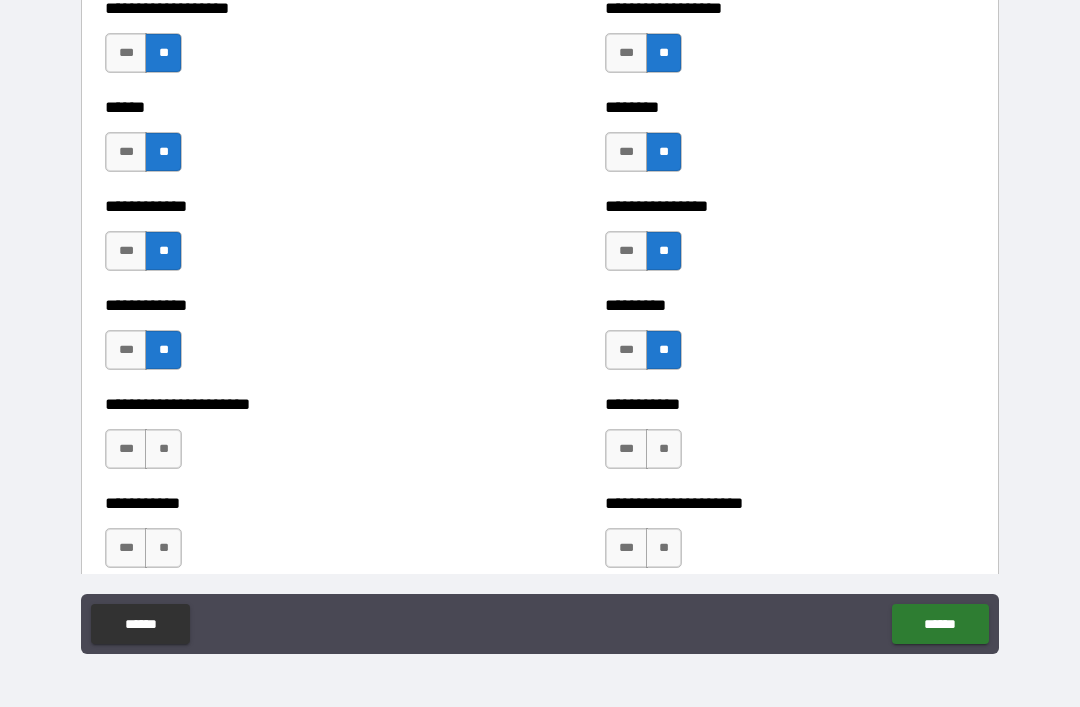 click on "**" at bounding box center [664, 449] 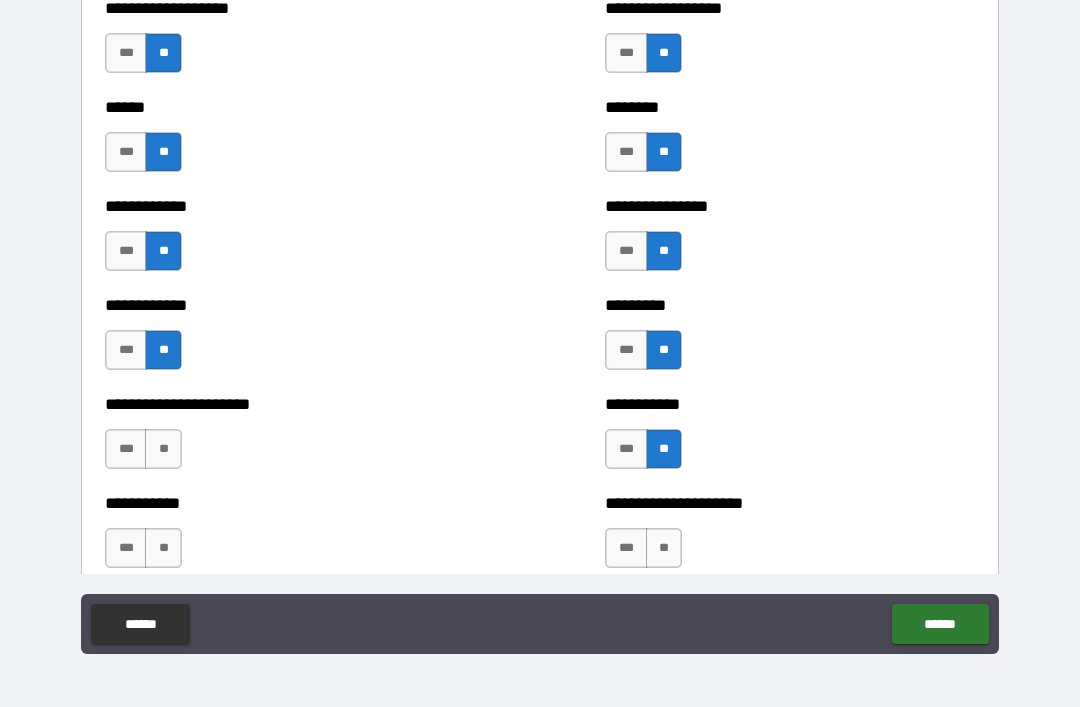 click on "**" at bounding box center (163, 449) 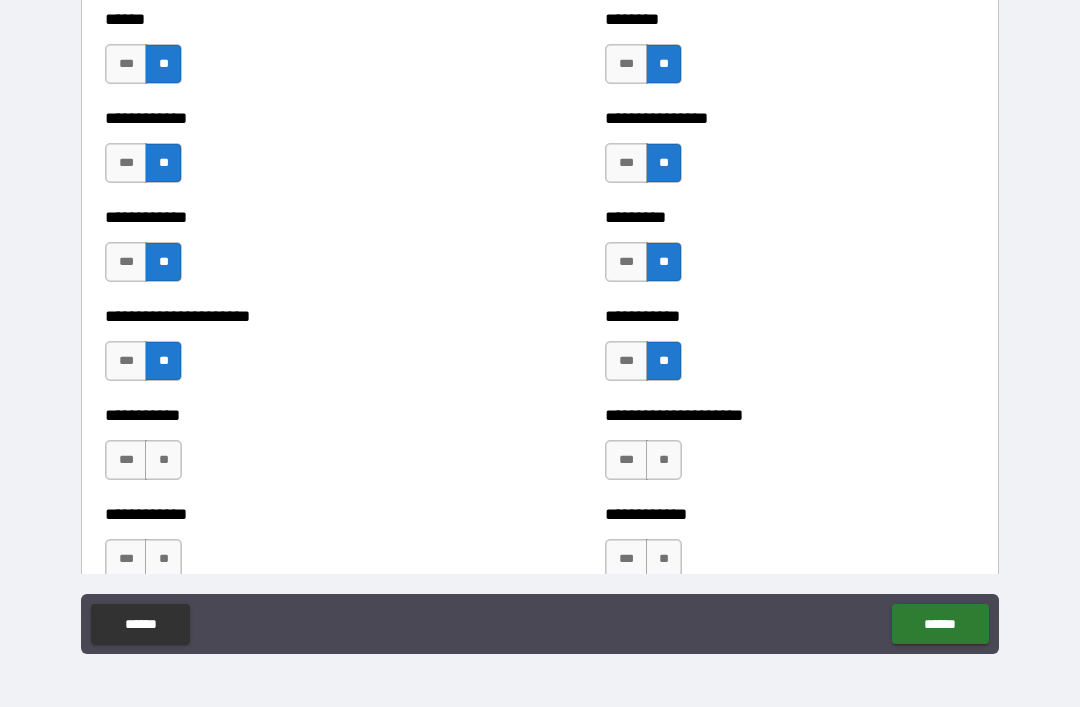 scroll, scrollTop: 4979, scrollLeft: 0, axis: vertical 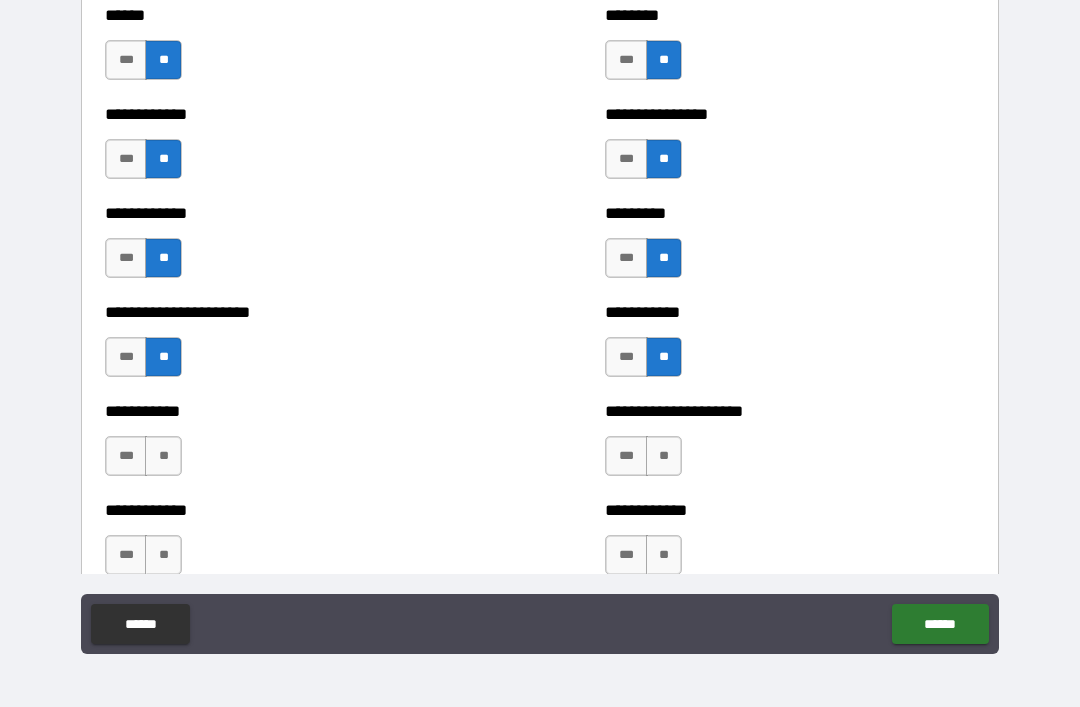 click on "**" at bounding box center [664, 456] 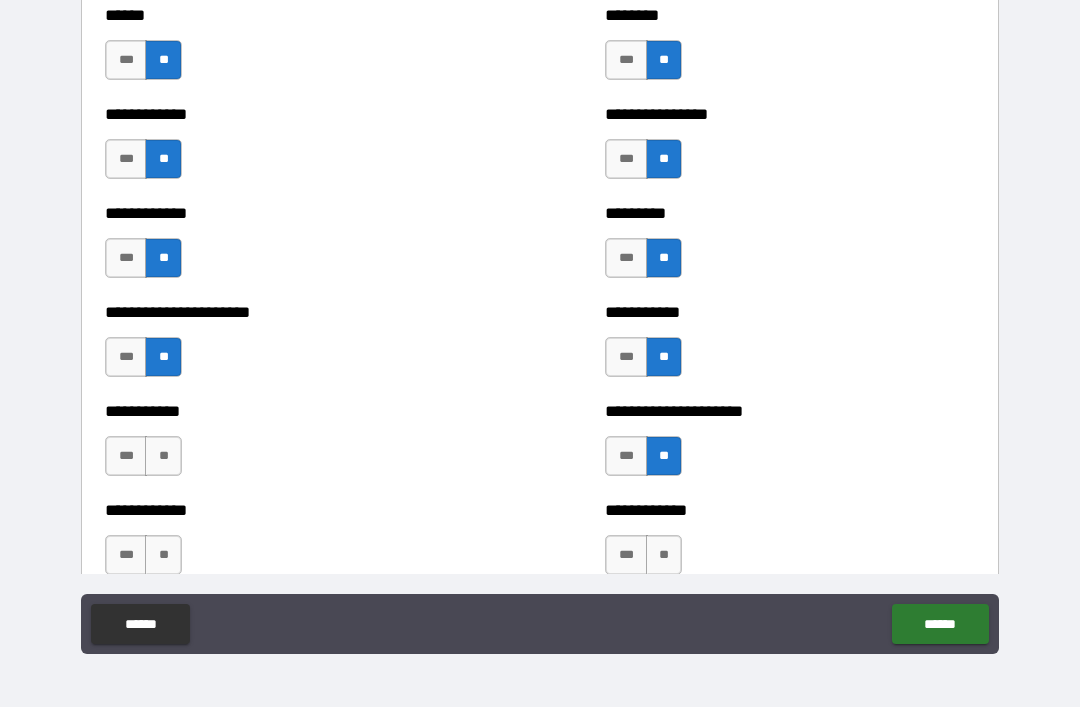 click on "**" at bounding box center [163, 456] 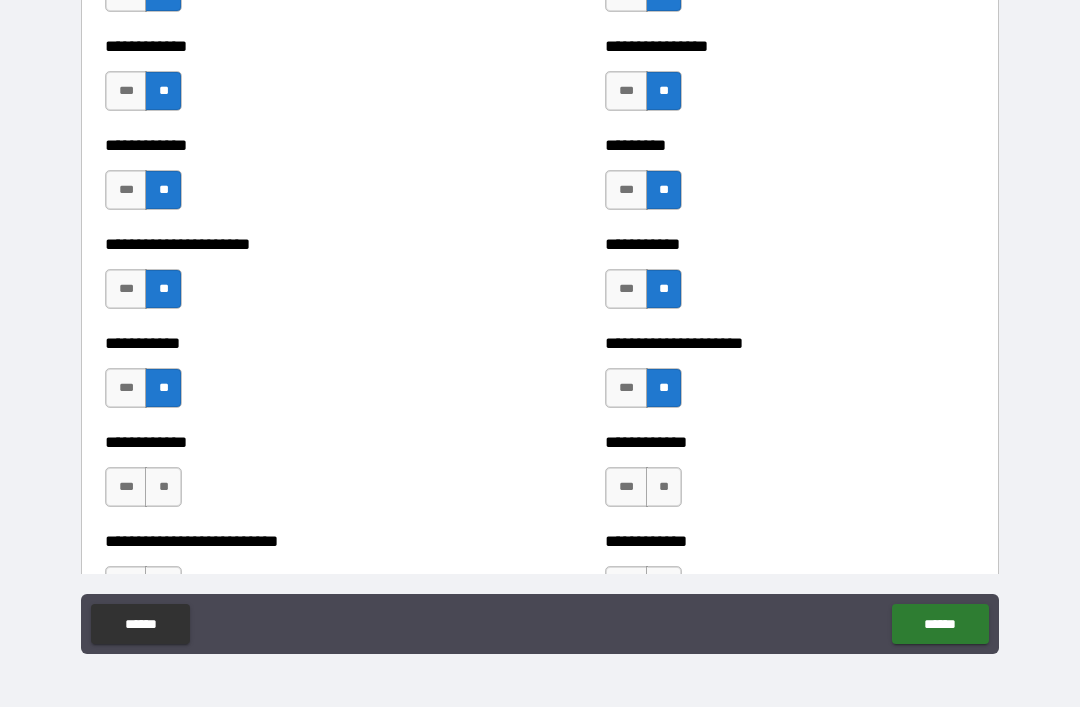 scroll, scrollTop: 5075, scrollLeft: 0, axis: vertical 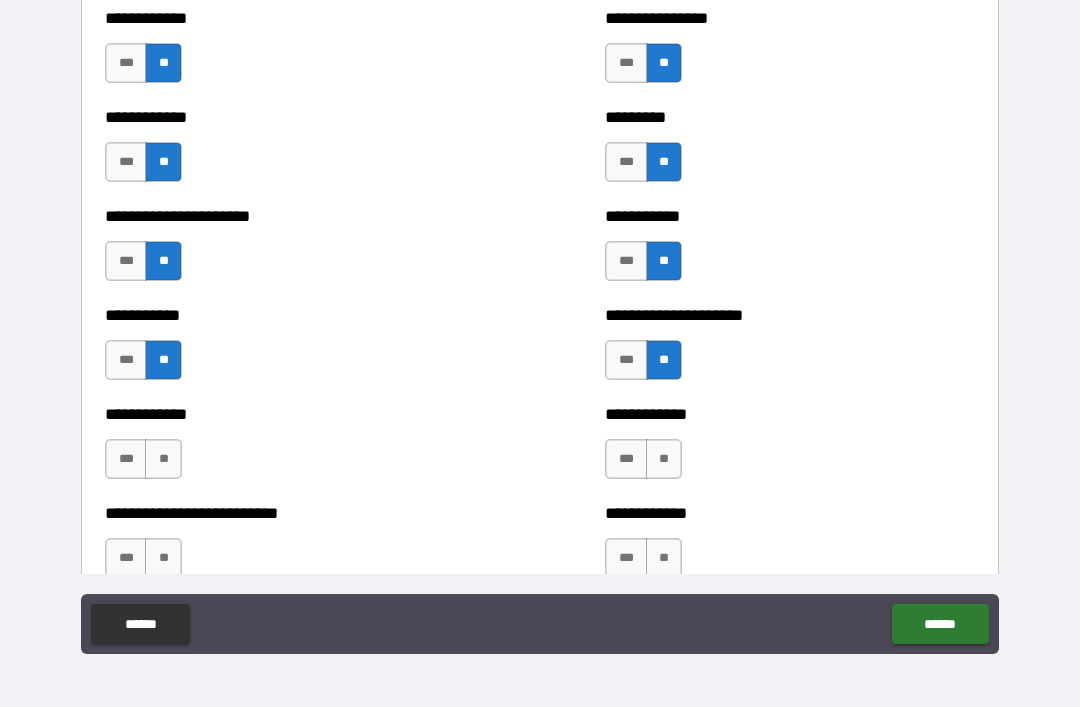 click on "**" at bounding box center [664, 459] 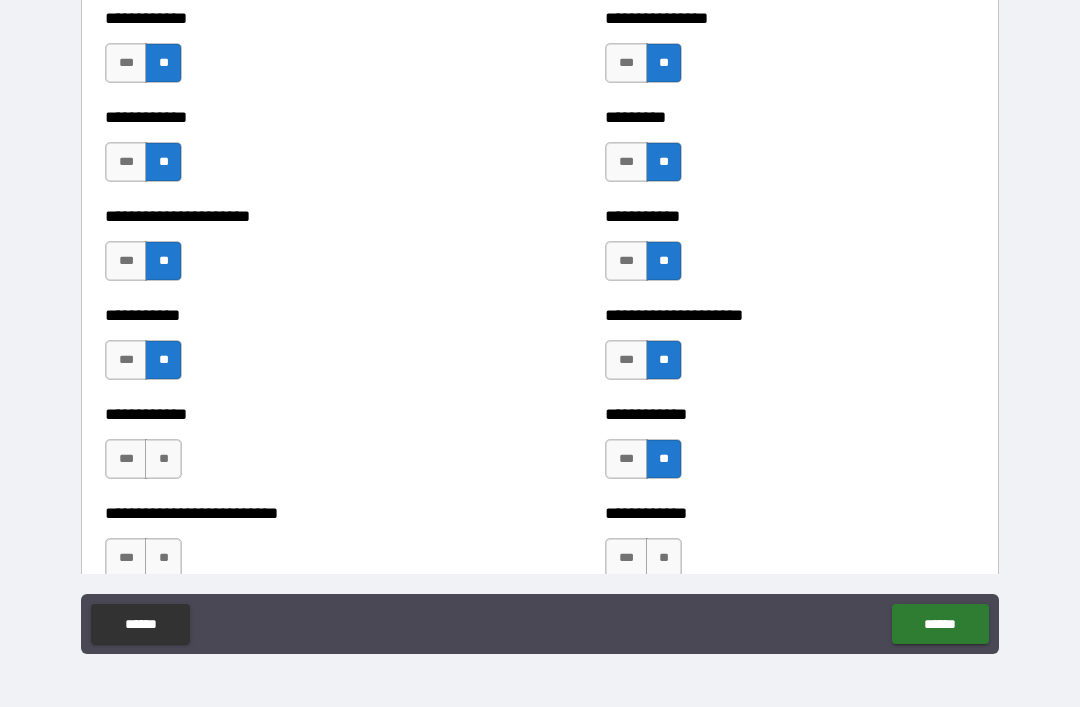 click on "**" at bounding box center [163, 459] 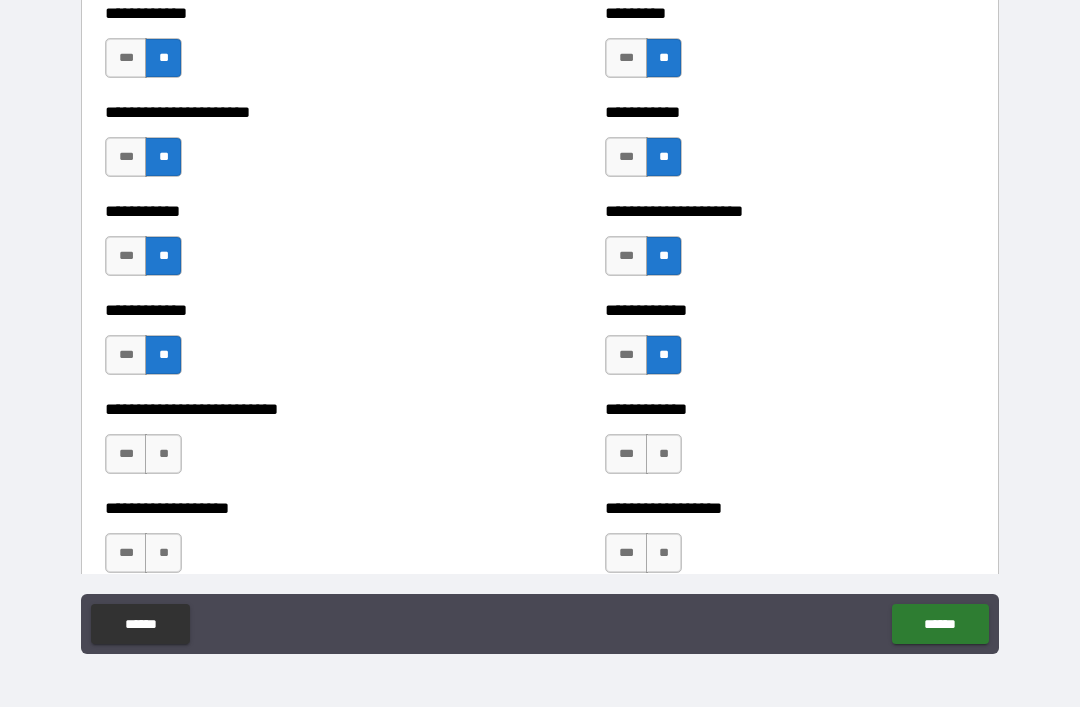 scroll, scrollTop: 5183, scrollLeft: 0, axis: vertical 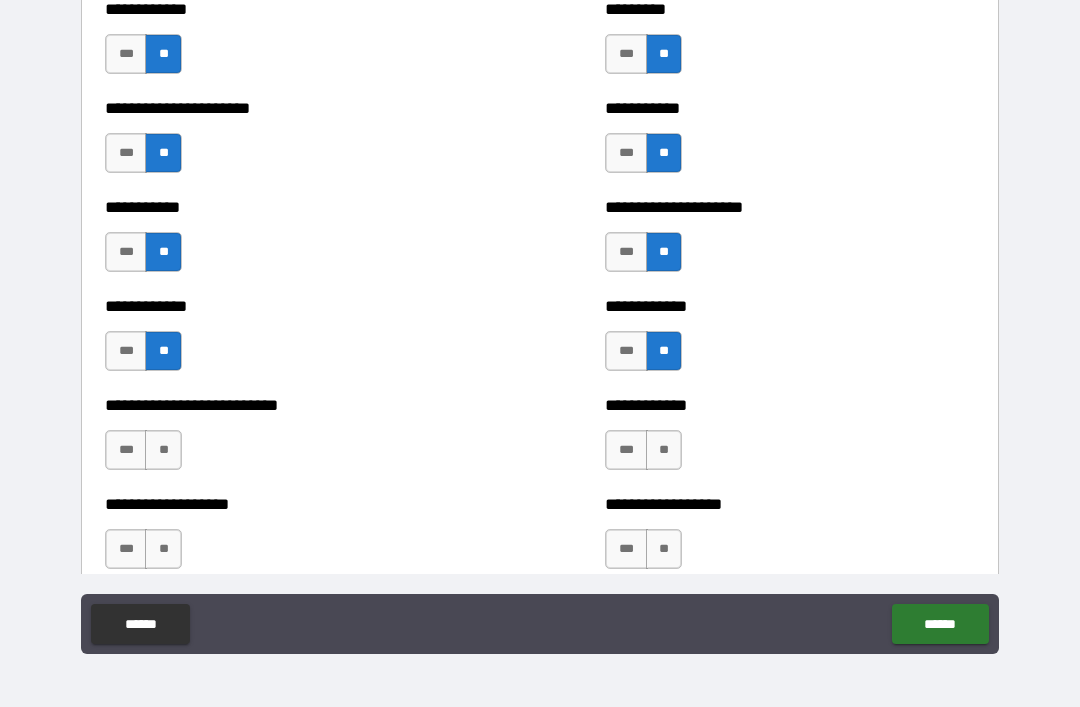 click on "**" at bounding box center [664, 450] 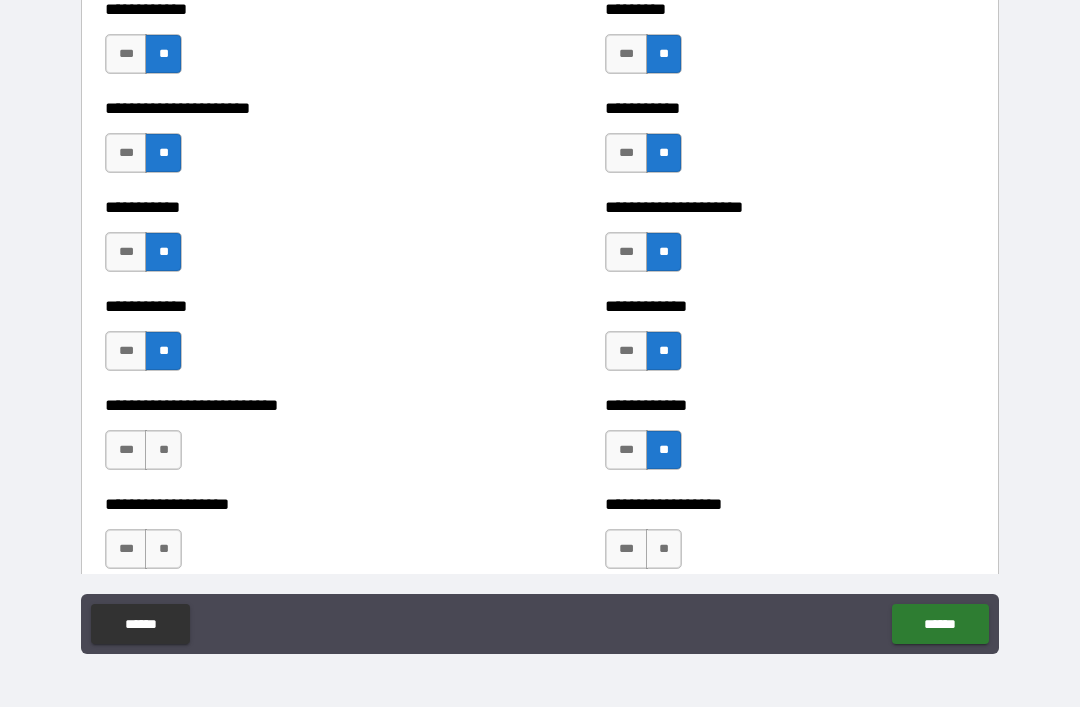 click on "***" at bounding box center [126, 450] 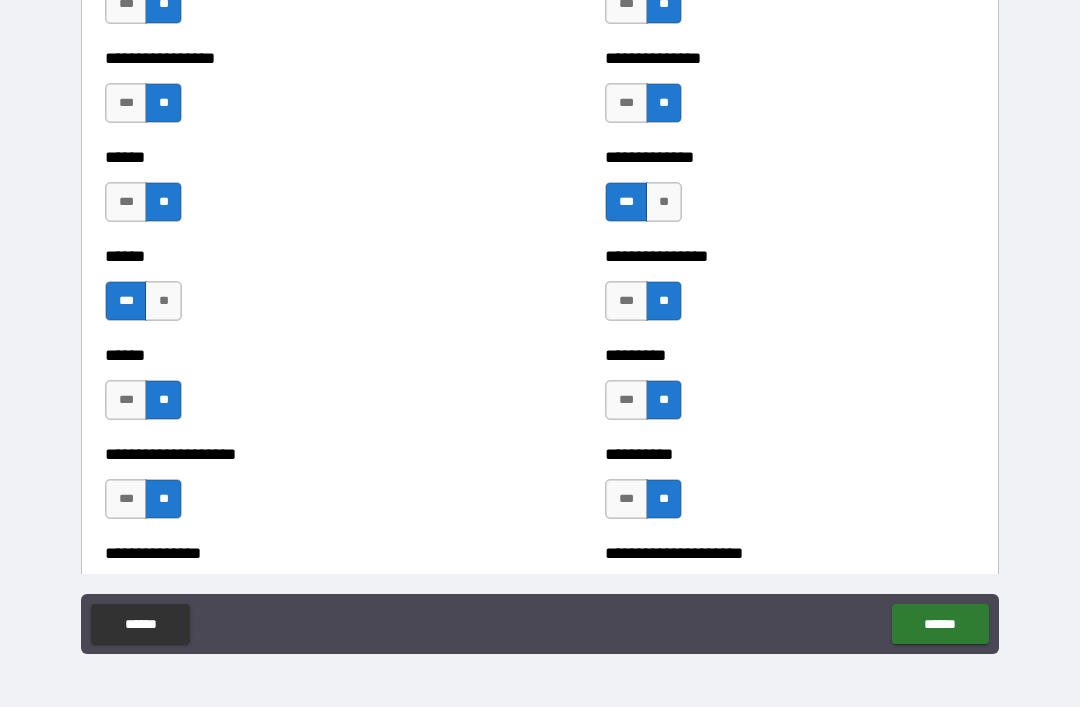 click on "**" at bounding box center [163, 301] 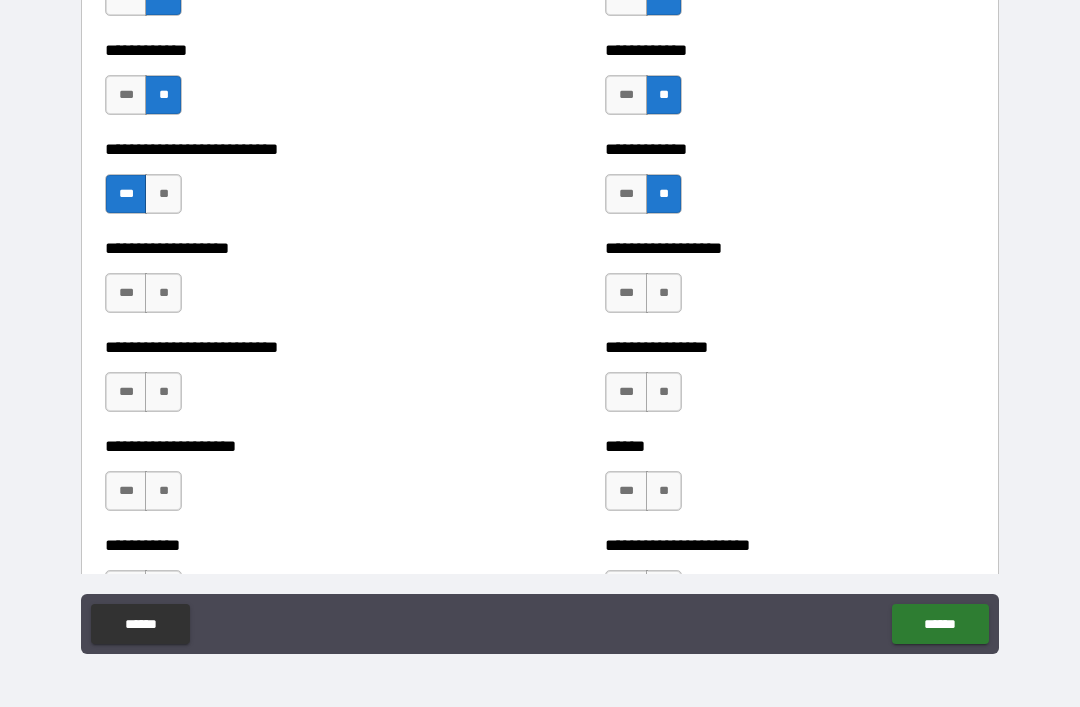 scroll, scrollTop: 5445, scrollLeft: 0, axis: vertical 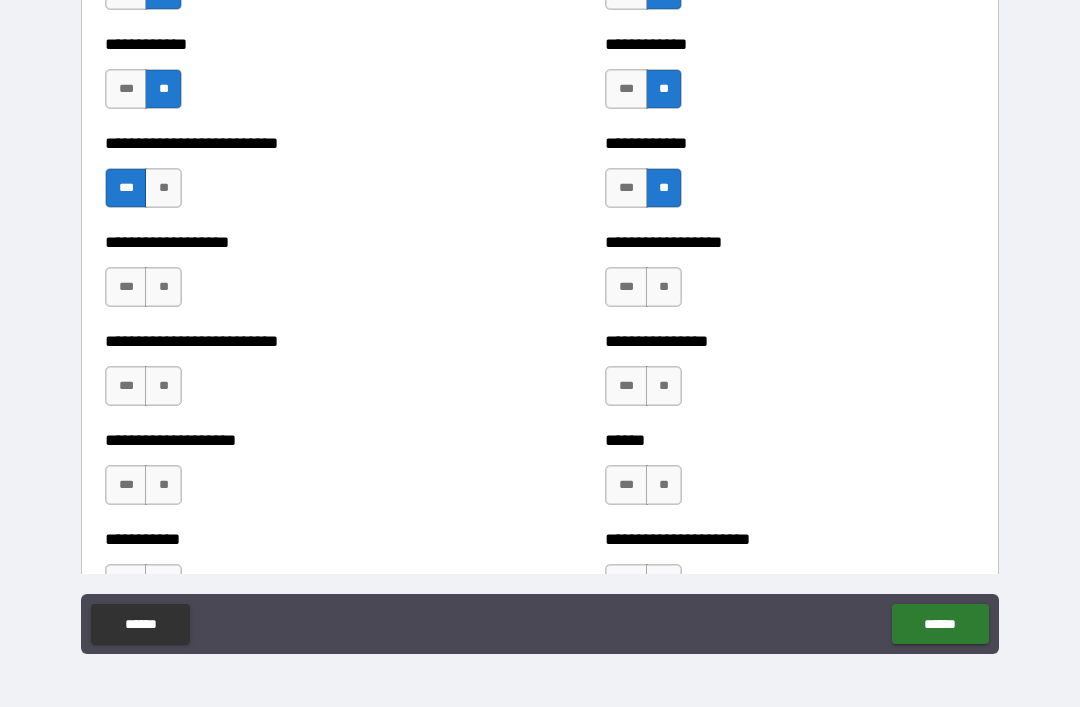 click on "**" at bounding box center (163, 287) 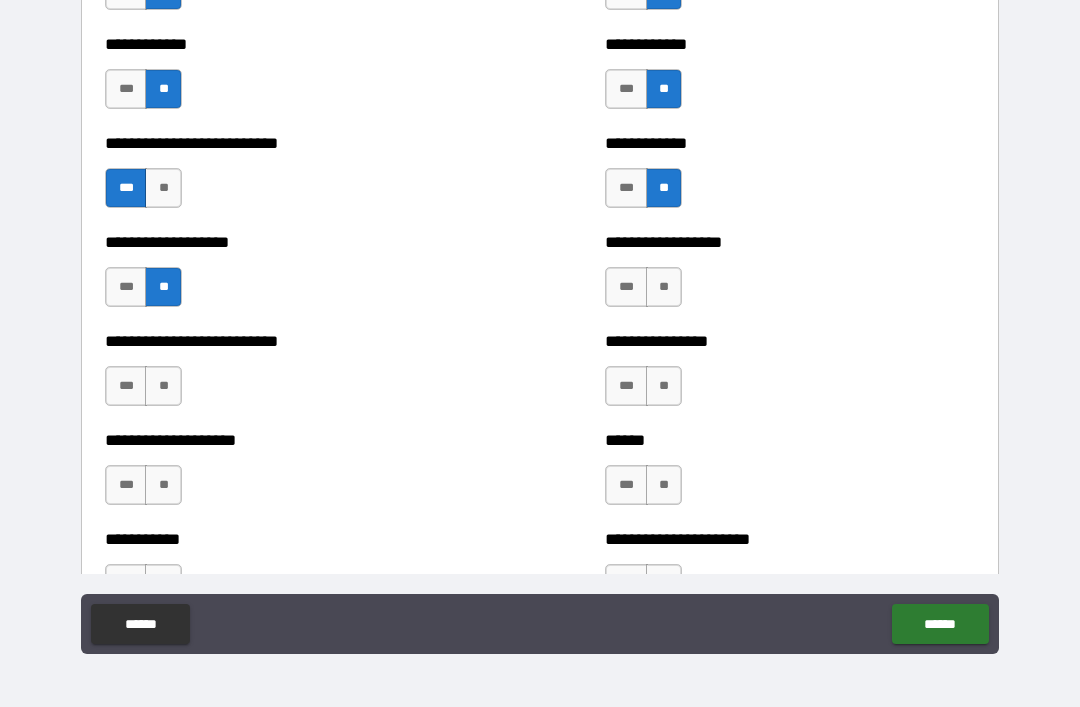 click on "**" at bounding box center [664, 287] 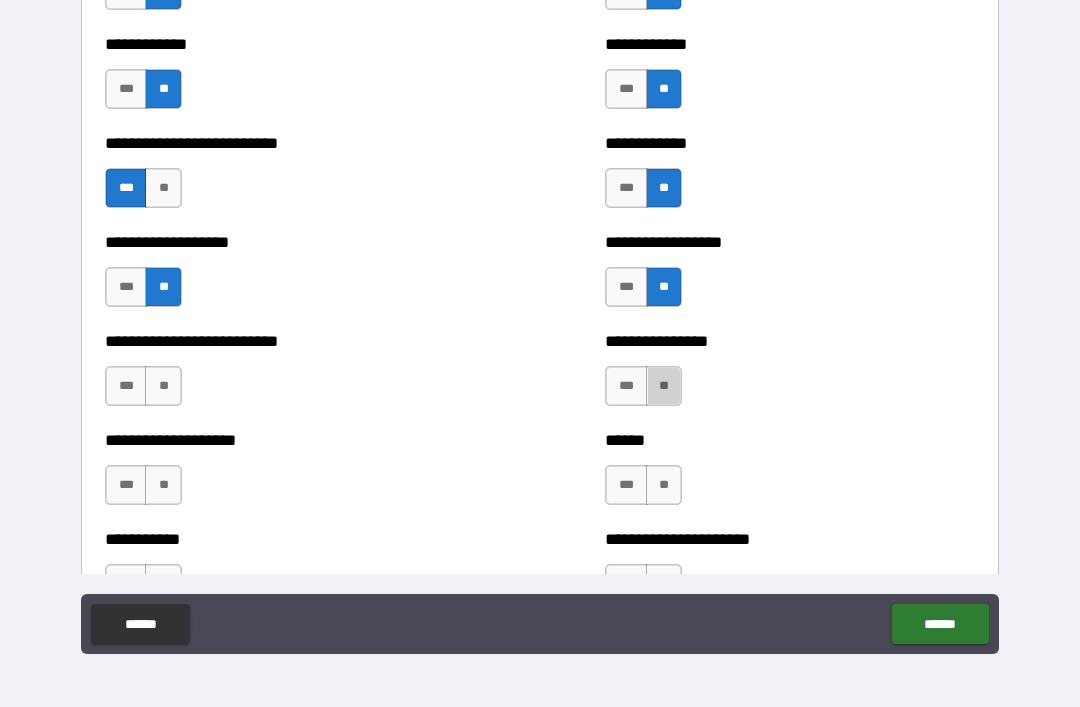 click on "**" at bounding box center [664, 386] 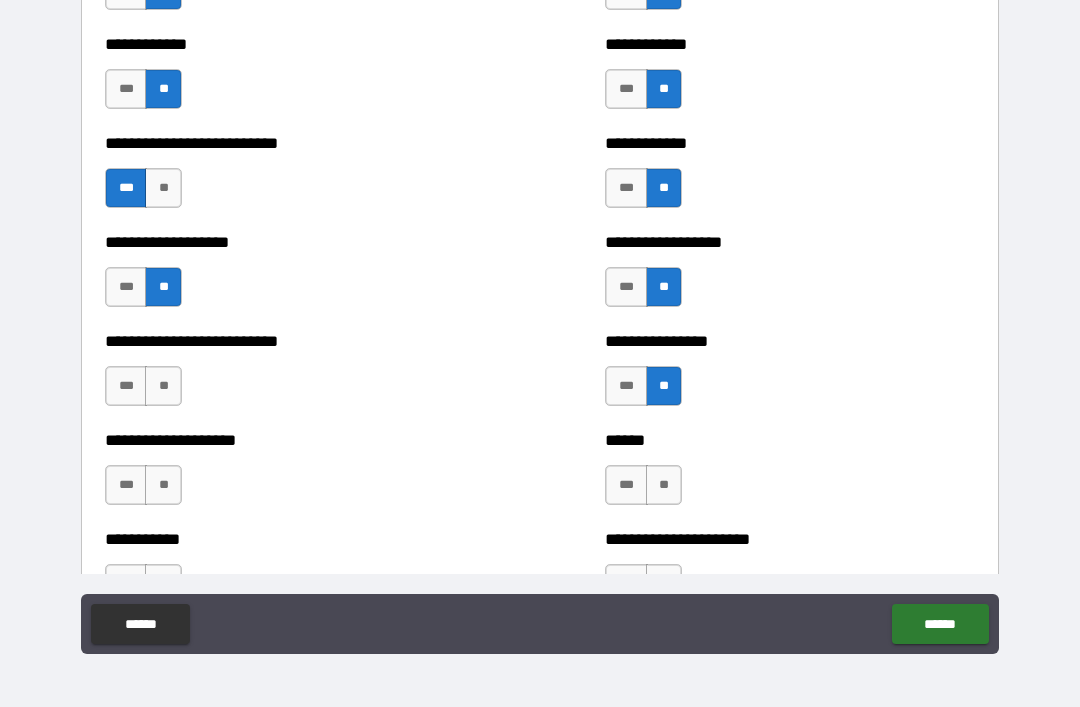 click on "**" at bounding box center [163, 386] 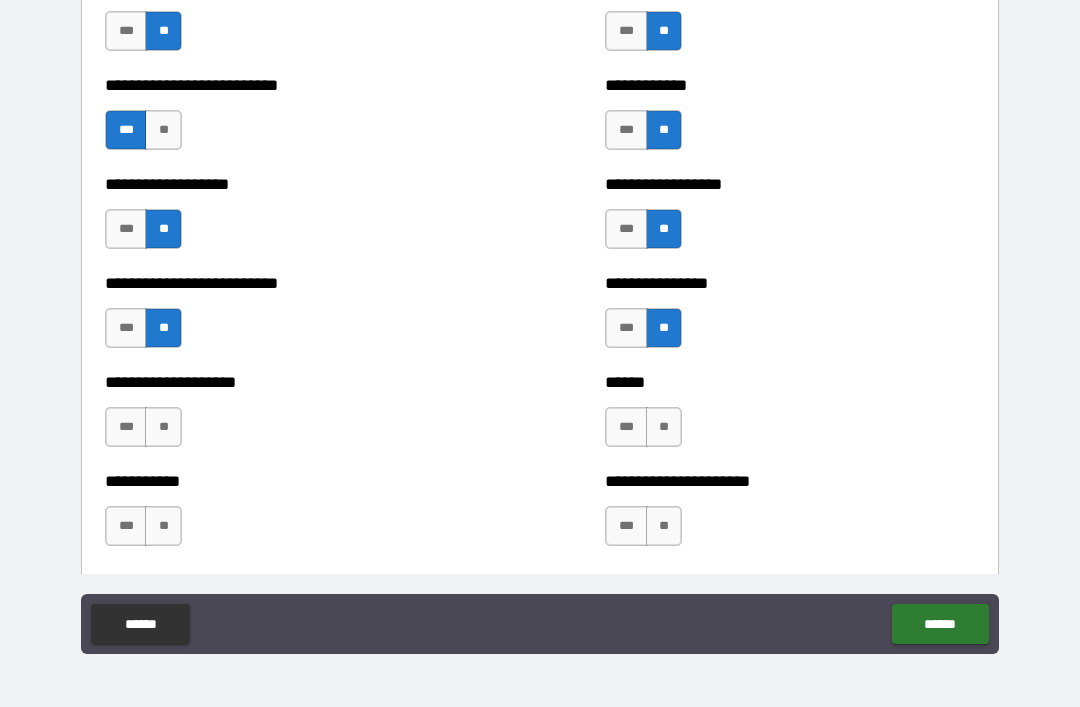 scroll, scrollTop: 5511, scrollLeft: 0, axis: vertical 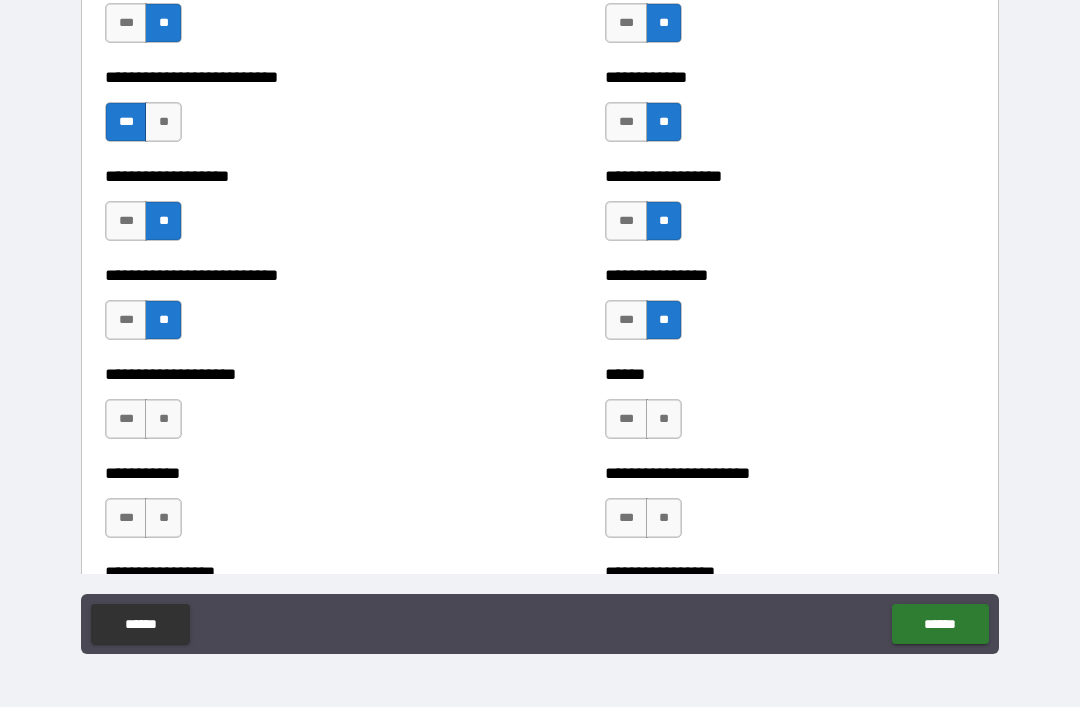 click on "**" at bounding box center (664, 419) 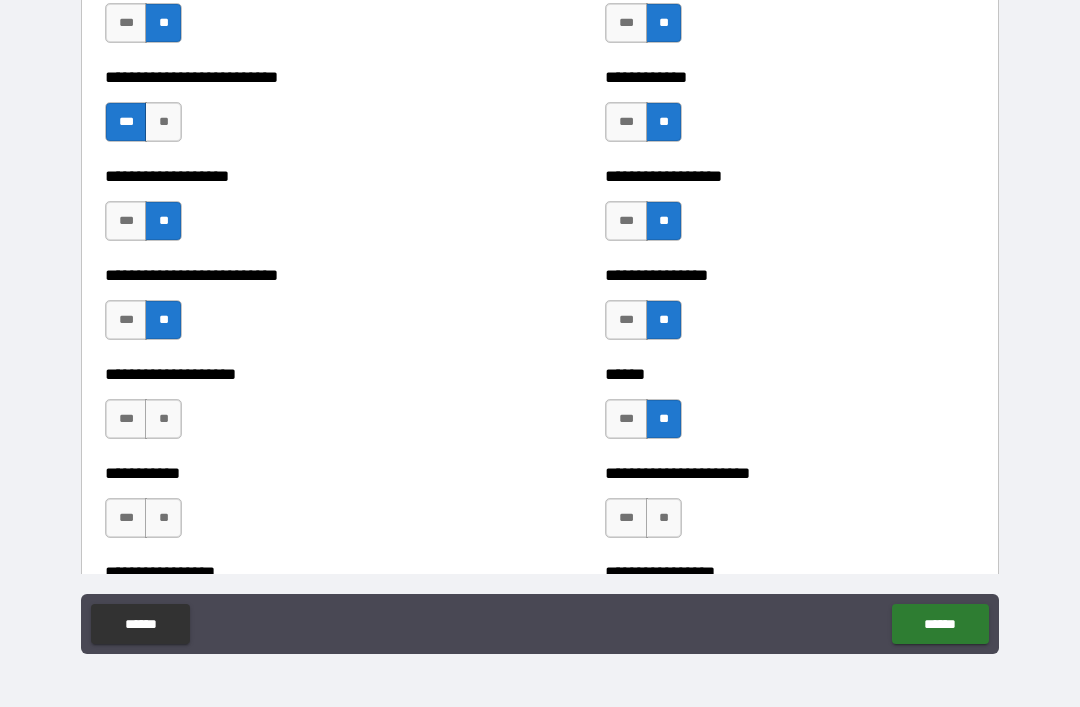 click on "**" at bounding box center (163, 419) 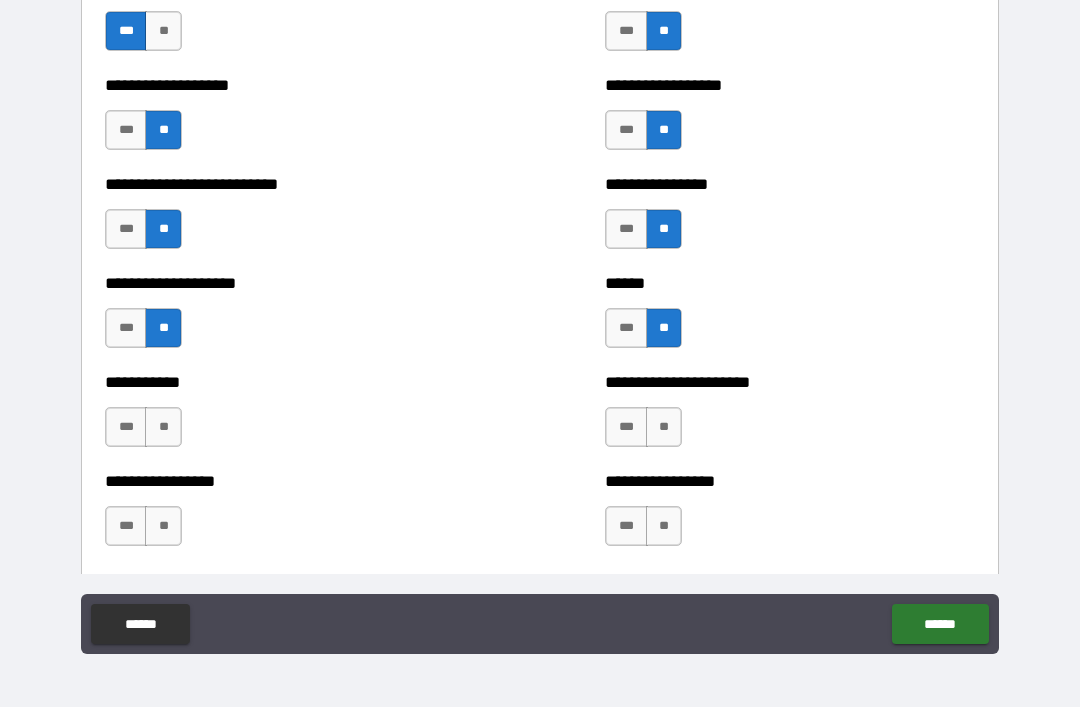 scroll, scrollTop: 5607, scrollLeft: 0, axis: vertical 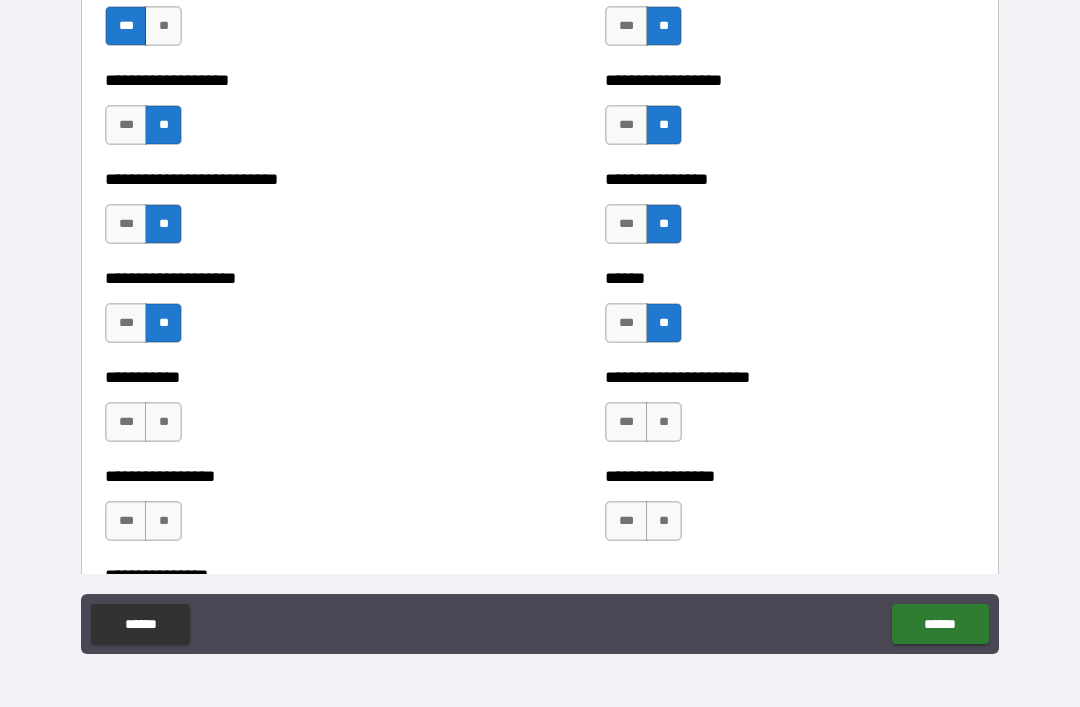 click on "**" at bounding box center [664, 422] 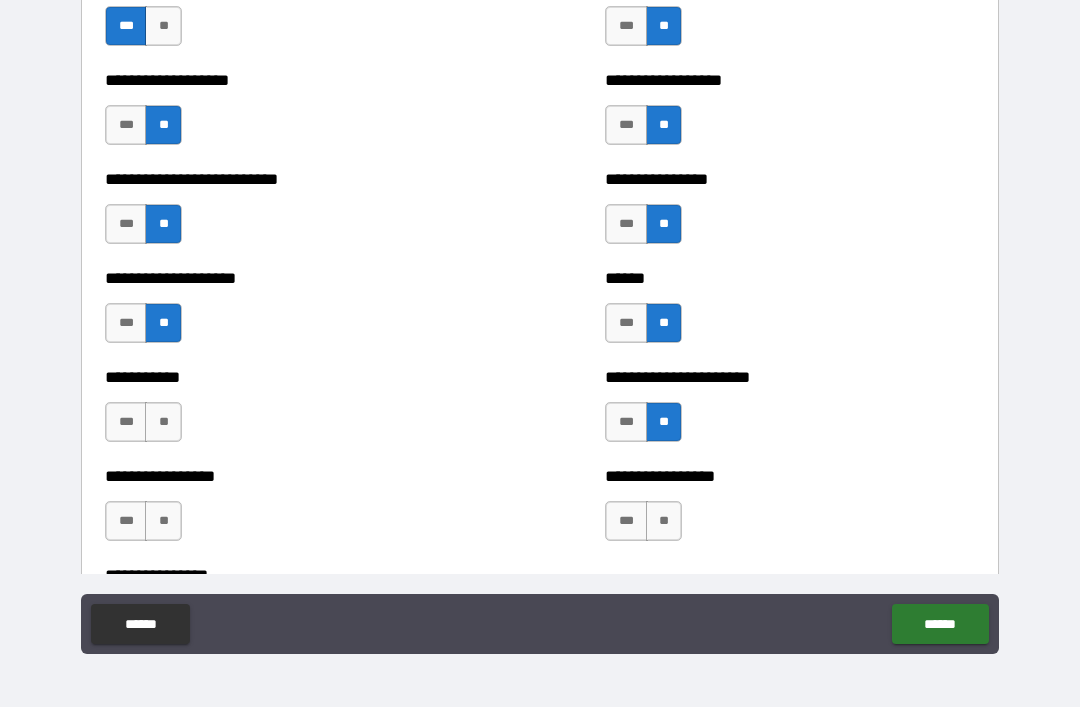 click on "**" at bounding box center [163, 422] 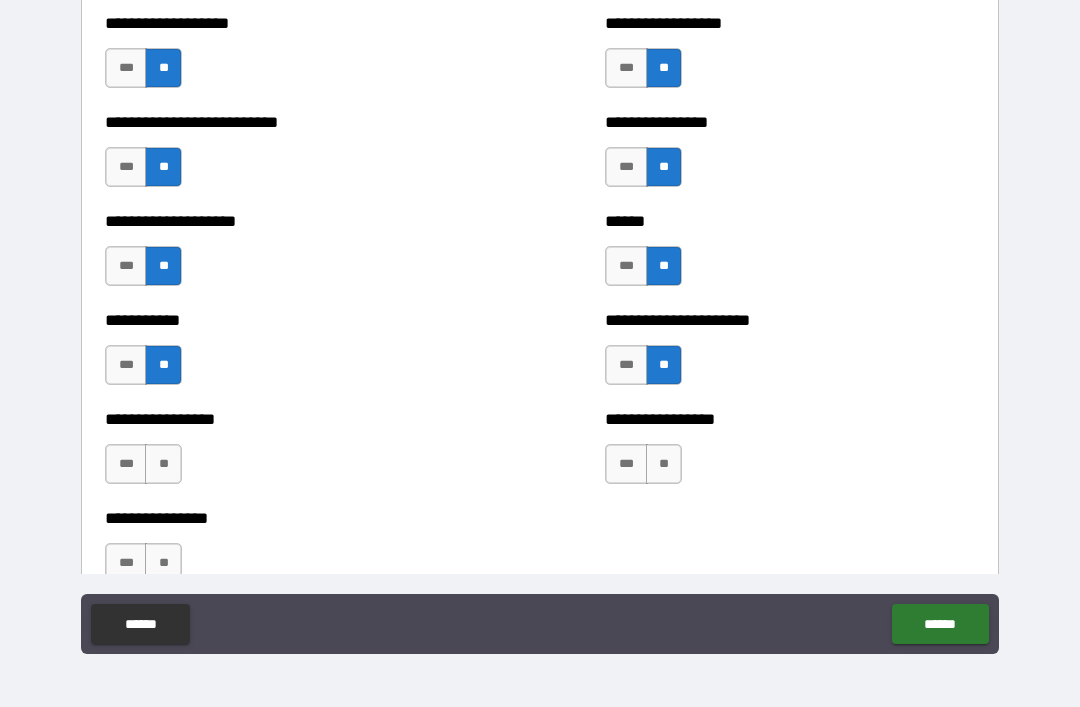 scroll, scrollTop: 5671, scrollLeft: 0, axis: vertical 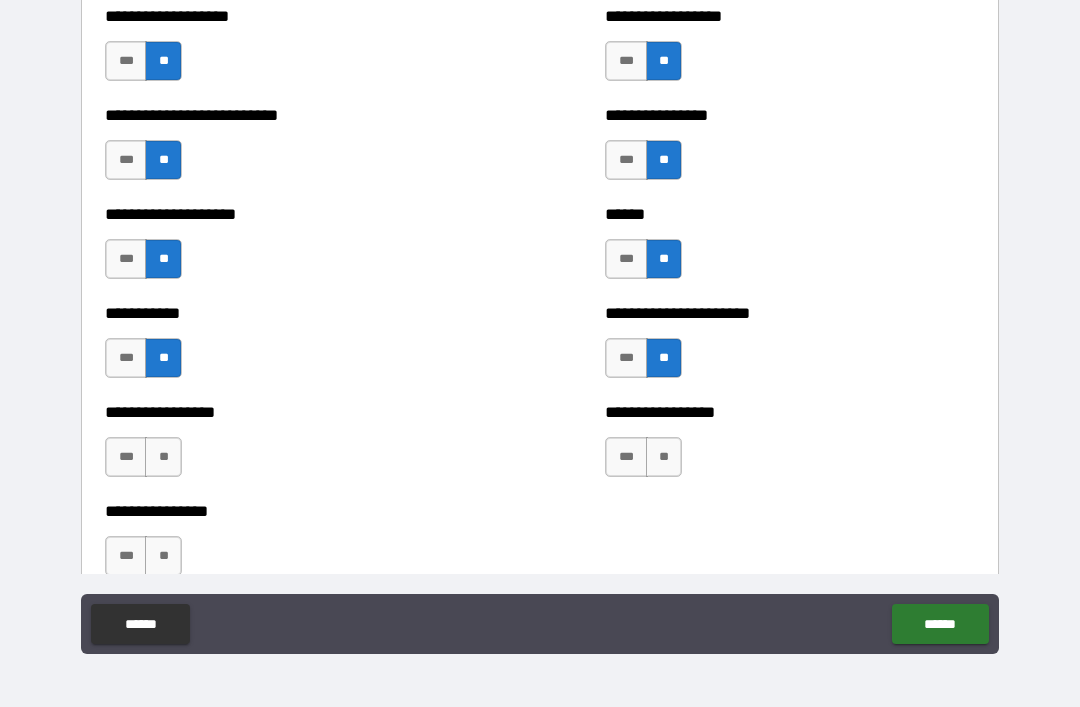 click on "**" at bounding box center [664, 457] 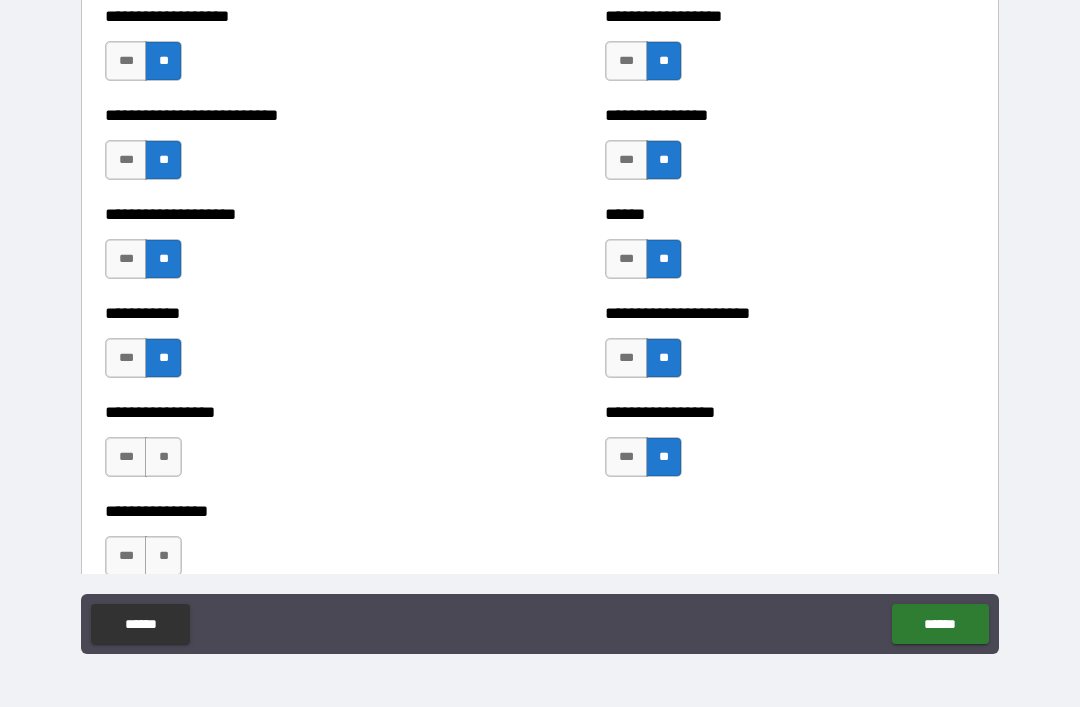 click on "**" at bounding box center (163, 457) 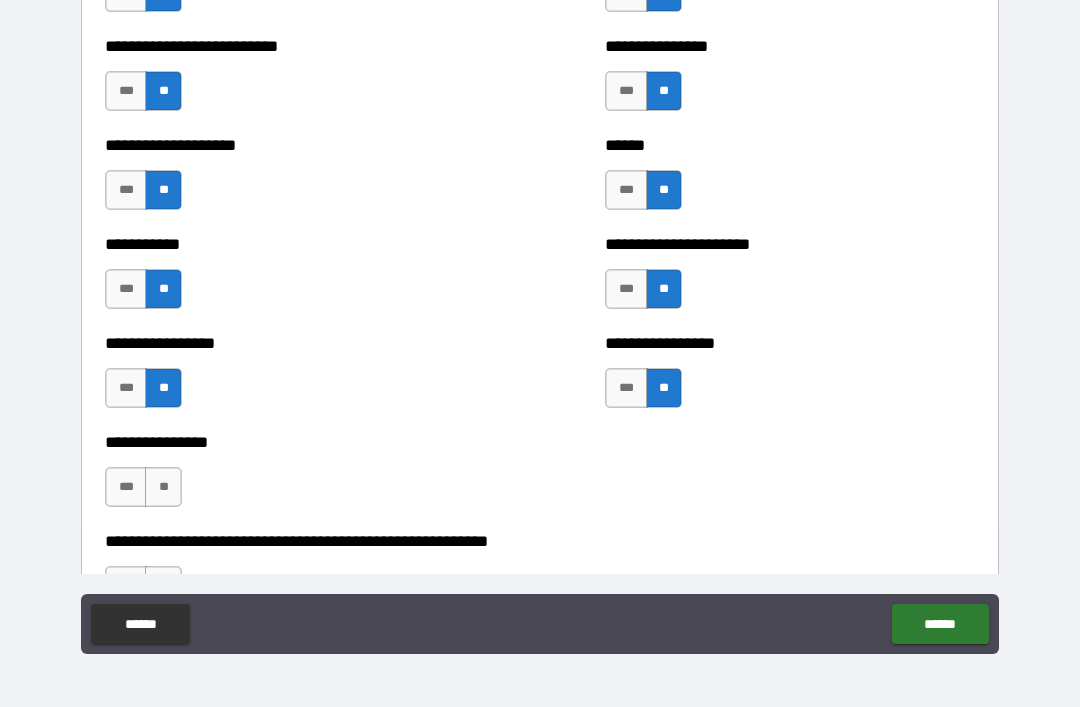 scroll, scrollTop: 5752, scrollLeft: 0, axis: vertical 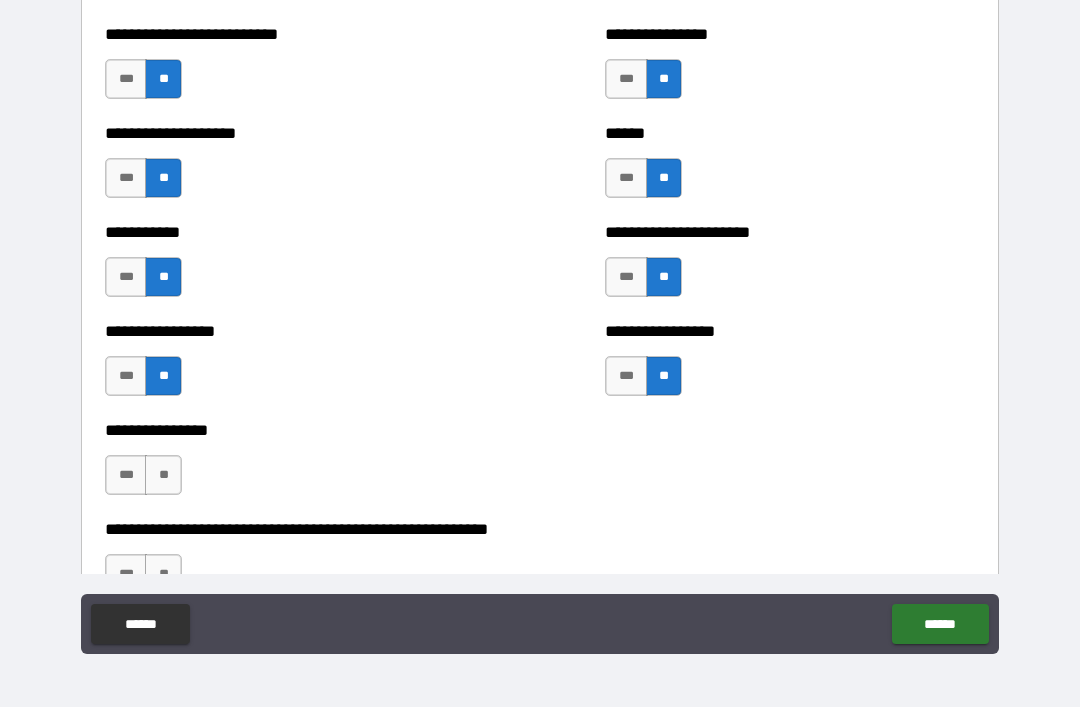 click on "***" at bounding box center (126, 376) 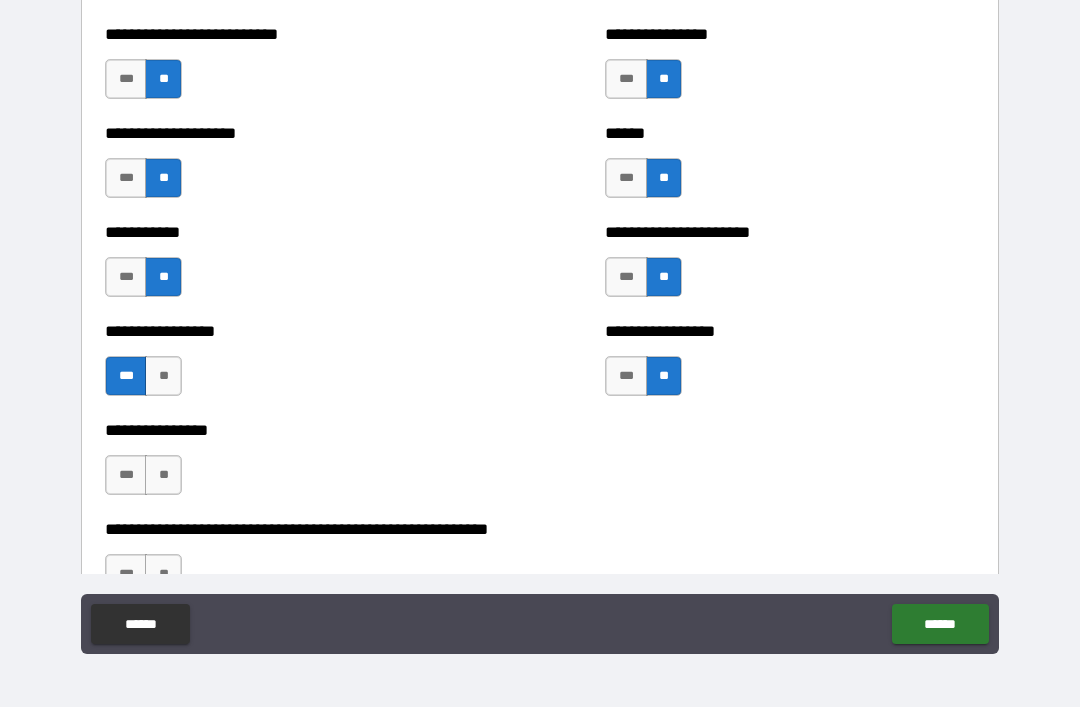 click on "**" at bounding box center [163, 475] 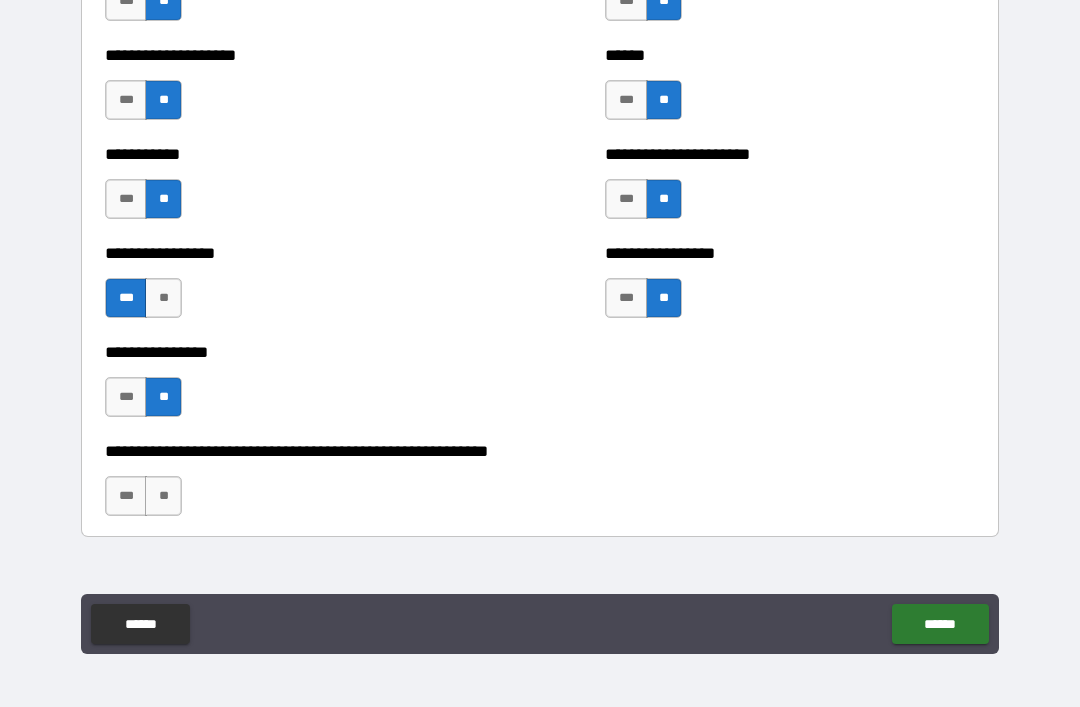 scroll, scrollTop: 5854, scrollLeft: 0, axis: vertical 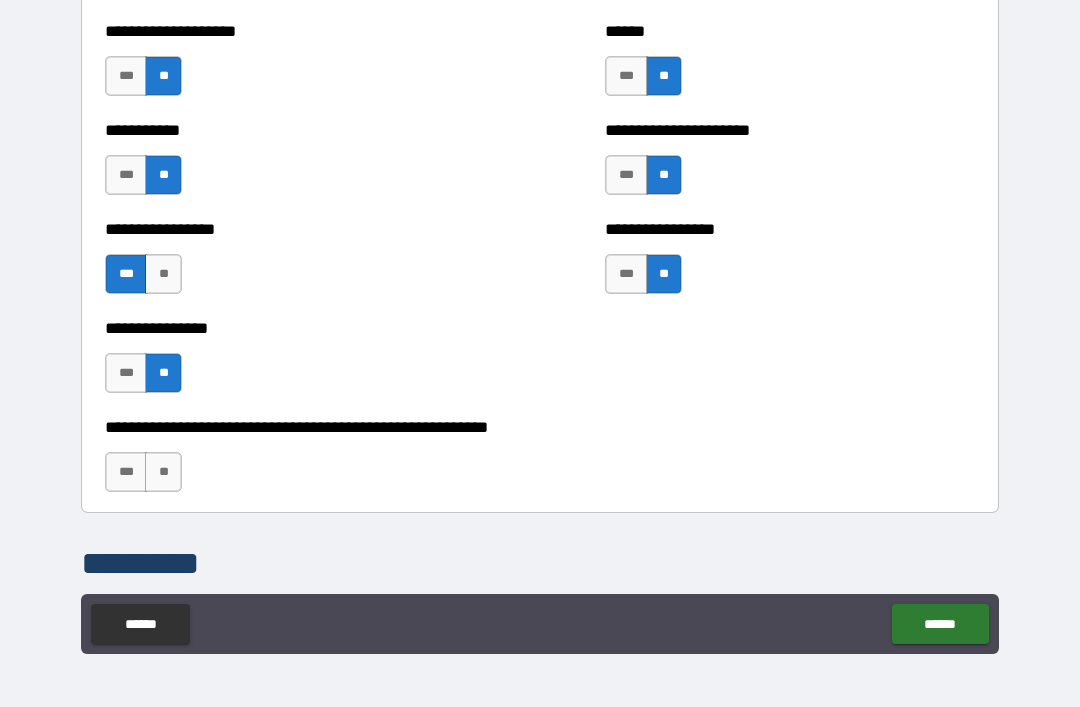 click on "***" at bounding box center (126, 472) 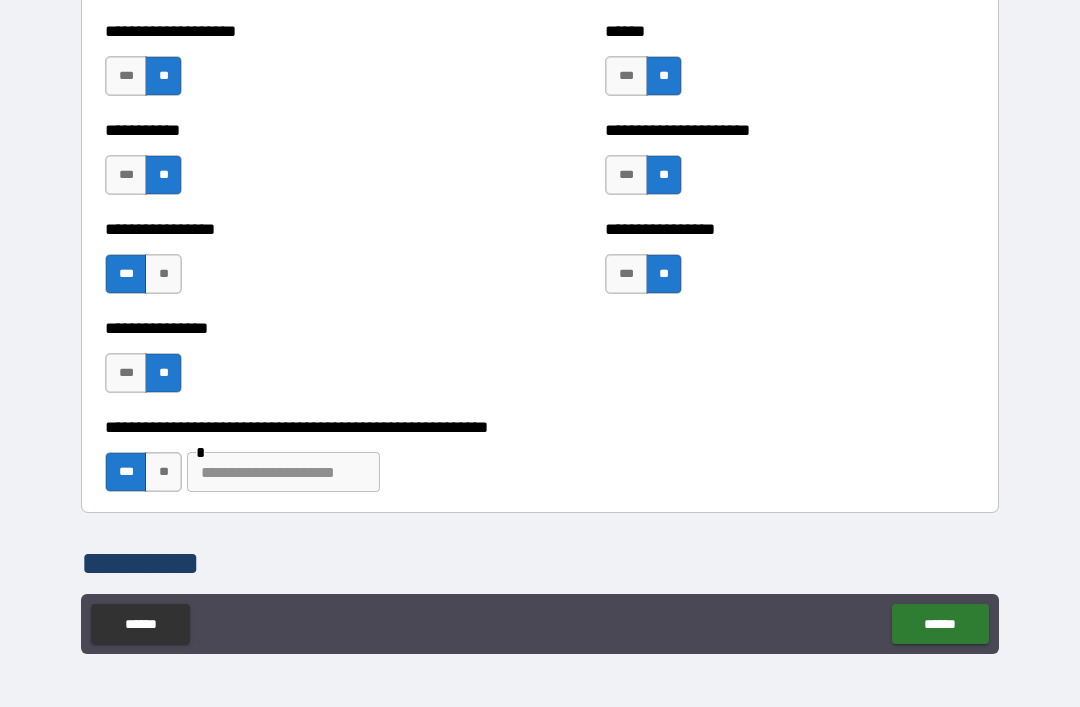 click at bounding box center [283, 472] 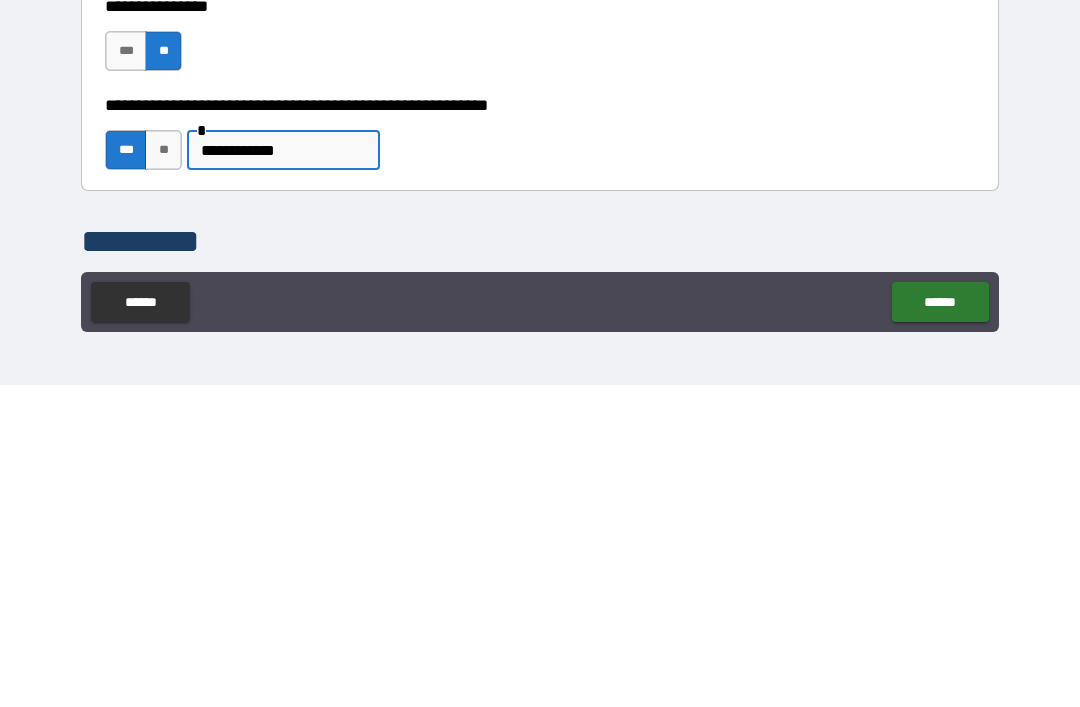 click on "**********" at bounding box center (283, 472) 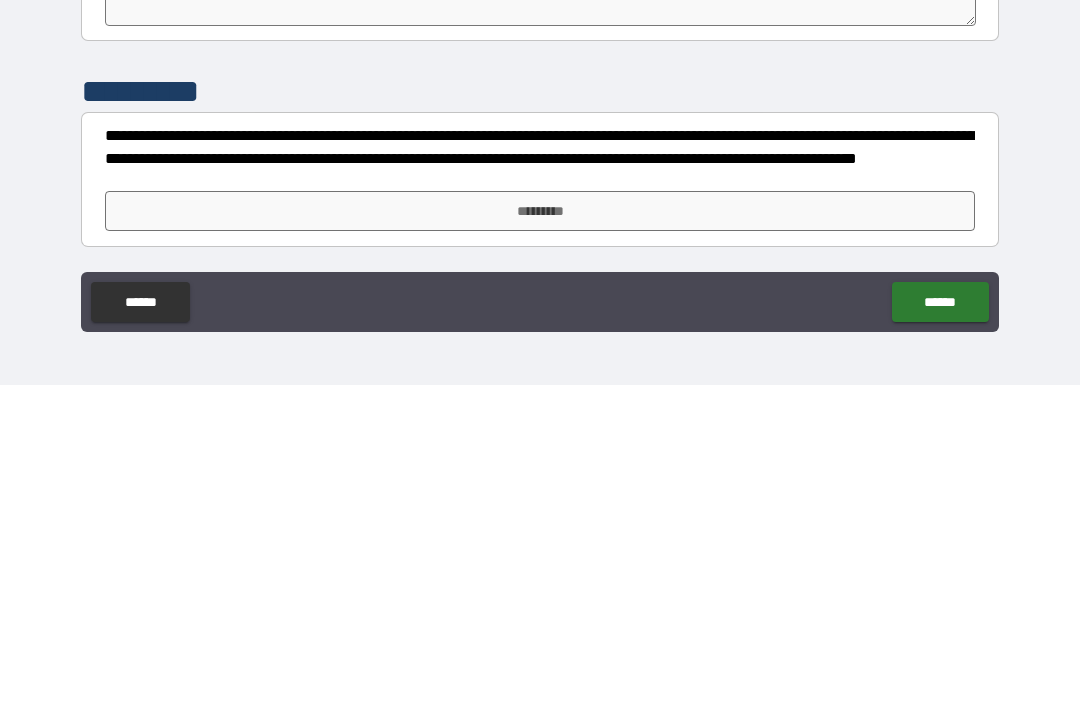 scroll, scrollTop: 6182, scrollLeft: 0, axis: vertical 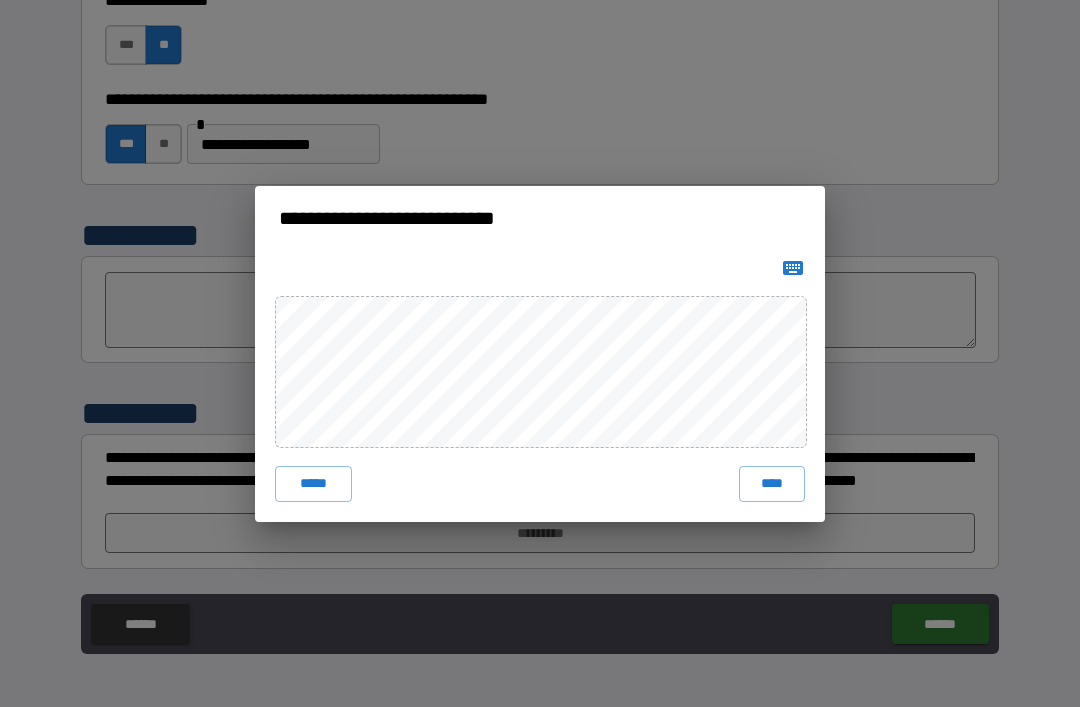 click on "****" at bounding box center [772, 484] 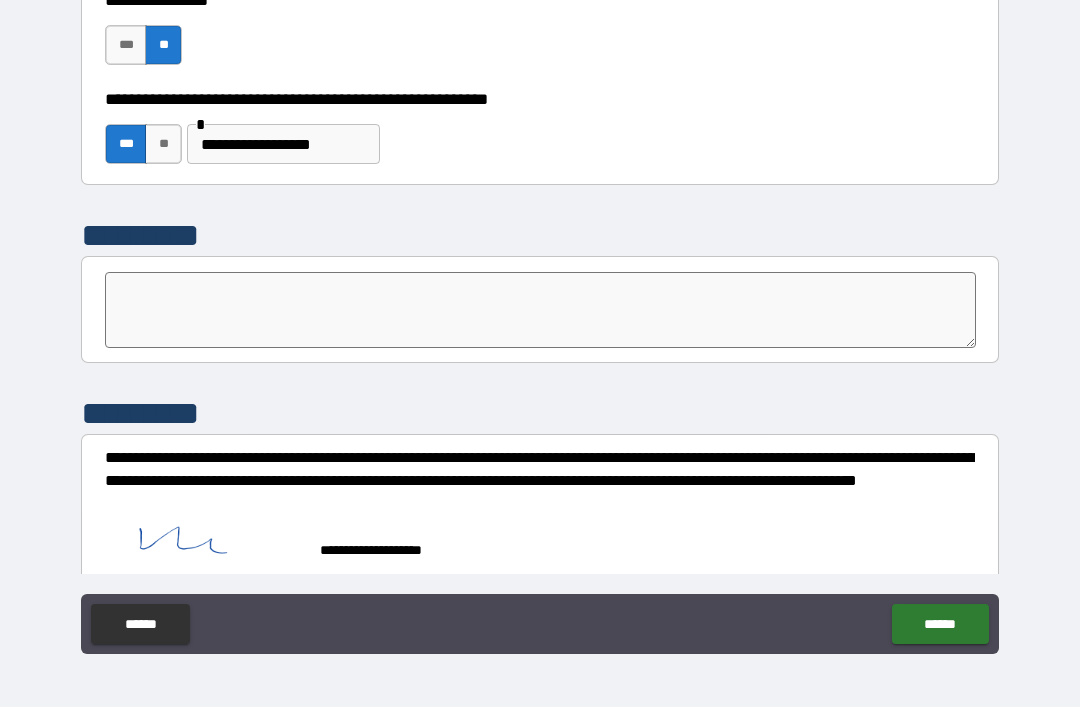 scroll, scrollTop: 6172, scrollLeft: 0, axis: vertical 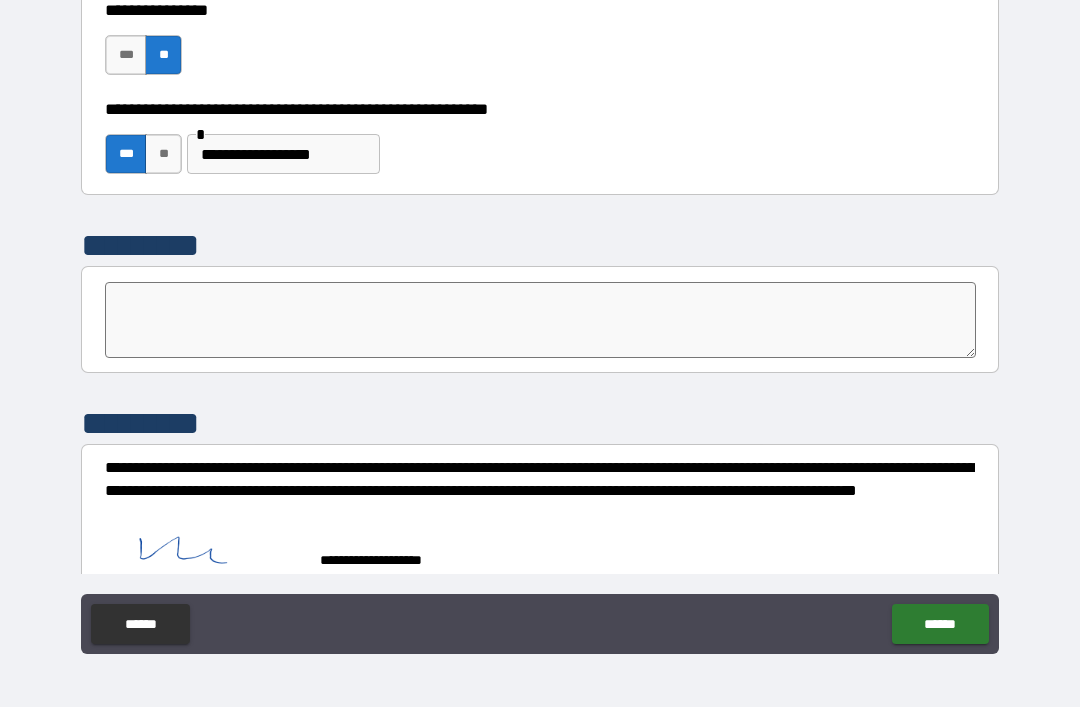 click on "******" at bounding box center (940, 624) 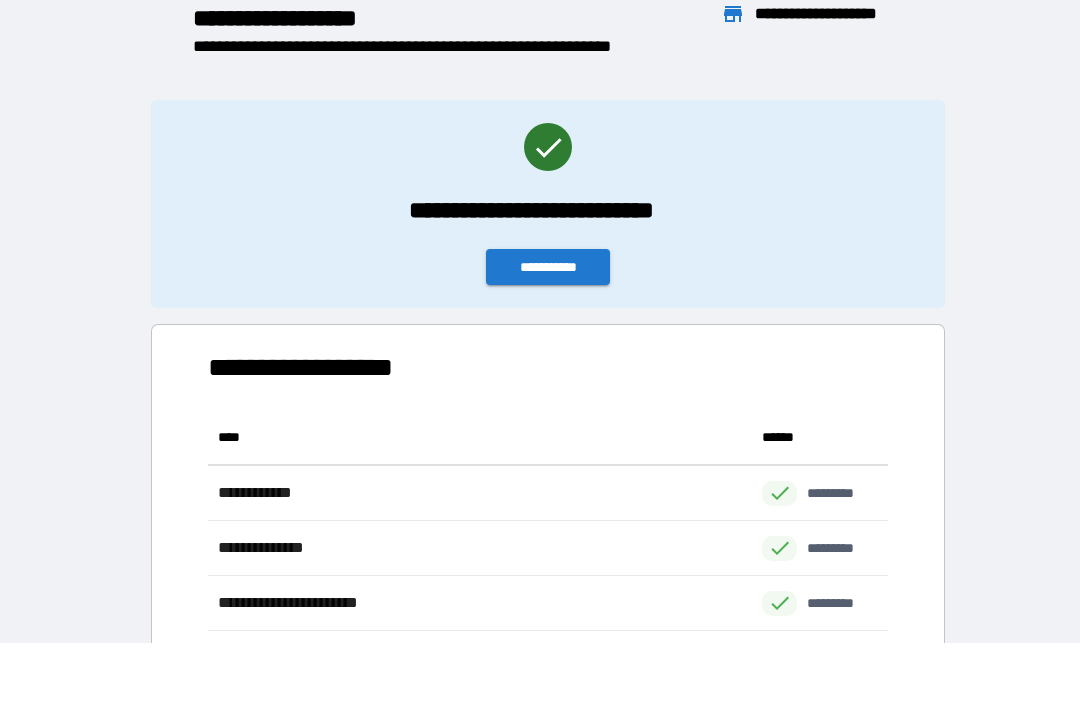 scroll, scrollTop: 1, scrollLeft: 1, axis: both 